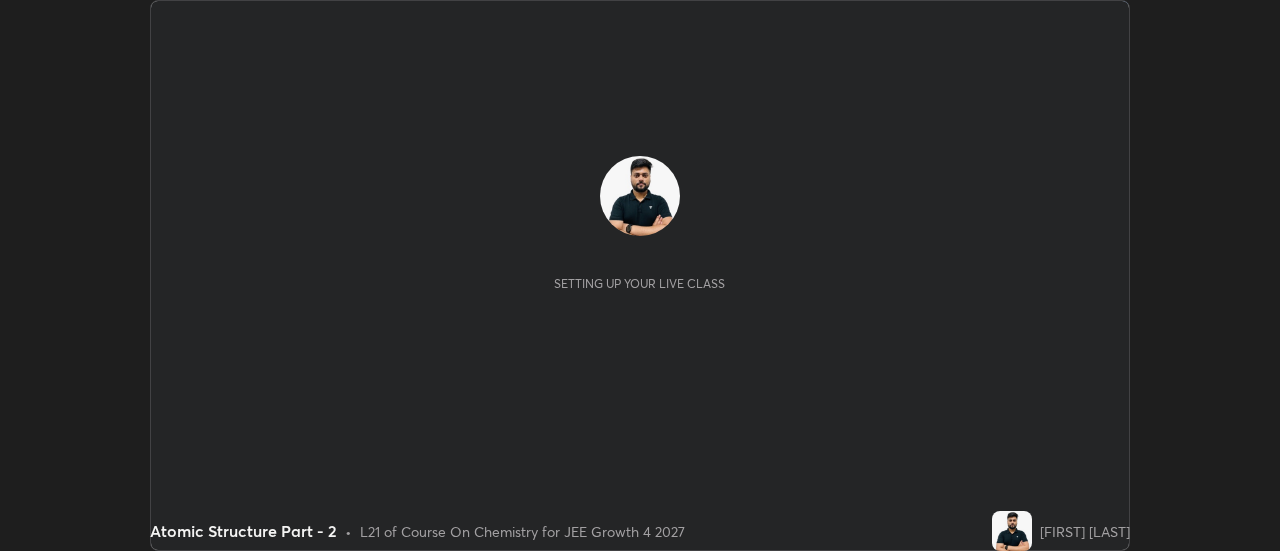 scroll, scrollTop: 0, scrollLeft: 0, axis: both 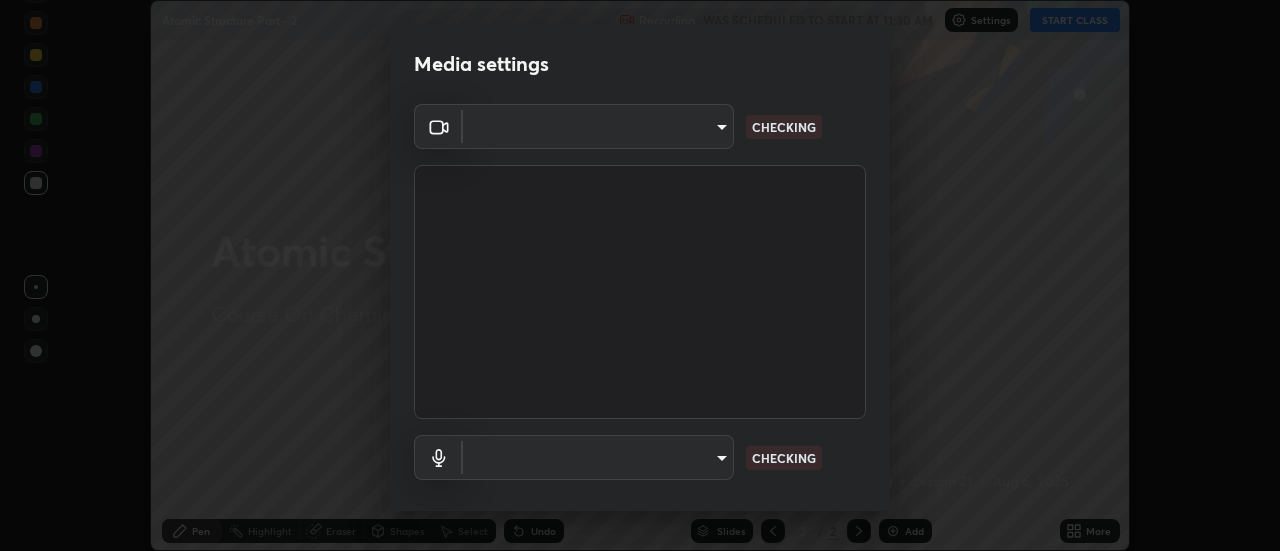 type on "de4d584312b4434b91bb48b0c0e382846541704910f56accdd629dbaa70238e6" 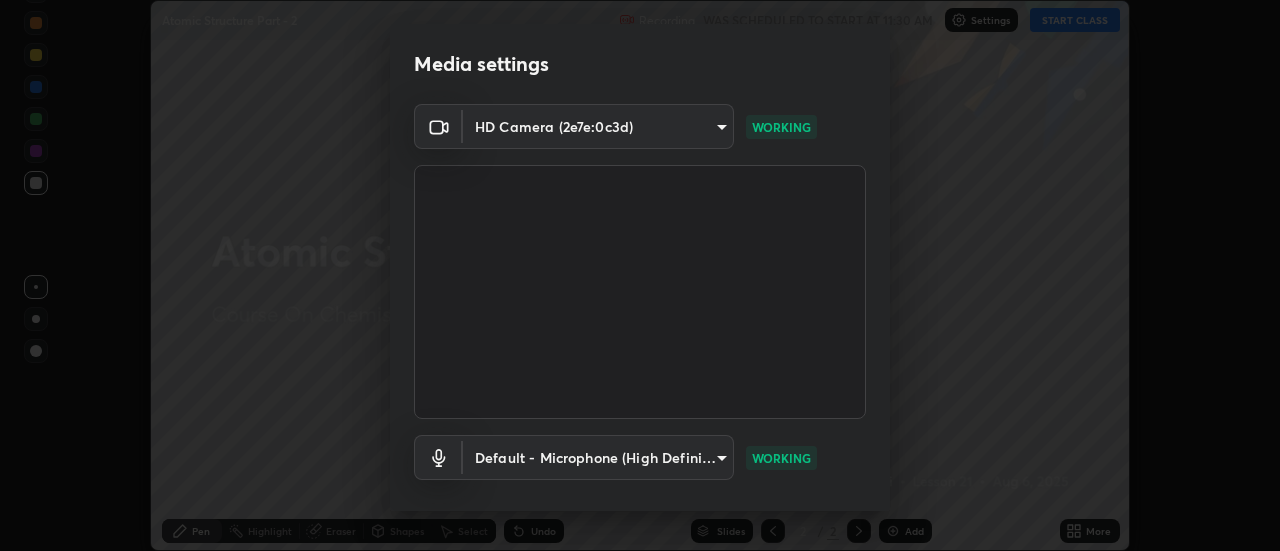 scroll, scrollTop: 105, scrollLeft: 0, axis: vertical 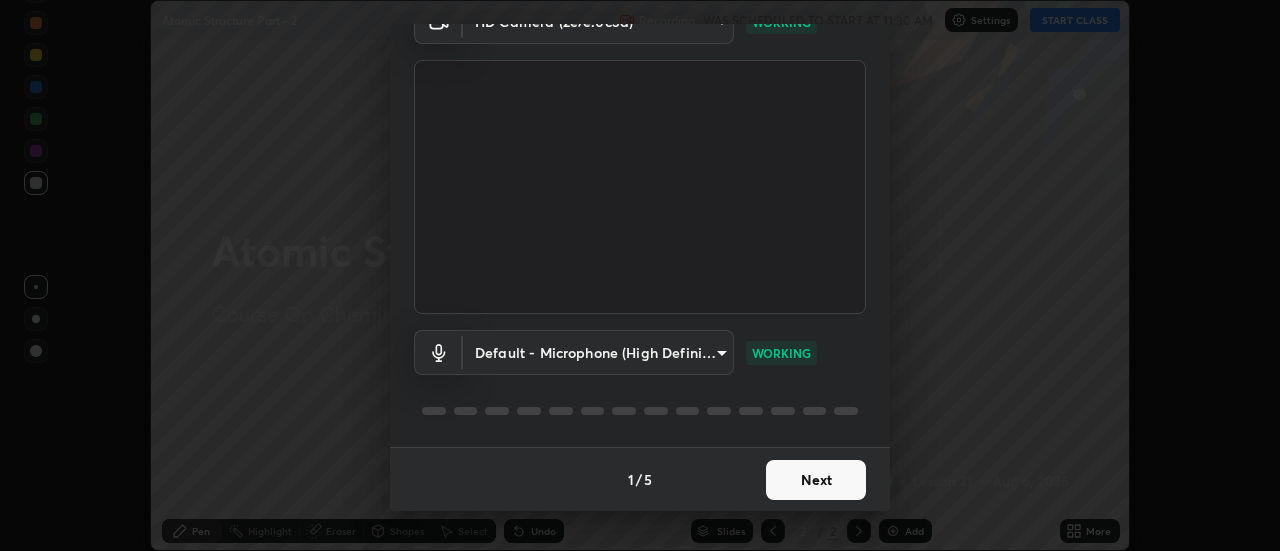 click on "Next" at bounding box center (816, 480) 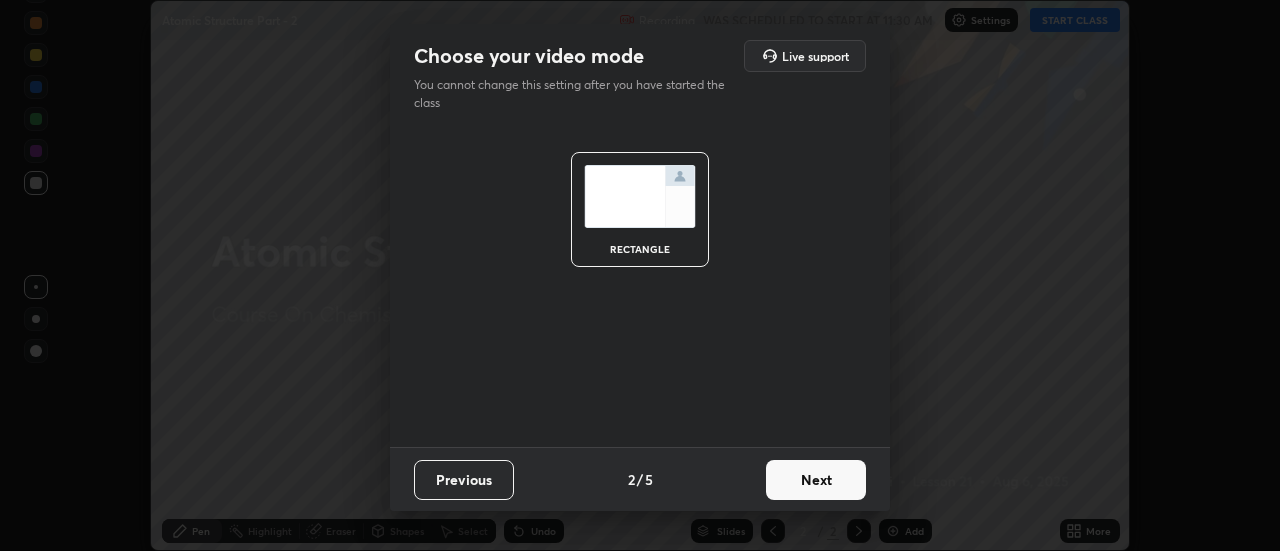 click on "Next" at bounding box center (816, 480) 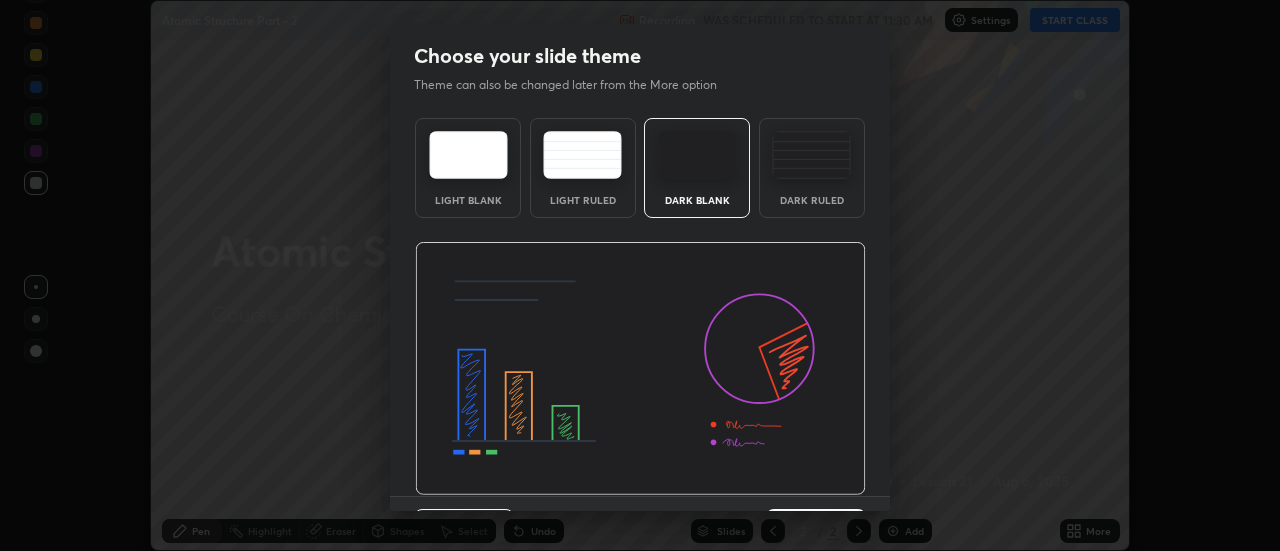 scroll, scrollTop: 49, scrollLeft: 0, axis: vertical 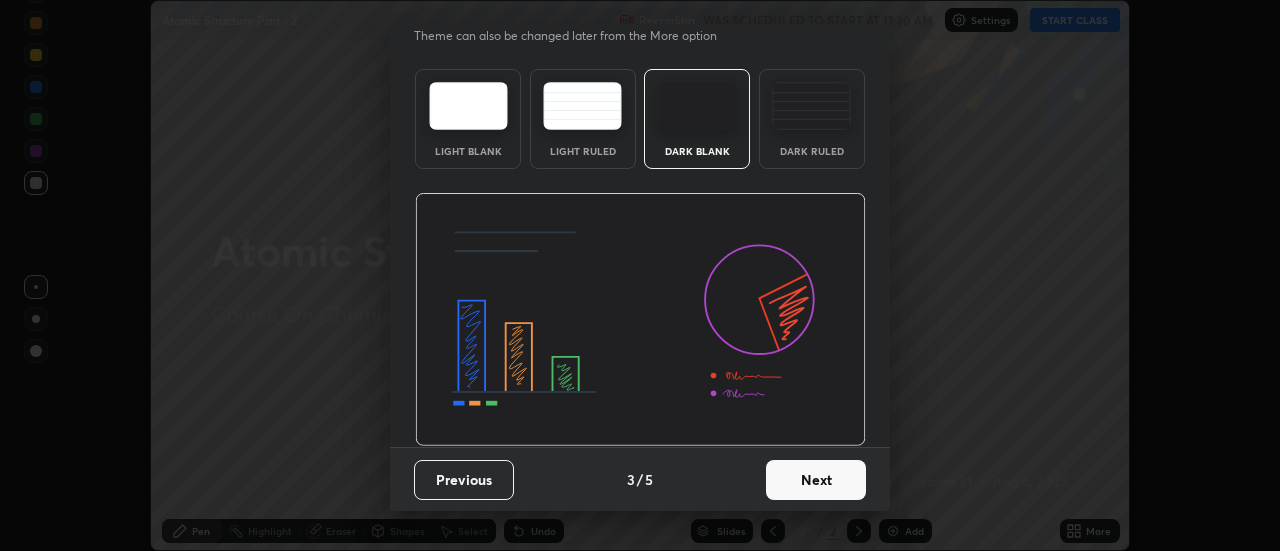 click on "Next" at bounding box center (816, 480) 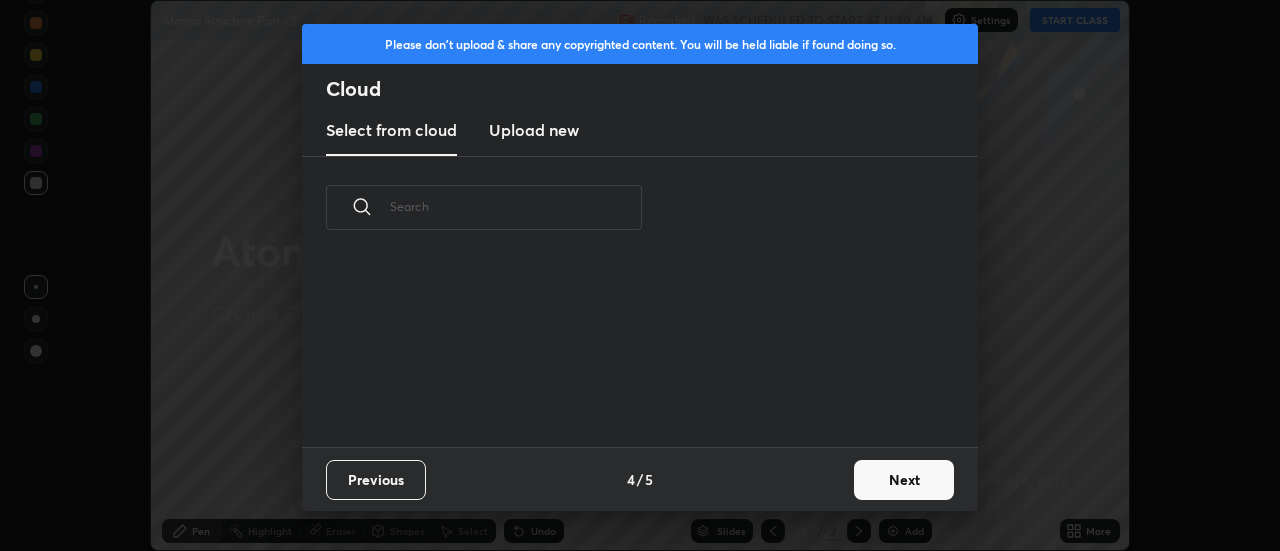 scroll, scrollTop: 0, scrollLeft: 0, axis: both 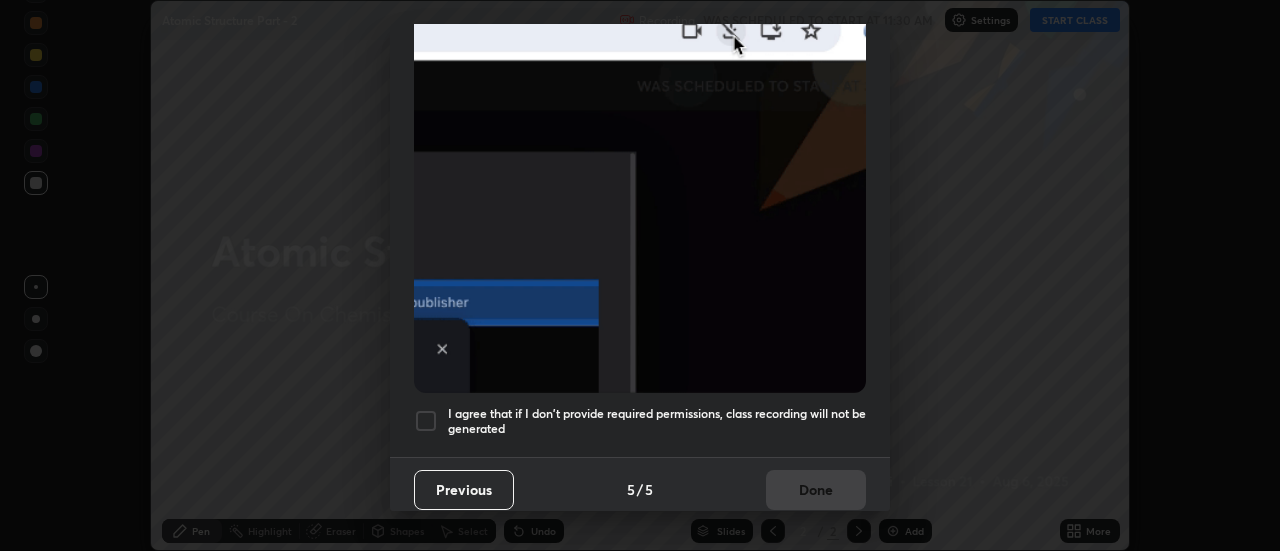 click at bounding box center (426, 421) 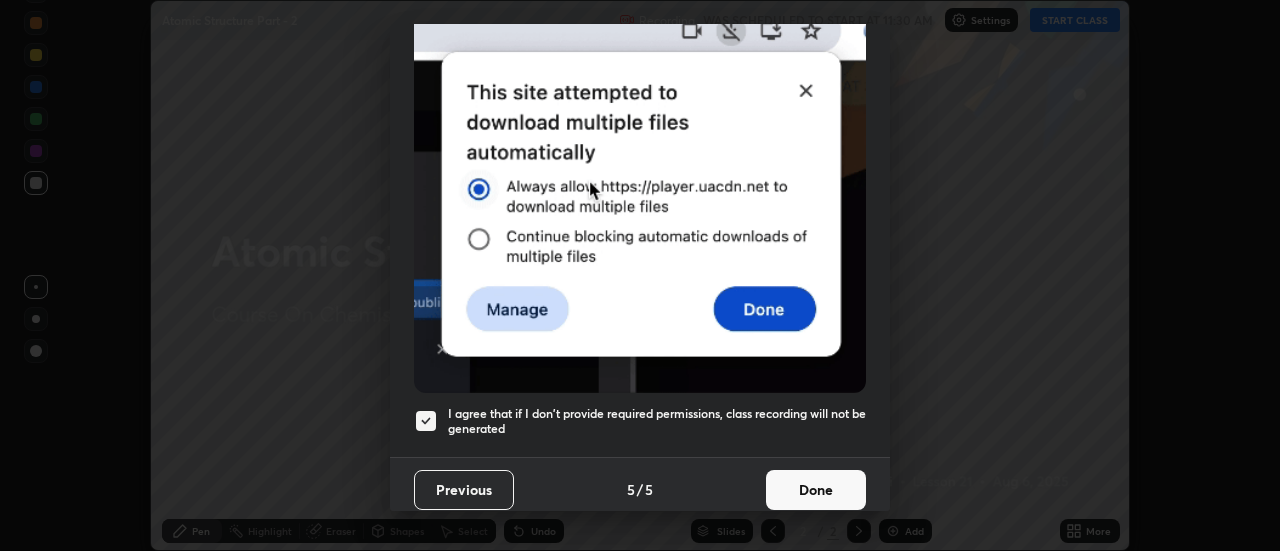 click on "Done" at bounding box center [816, 490] 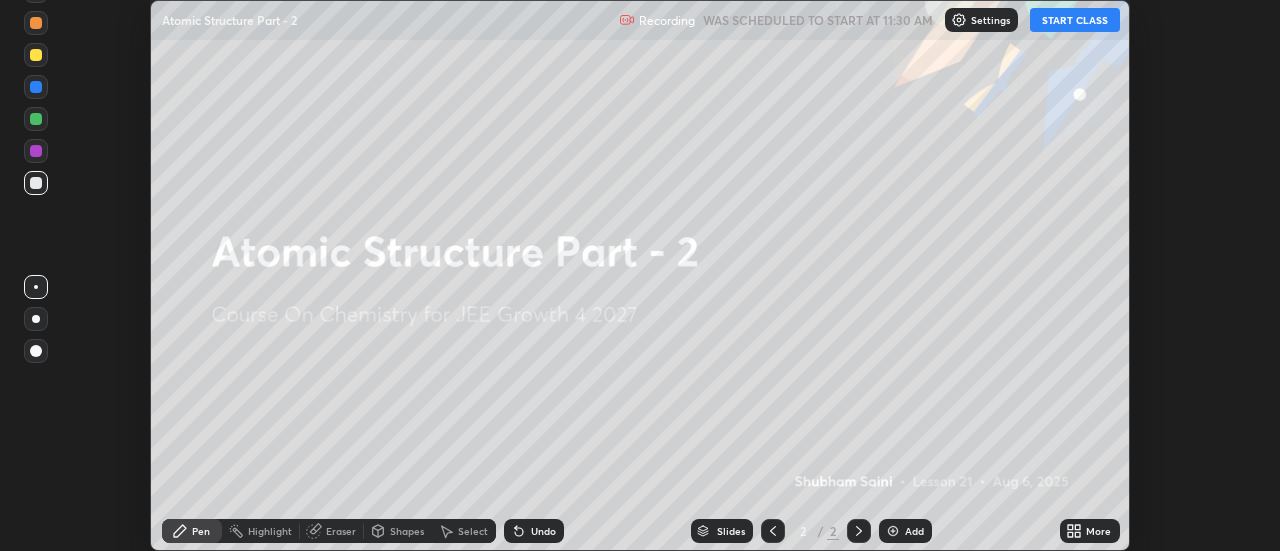 click on "More" at bounding box center [1098, 531] 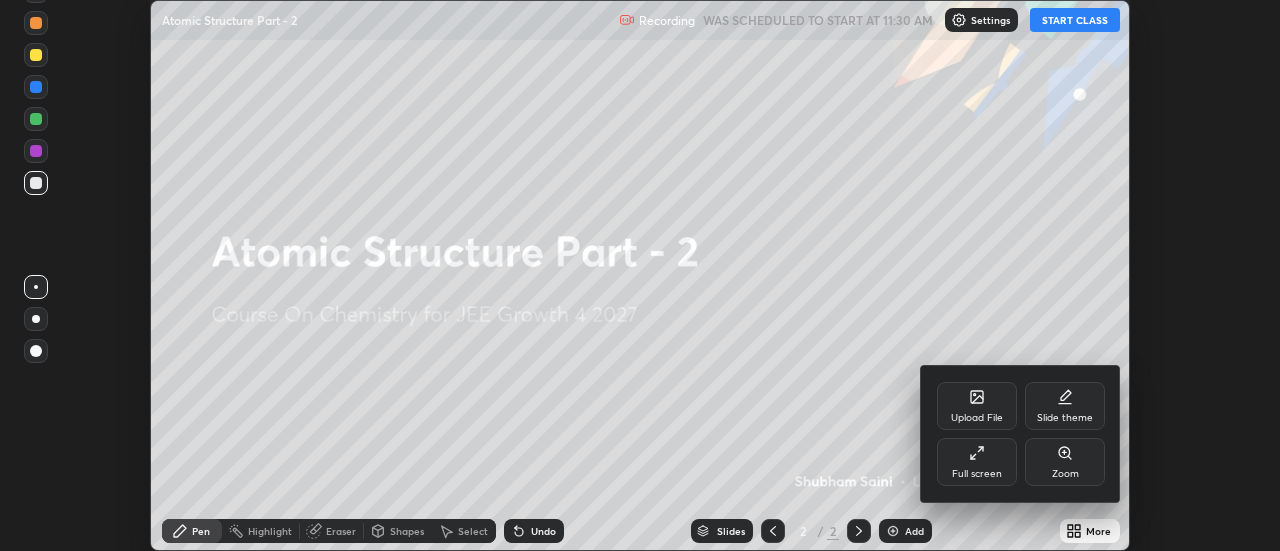 click on "Full screen" at bounding box center (977, 462) 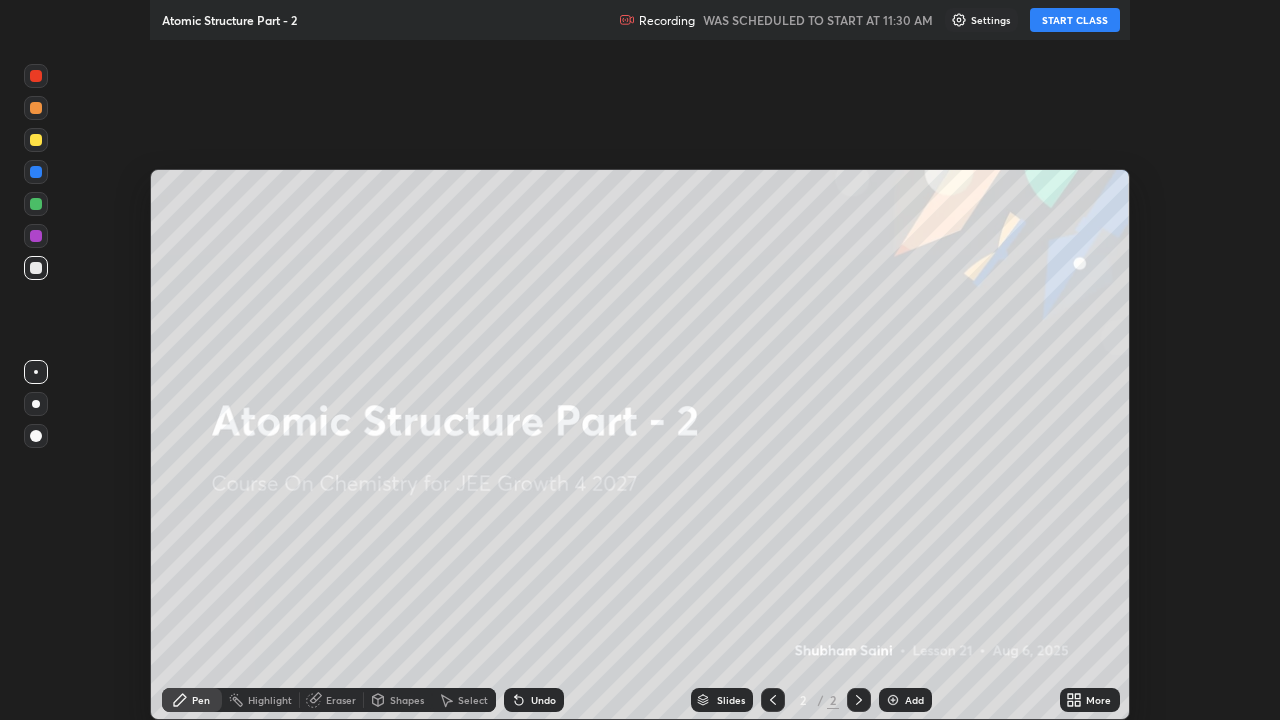 scroll, scrollTop: 99280, scrollLeft: 98720, axis: both 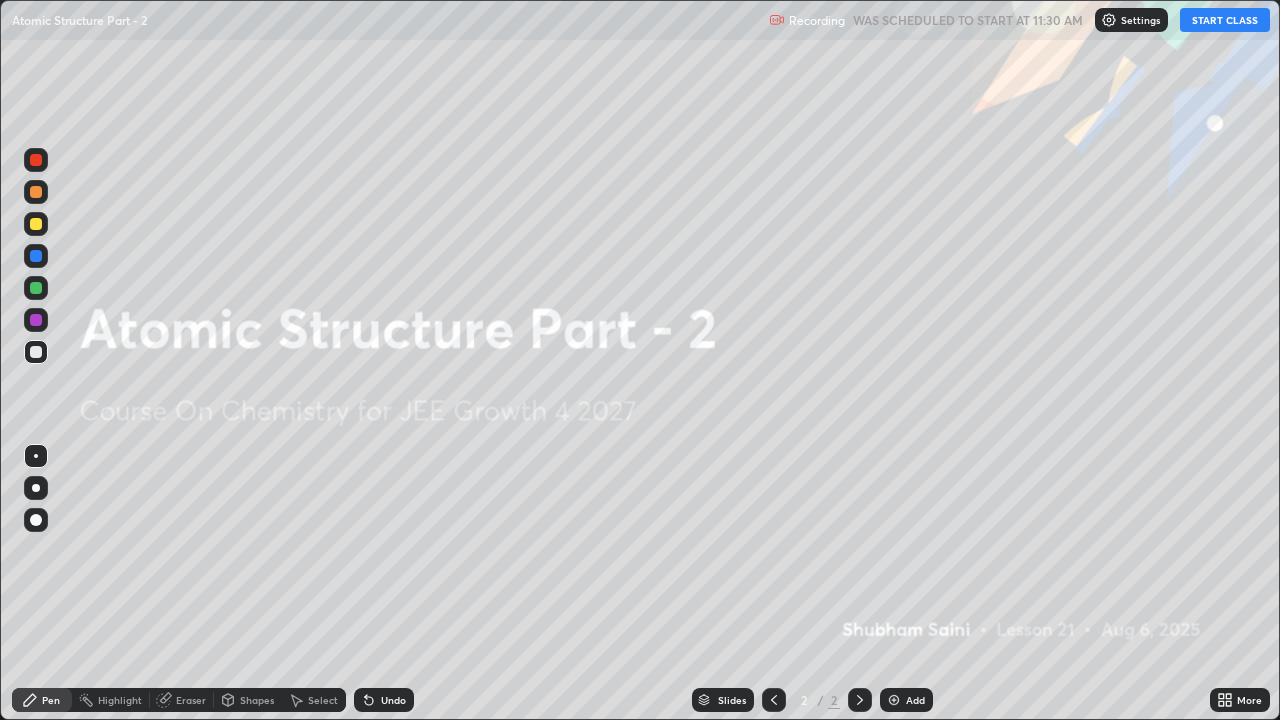 click on "START CLASS" at bounding box center [1225, 20] 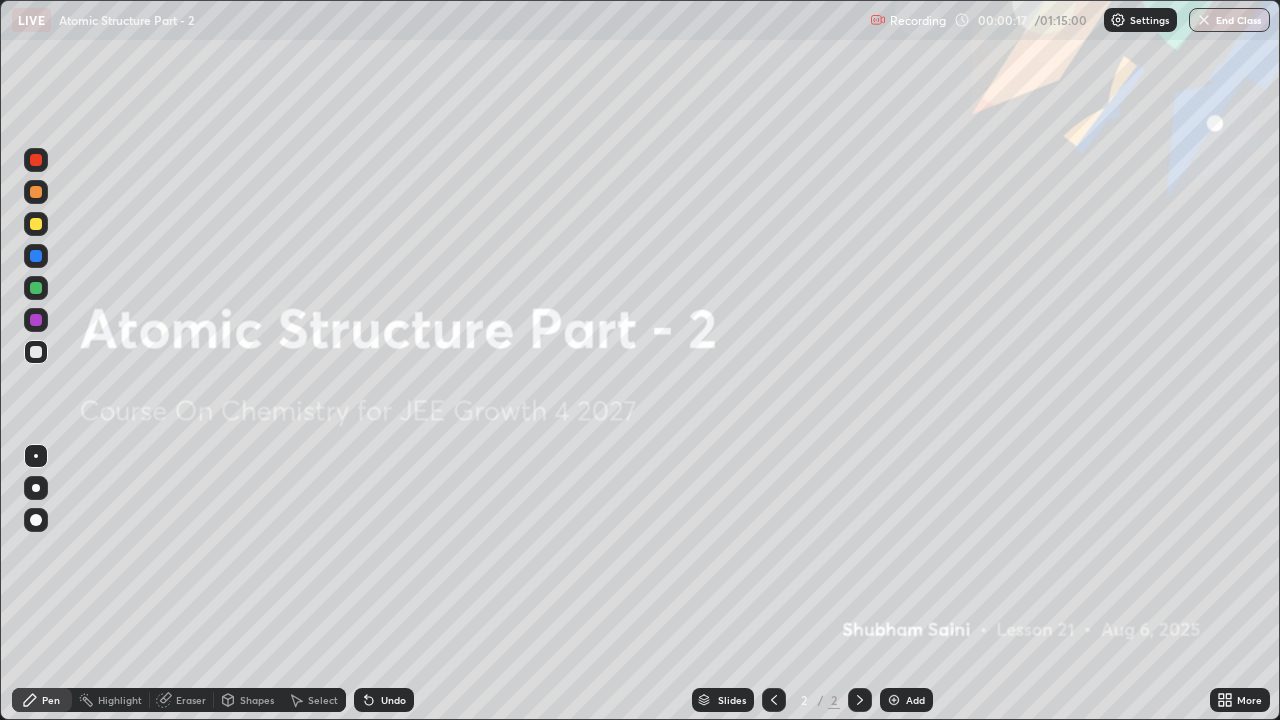 click on "Add" at bounding box center [915, 700] 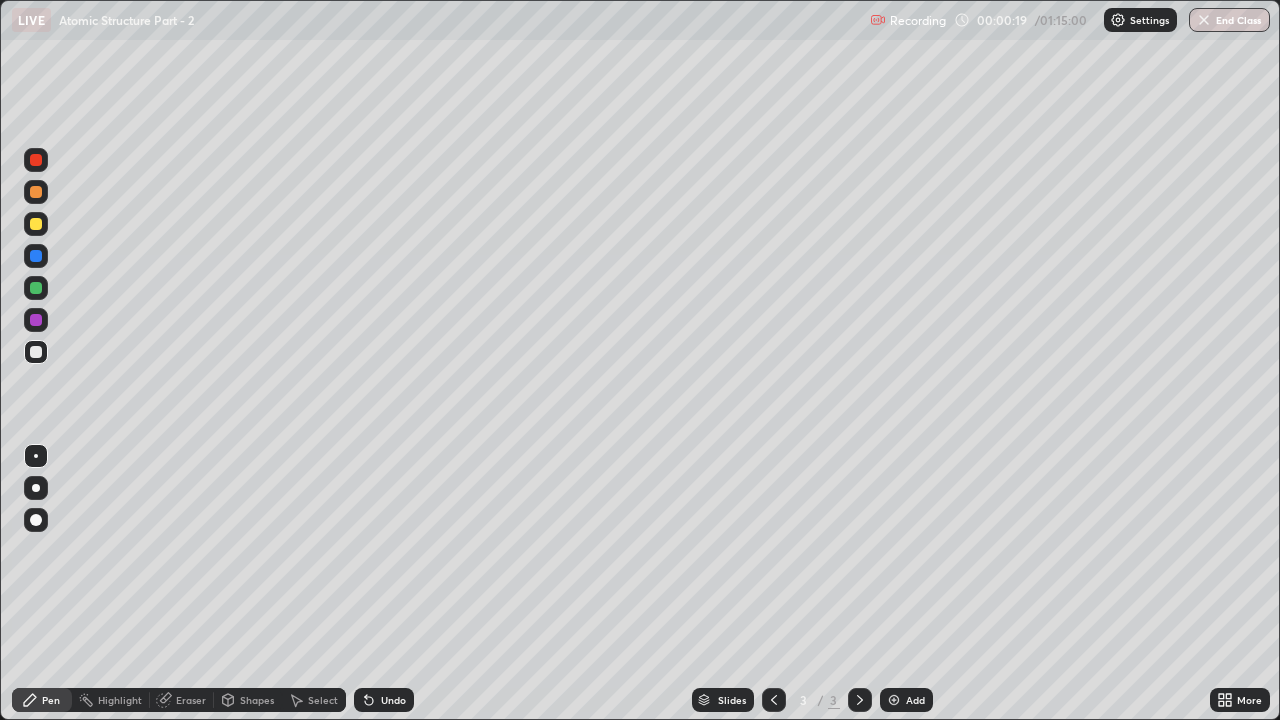 click at bounding box center [36, 488] 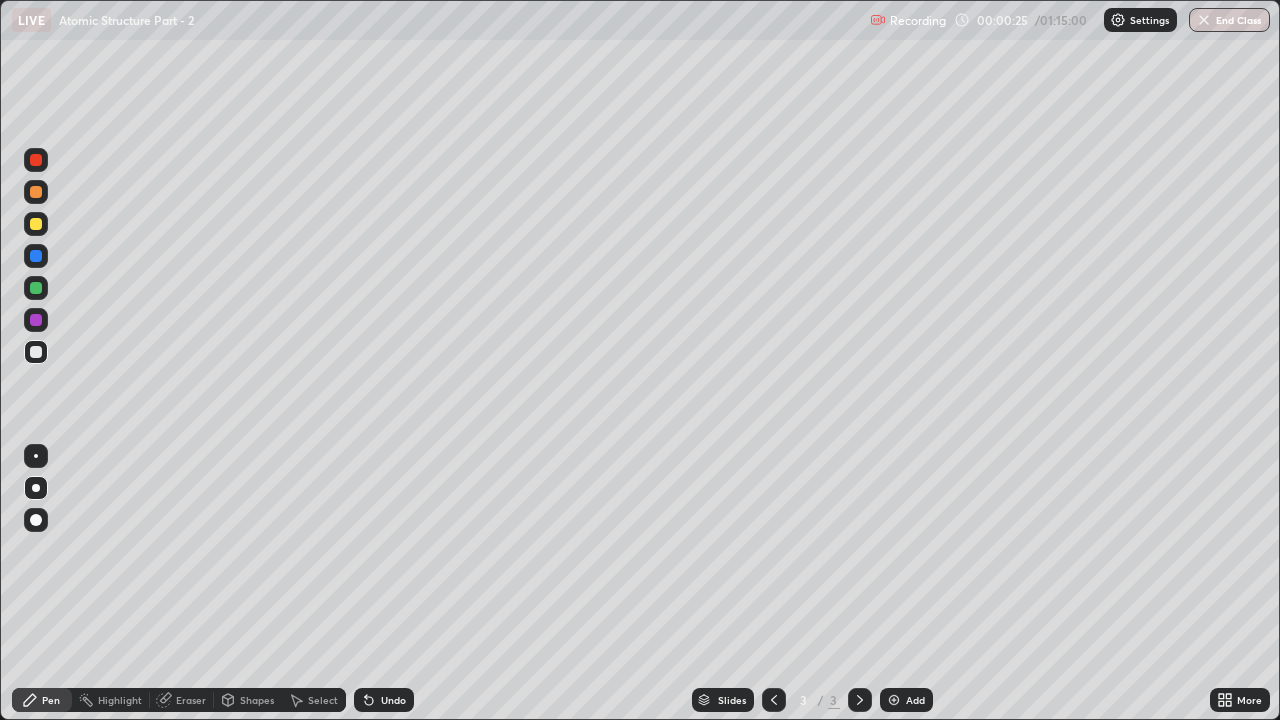 click 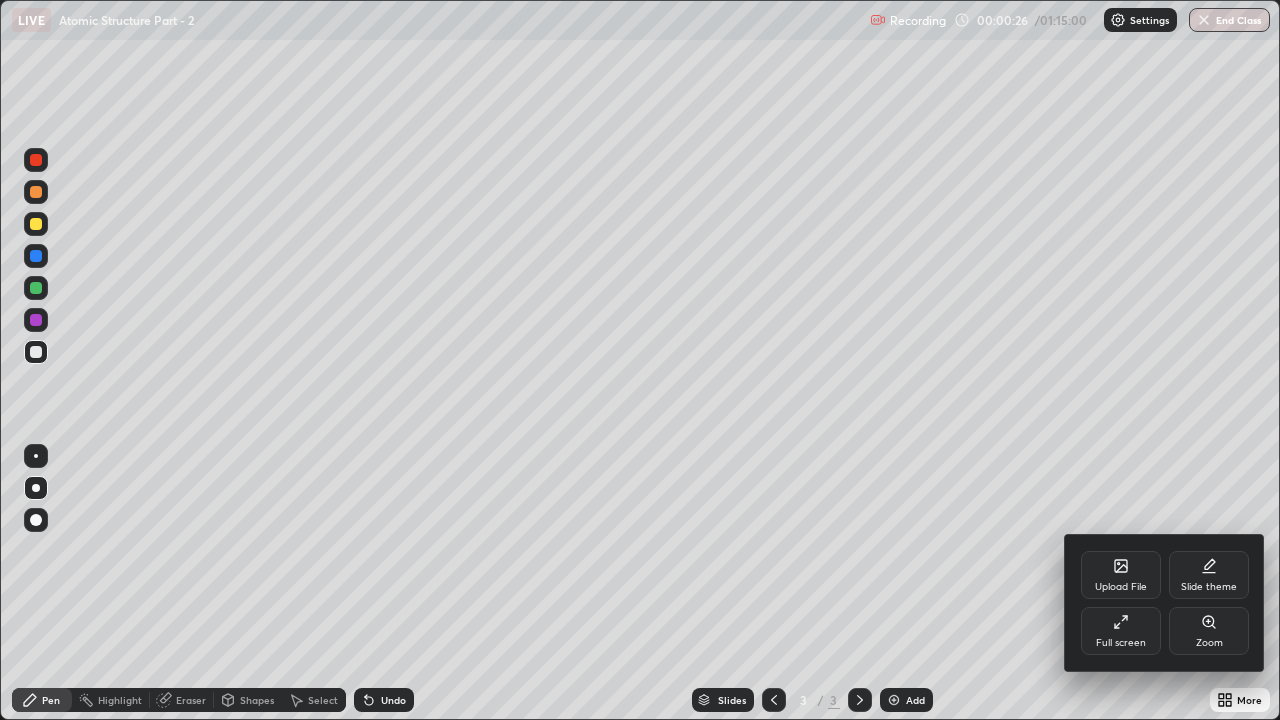 click on "Full screen" at bounding box center [1121, 631] 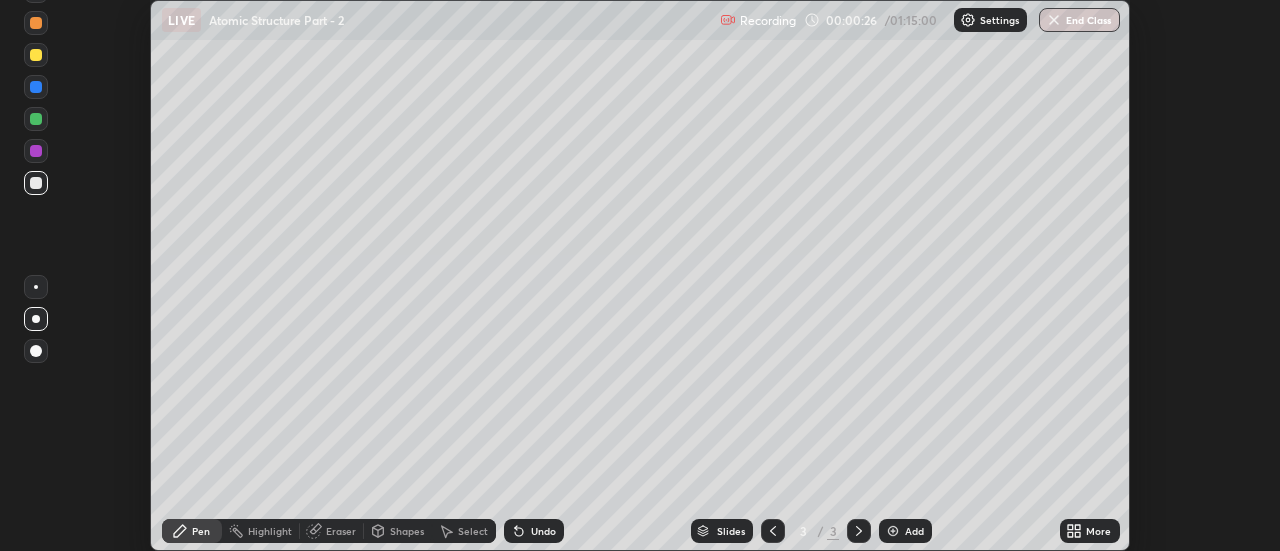 scroll, scrollTop: 551, scrollLeft: 1280, axis: both 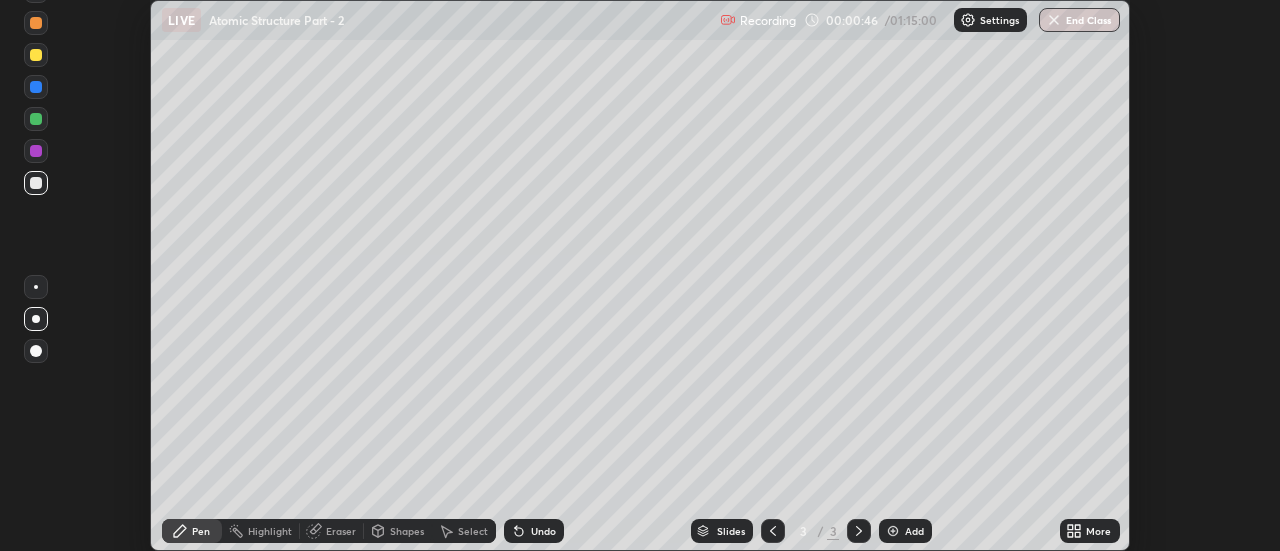 click on "More" at bounding box center [1098, 531] 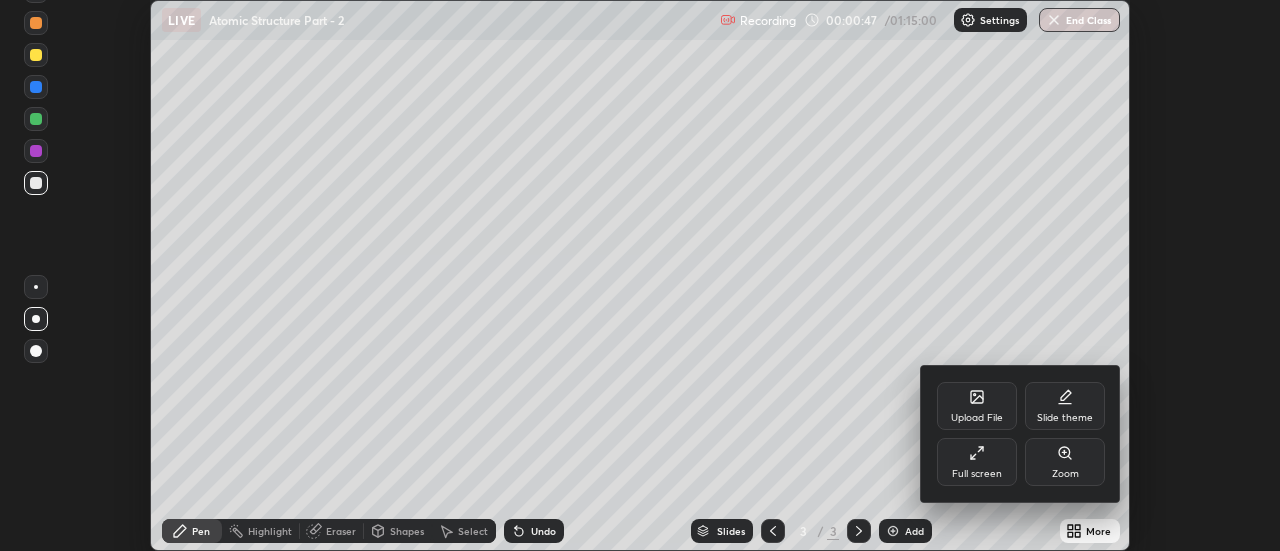 click on "Full screen" at bounding box center [977, 462] 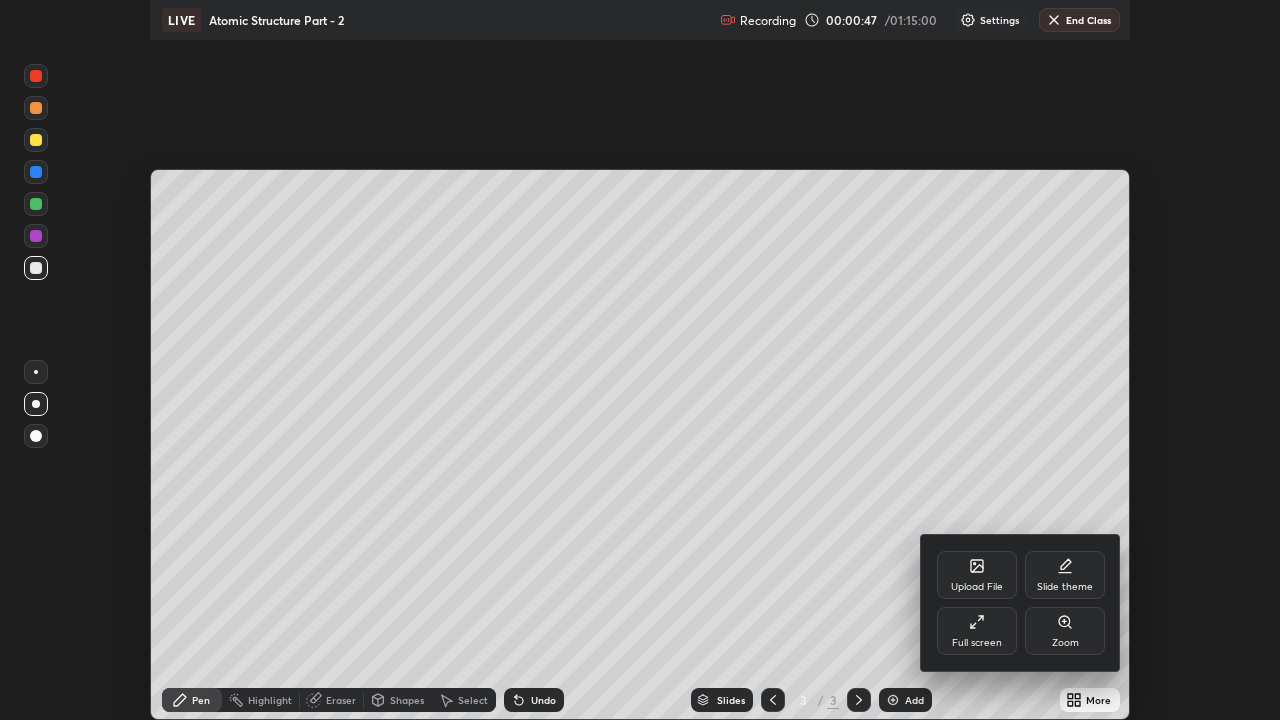 scroll, scrollTop: 99280, scrollLeft: 98720, axis: both 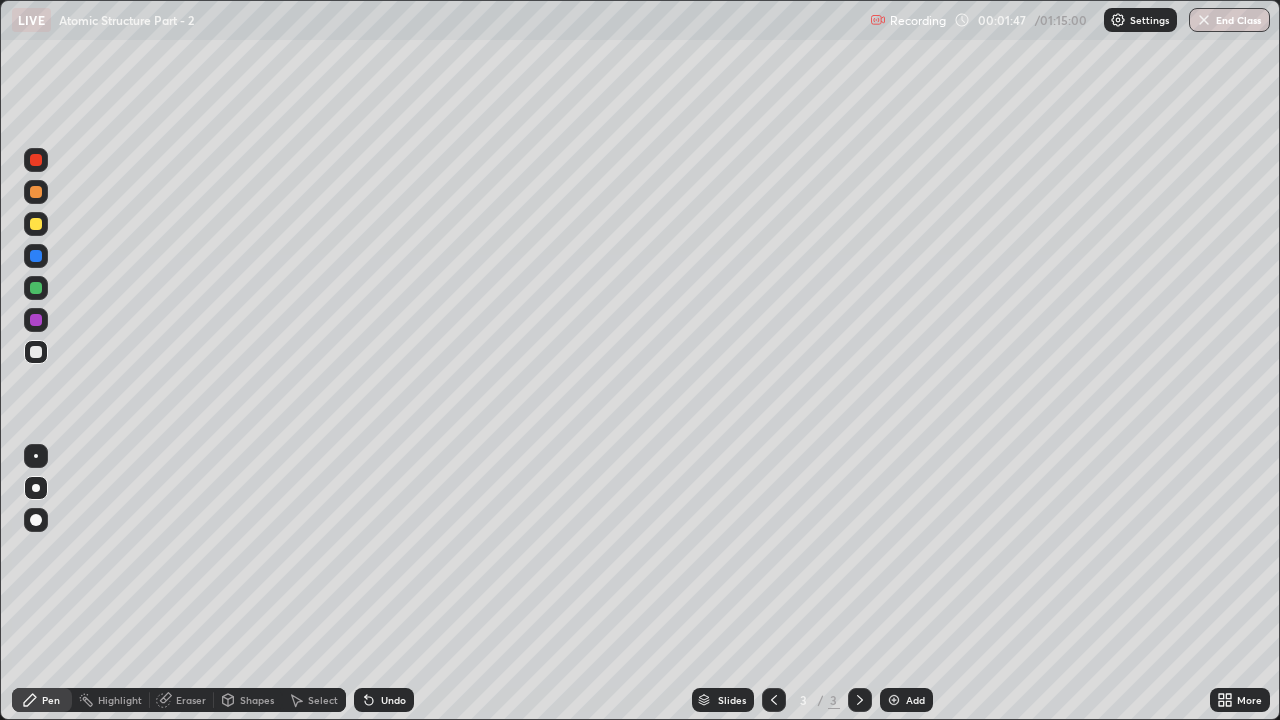 click at bounding box center [36, 224] 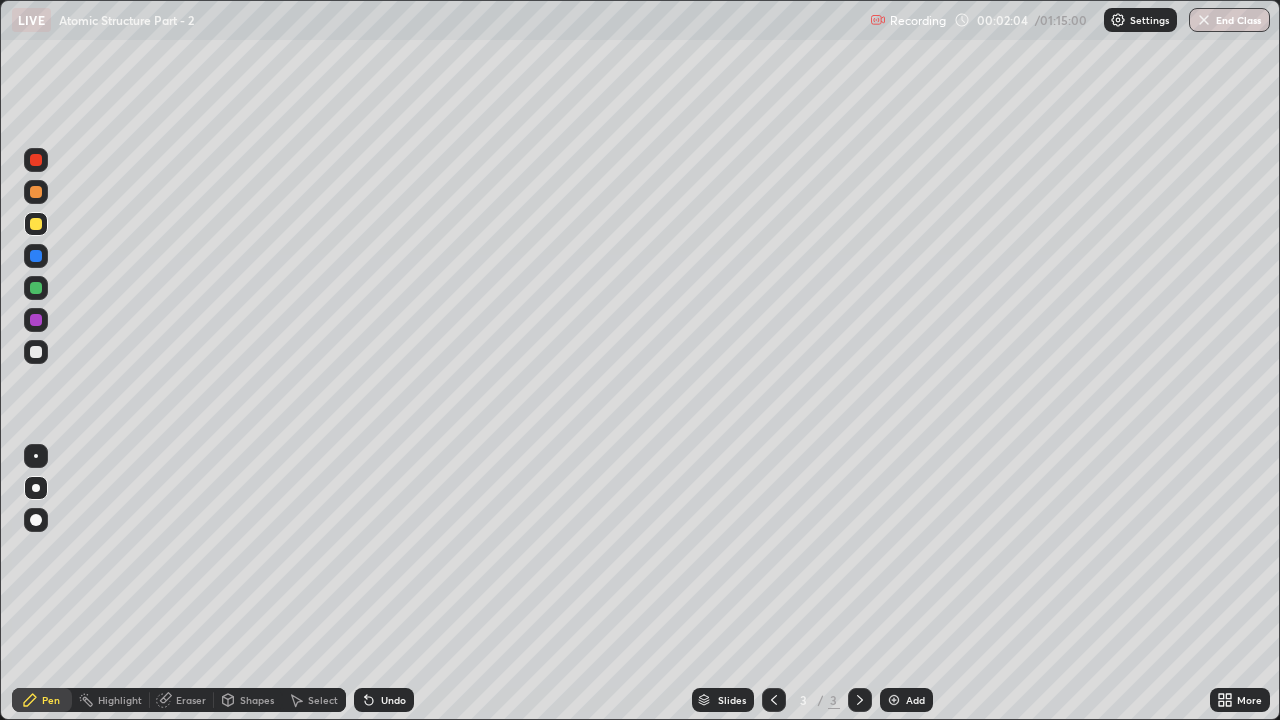 click on "Shapes" at bounding box center (257, 700) 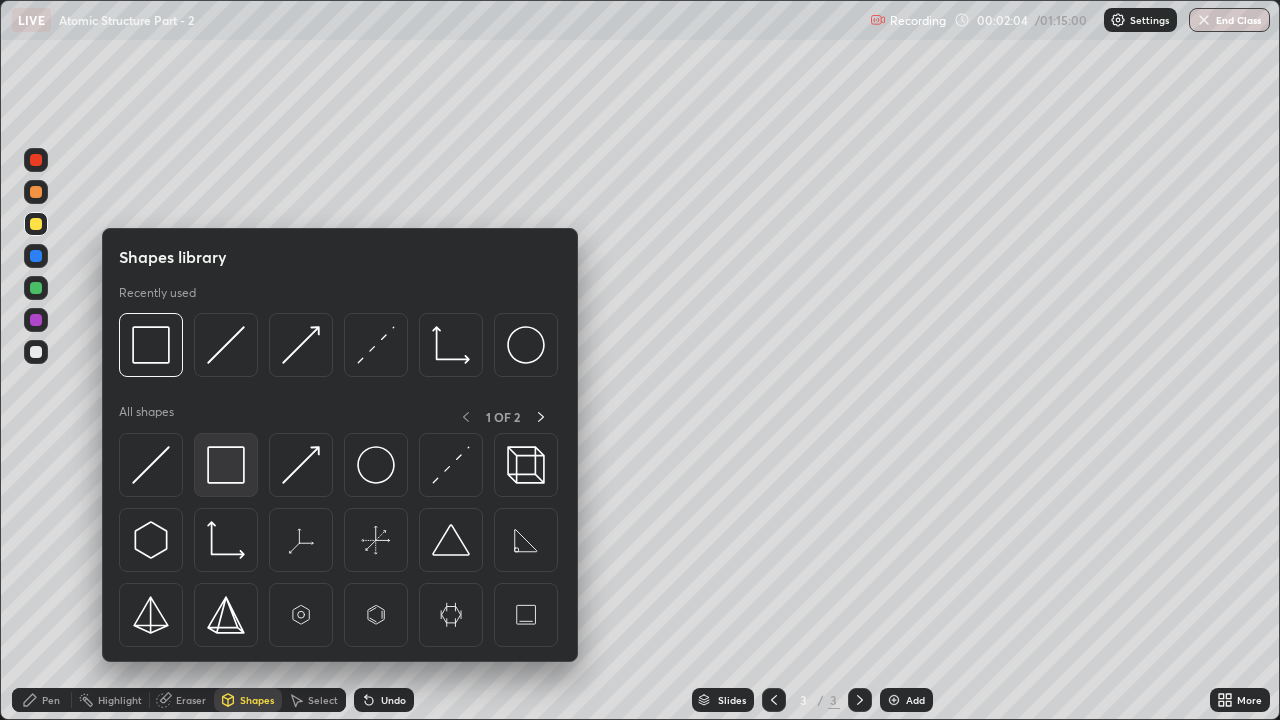 click at bounding box center (226, 465) 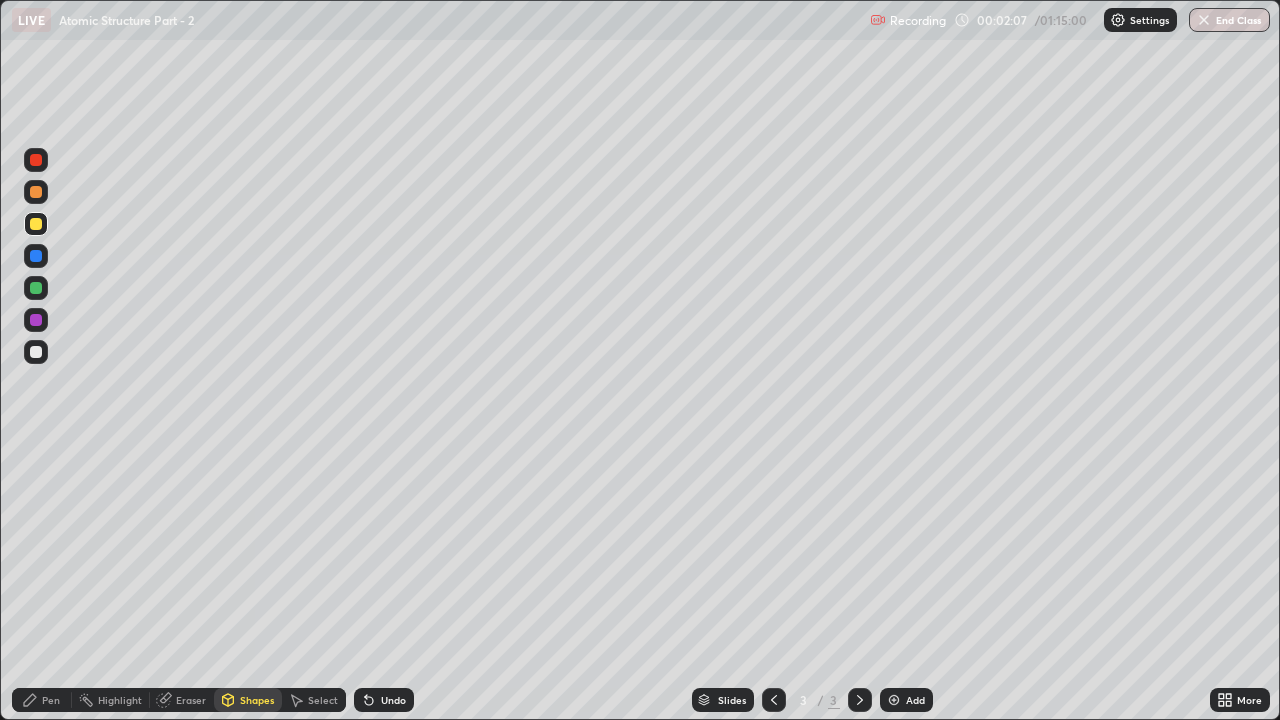 click on "Pen" at bounding box center [51, 700] 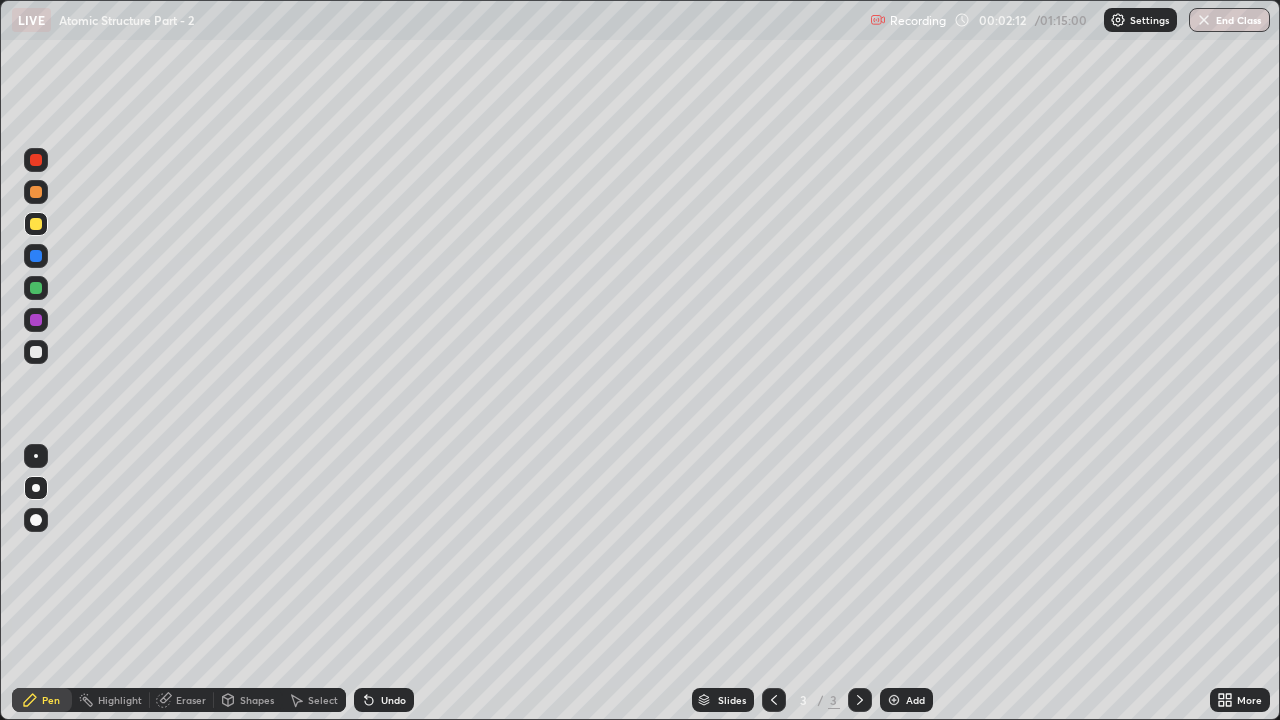 click at bounding box center (36, 352) 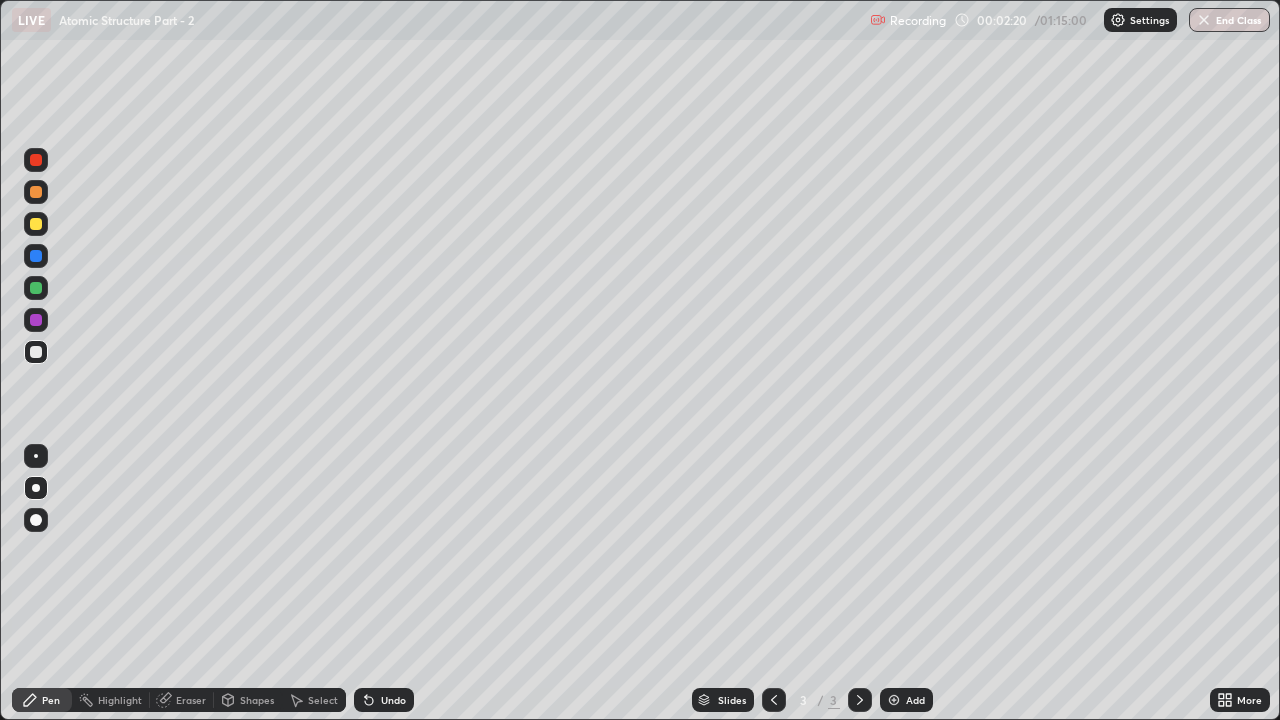 click on "Undo" at bounding box center (393, 700) 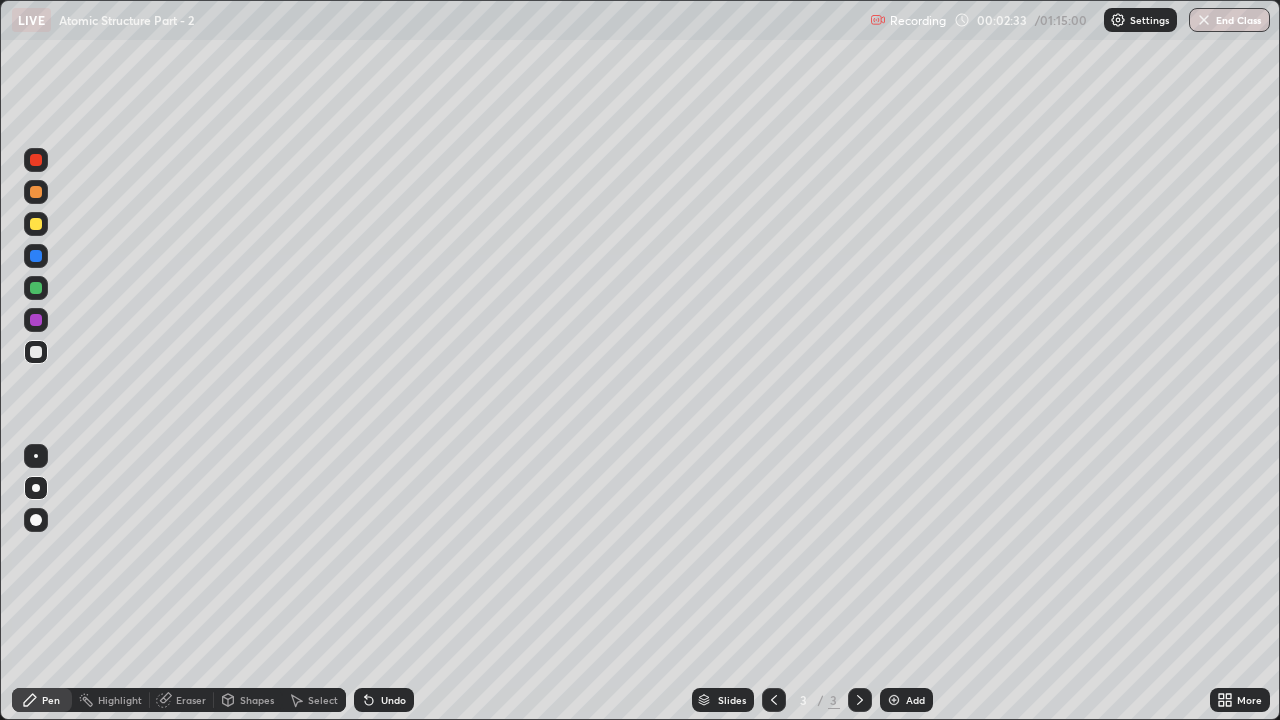 click on "Eraser" at bounding box center [191, 700] 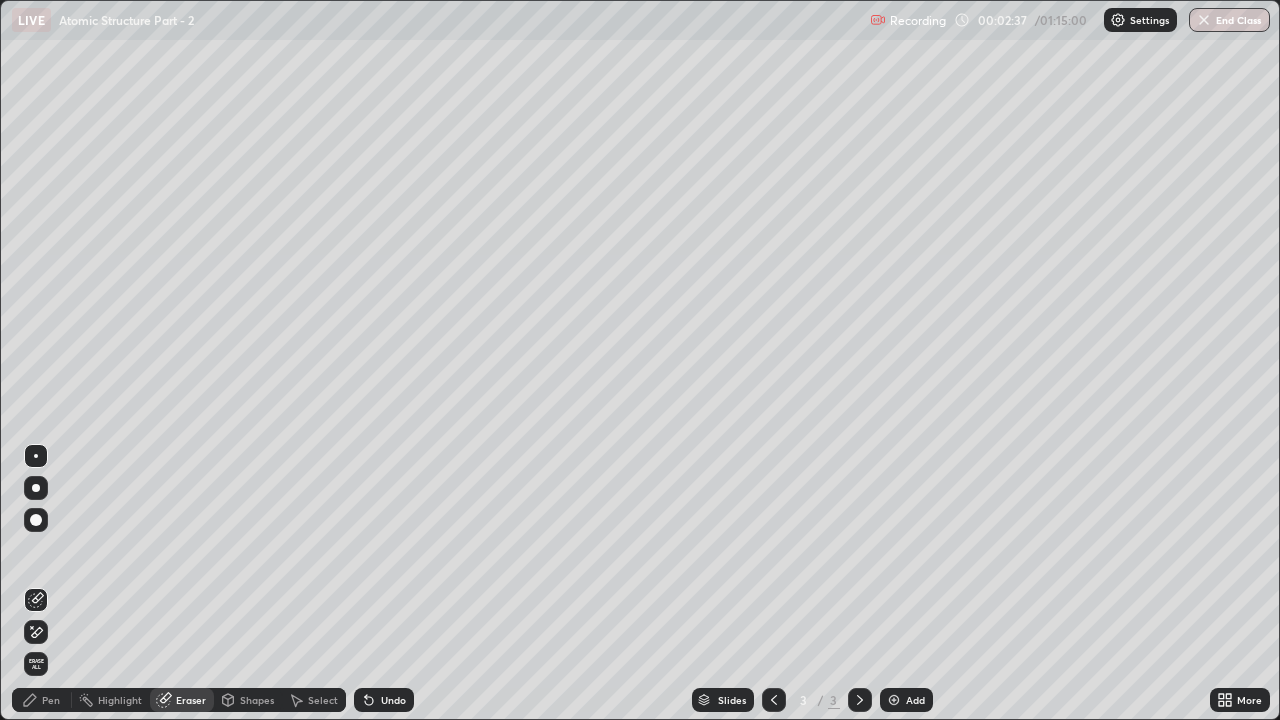 click 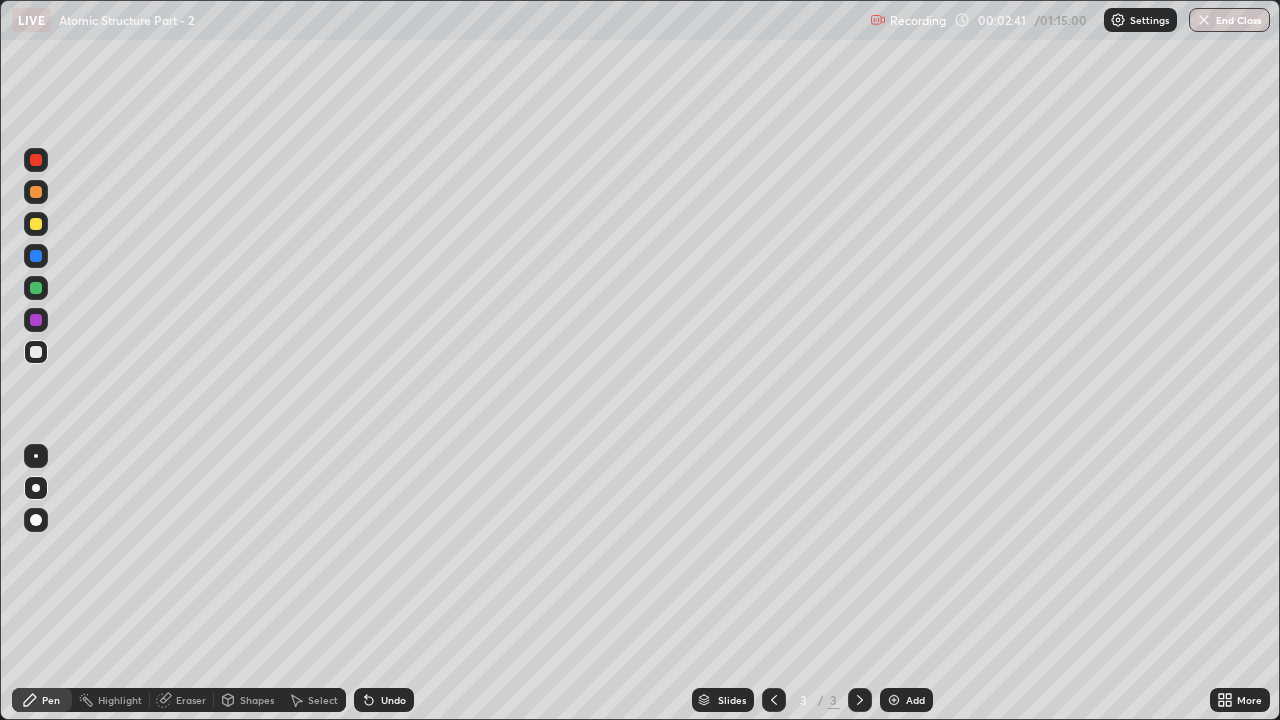 click on "Undo" at bounding box center [384, 700] 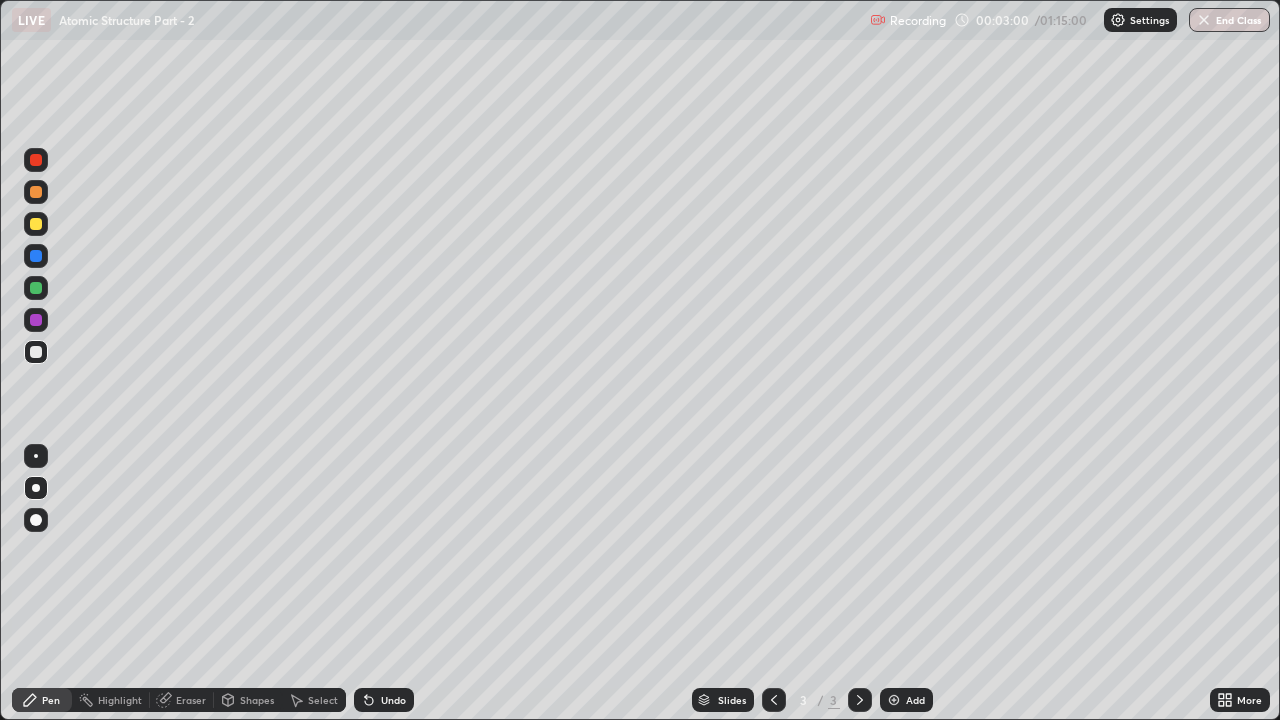 click at bounding box center (36, 224) 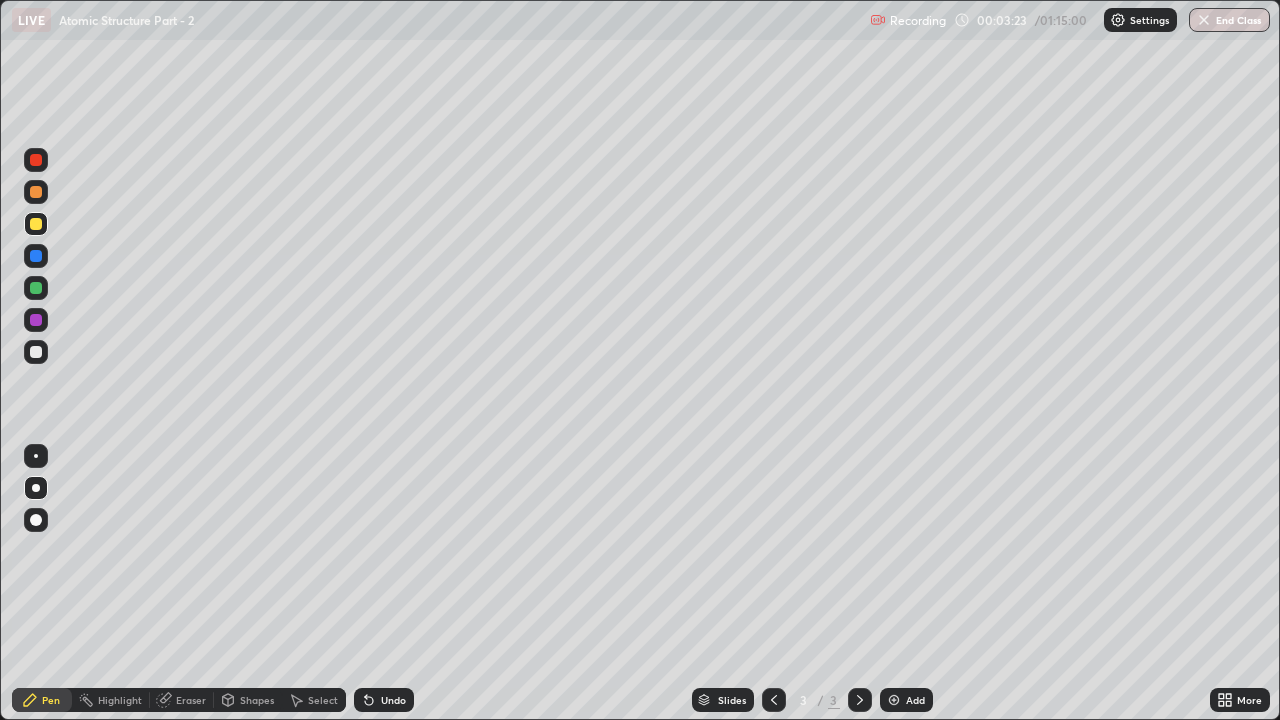 click on "Undo" at bounding box center (384, 700) 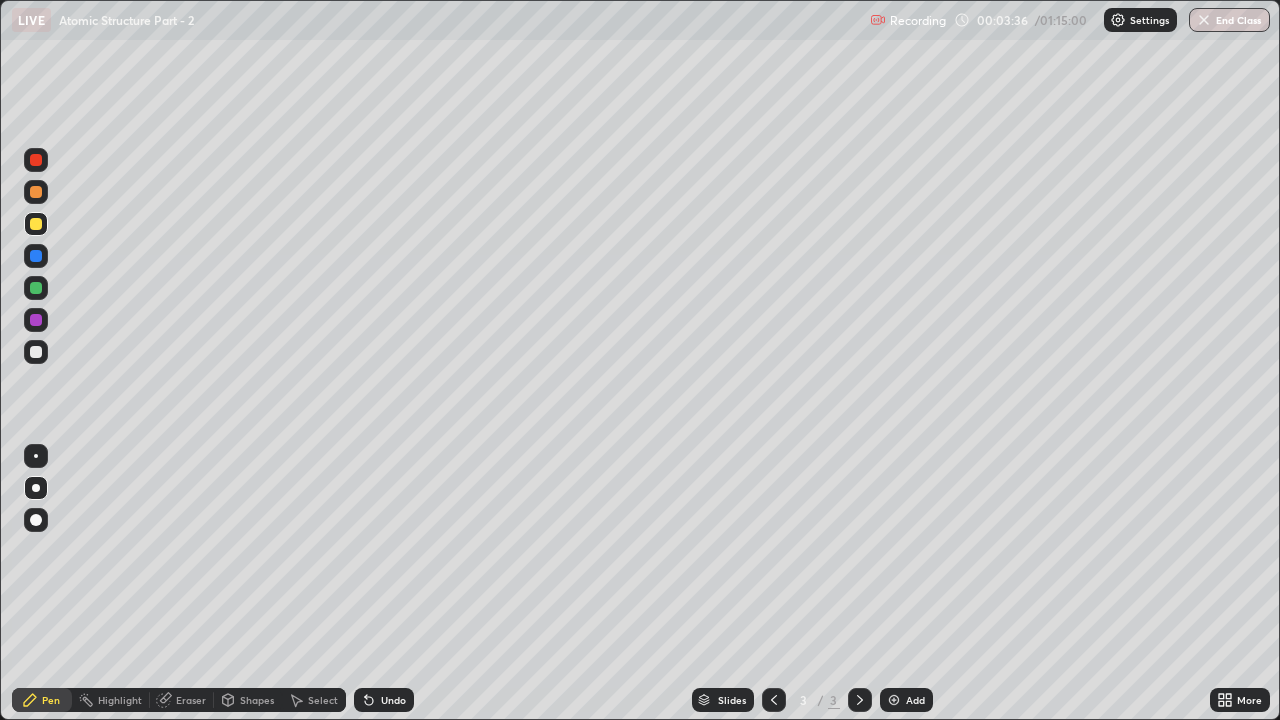 click on "Undo" at bounding box center [384, 700] 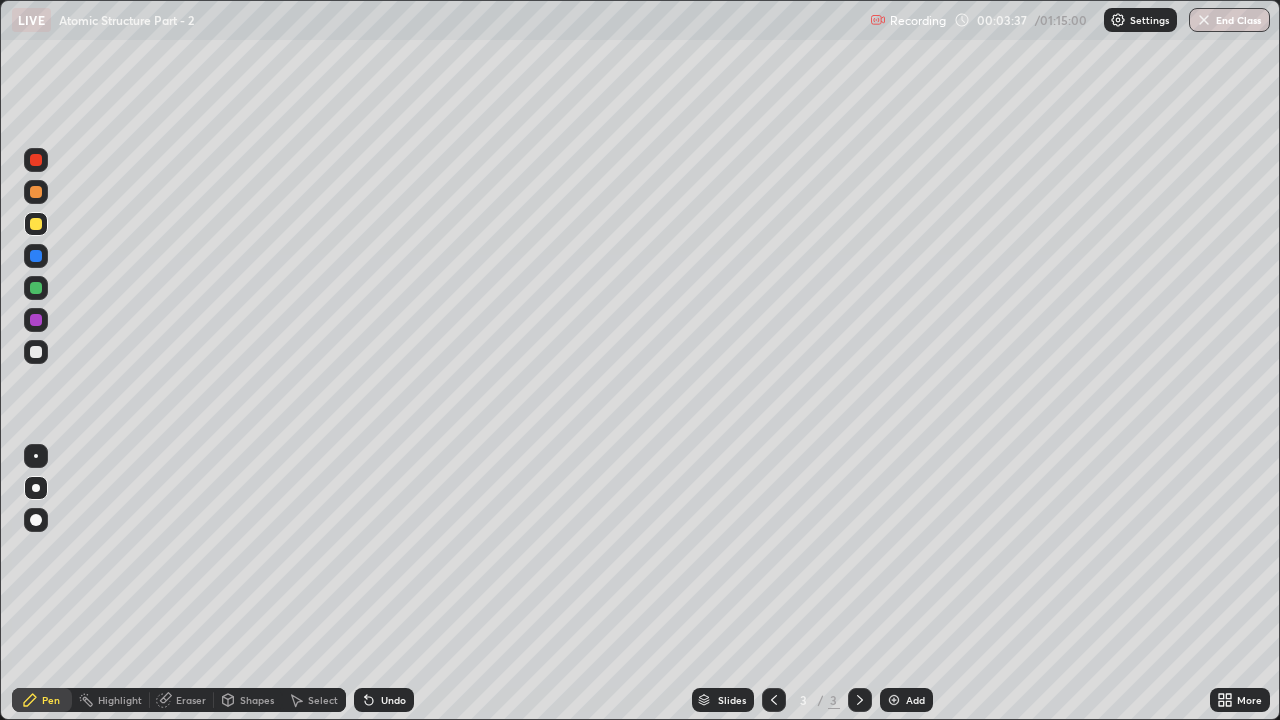 click on "Undo" at bounding box center (393, 700) 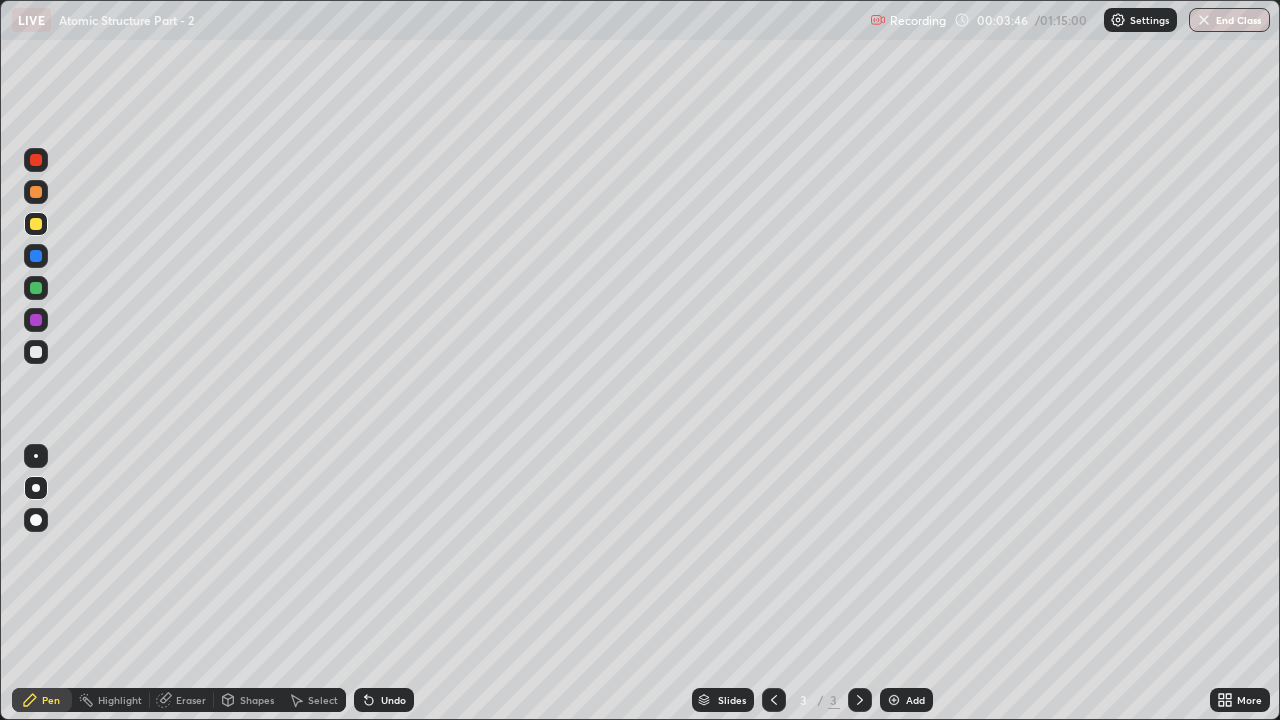 click at bounding box center [36, 224] 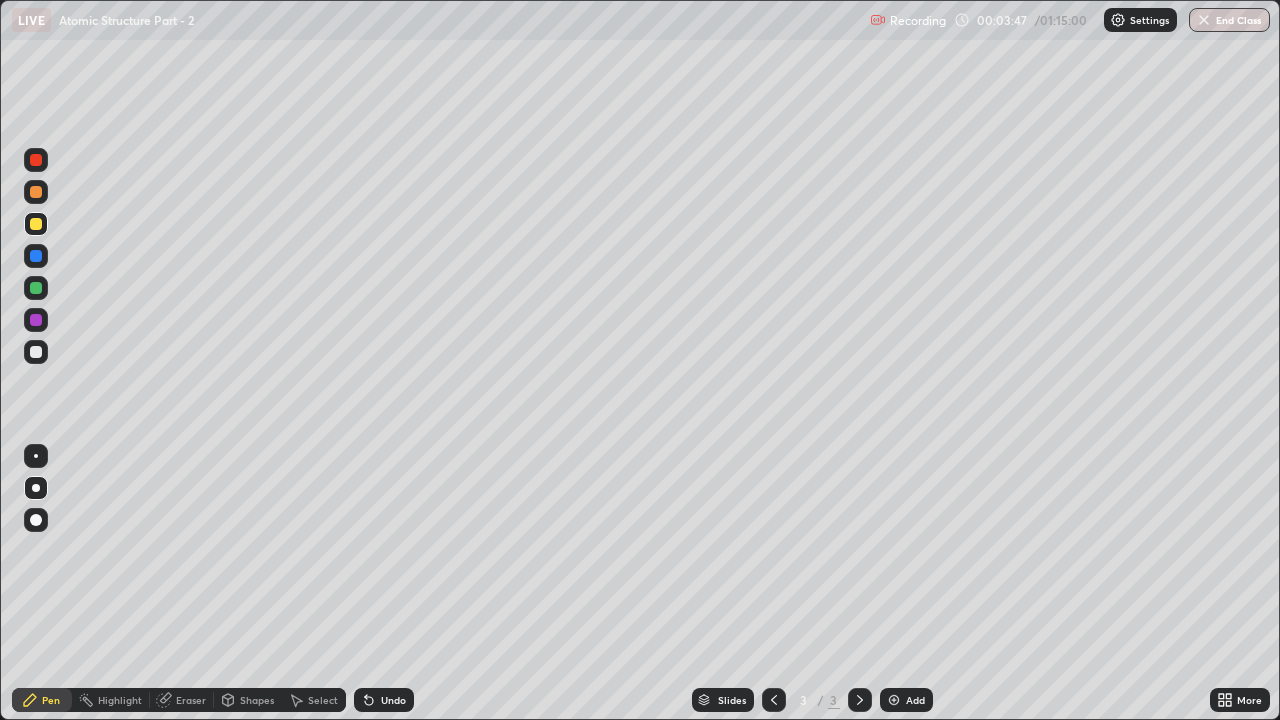 click at bounding box center (36, 320) 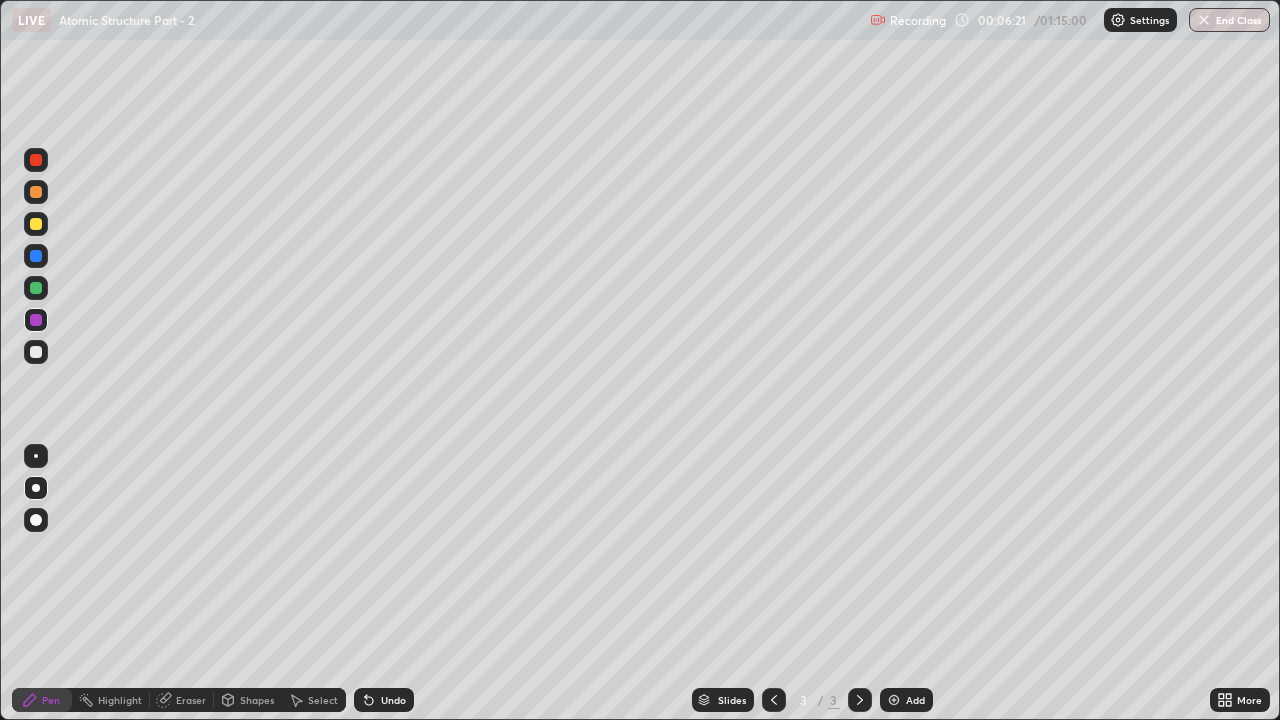 click at bounding box center [36, 288] 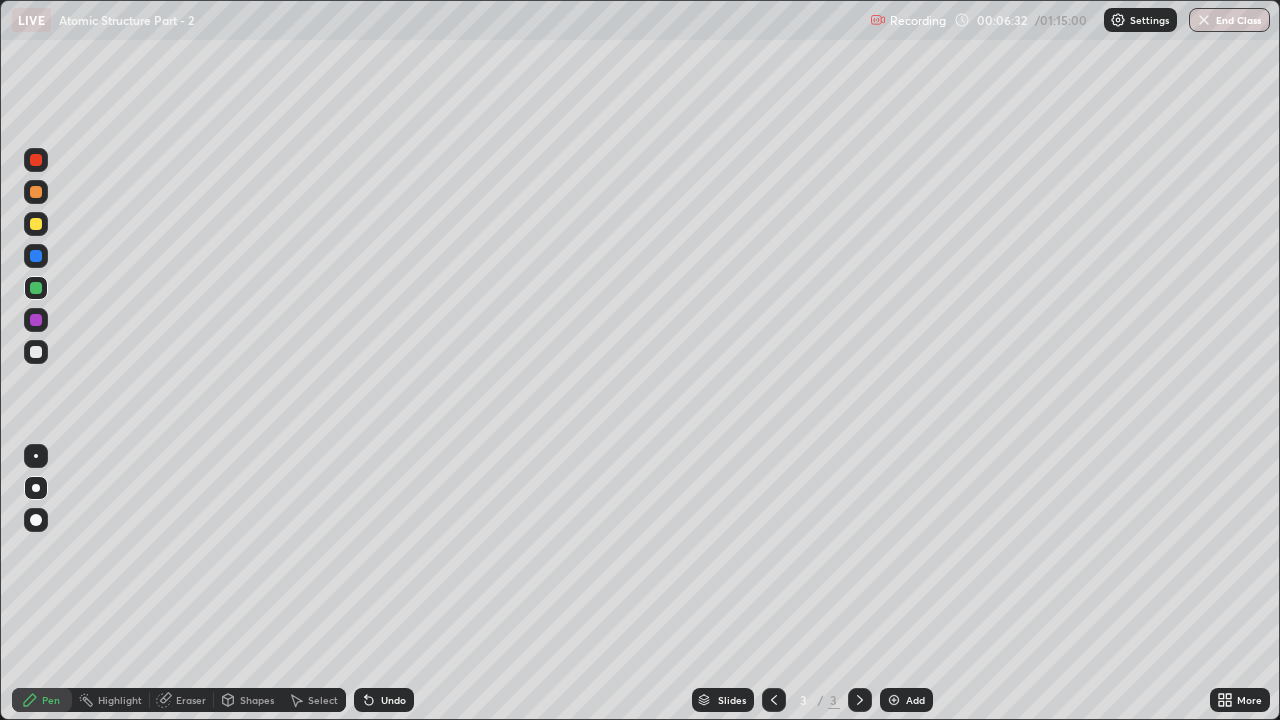 click on "Shapes" at bounding box center (257, 700) 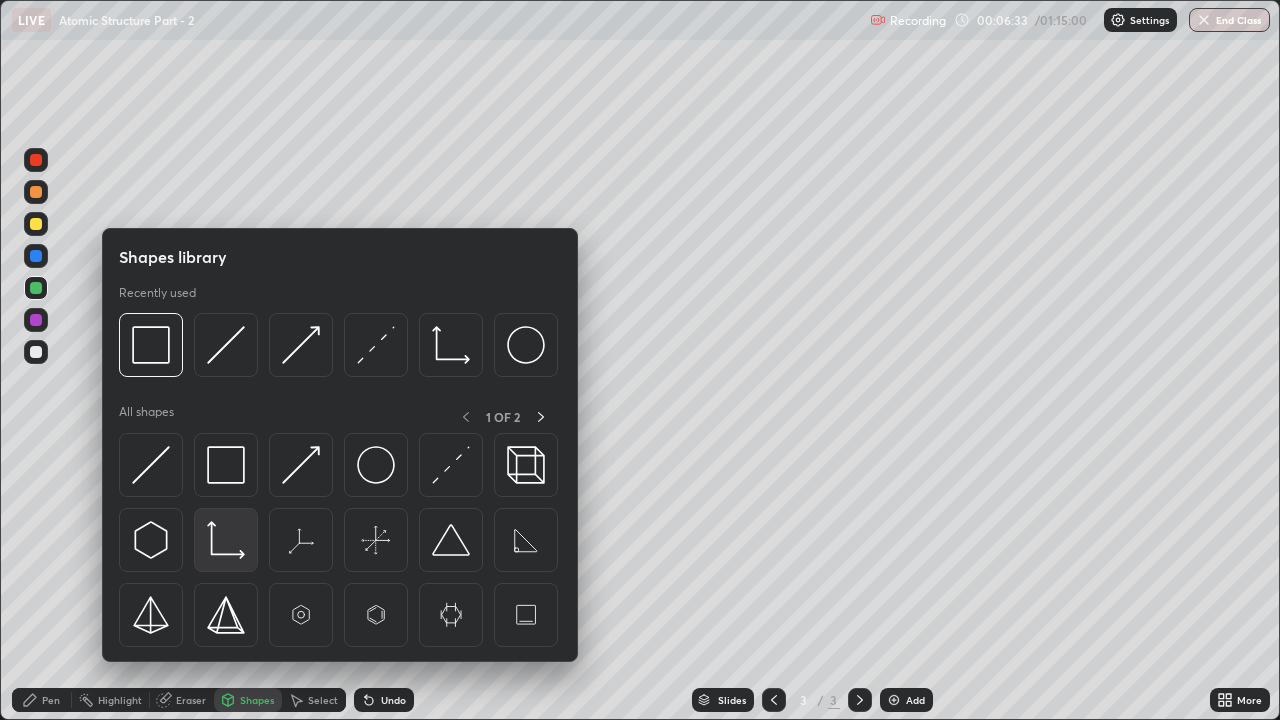 click at bounding box center [226, 540] 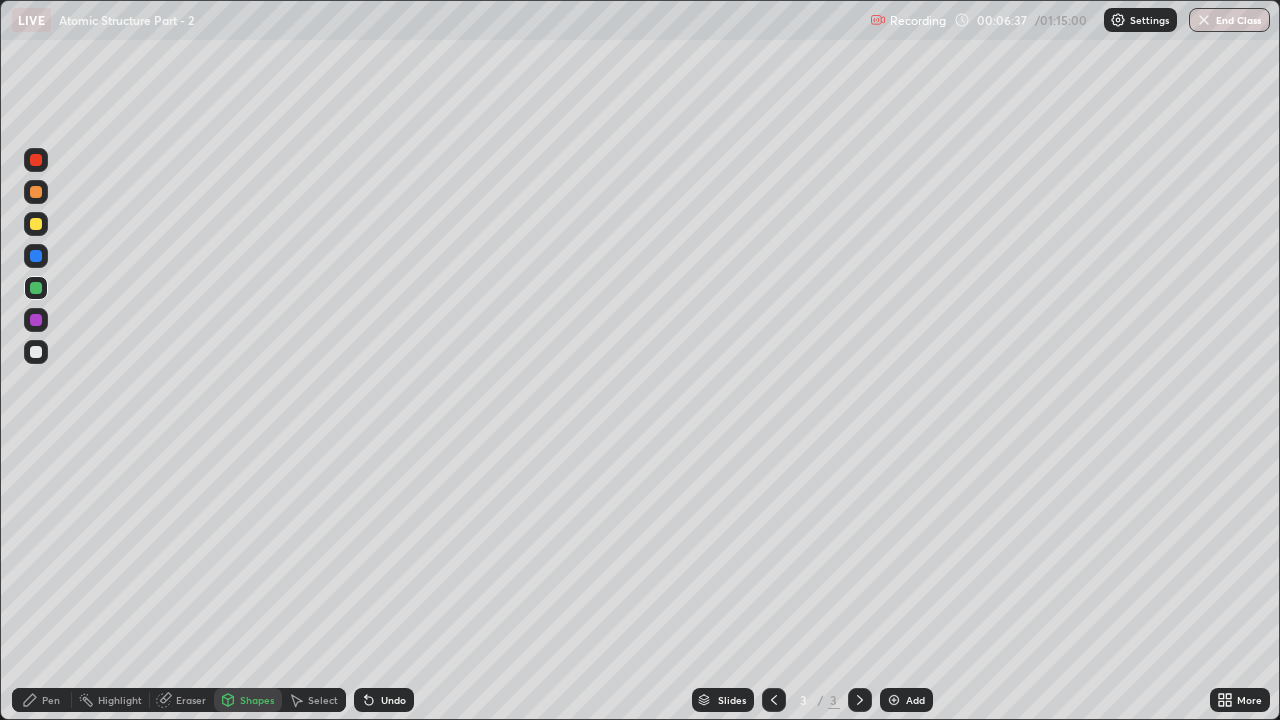 click on "Pen" at bounding box center (42, 700) 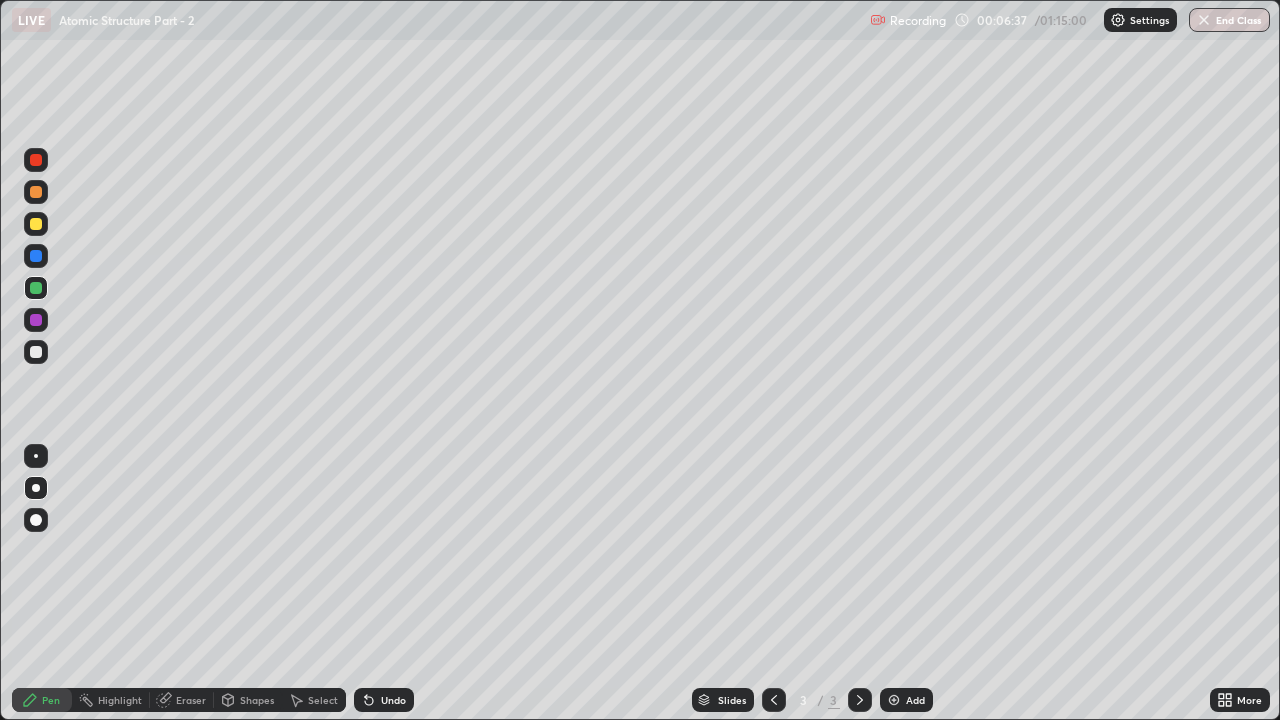 click at bounding box center [36, 352] 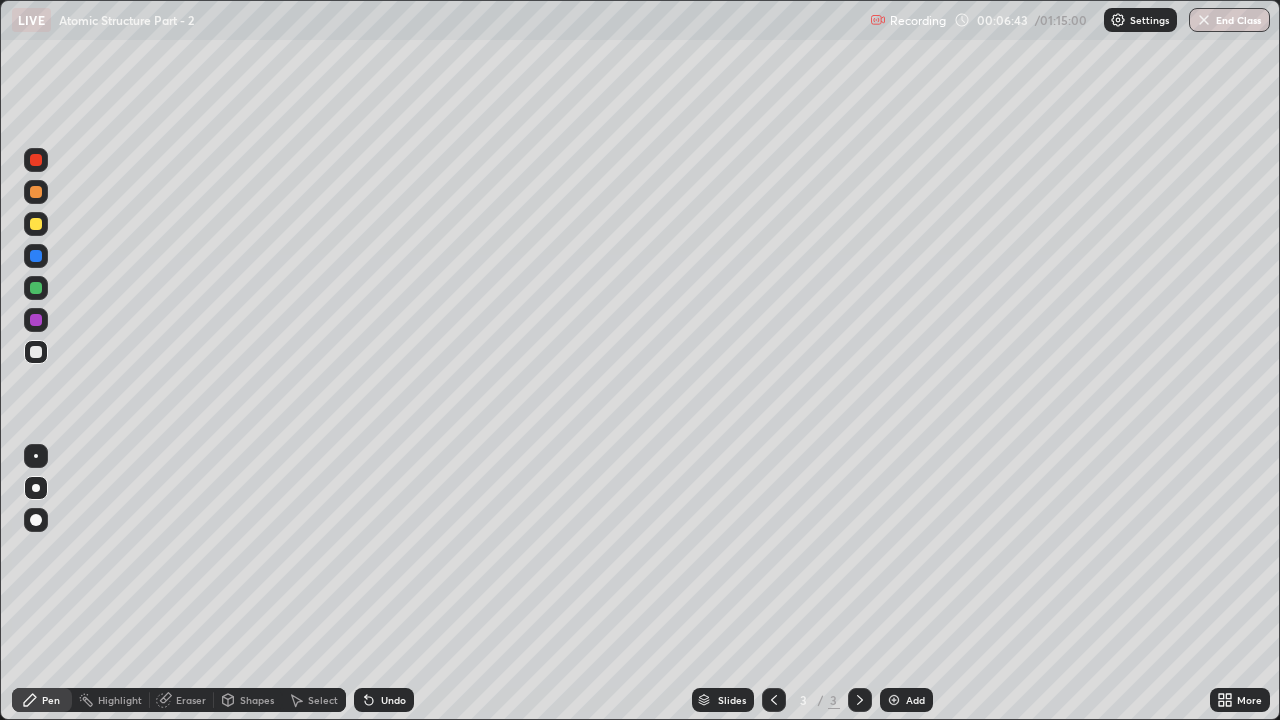 click on "Shapes" at bounding box center [257, 700] 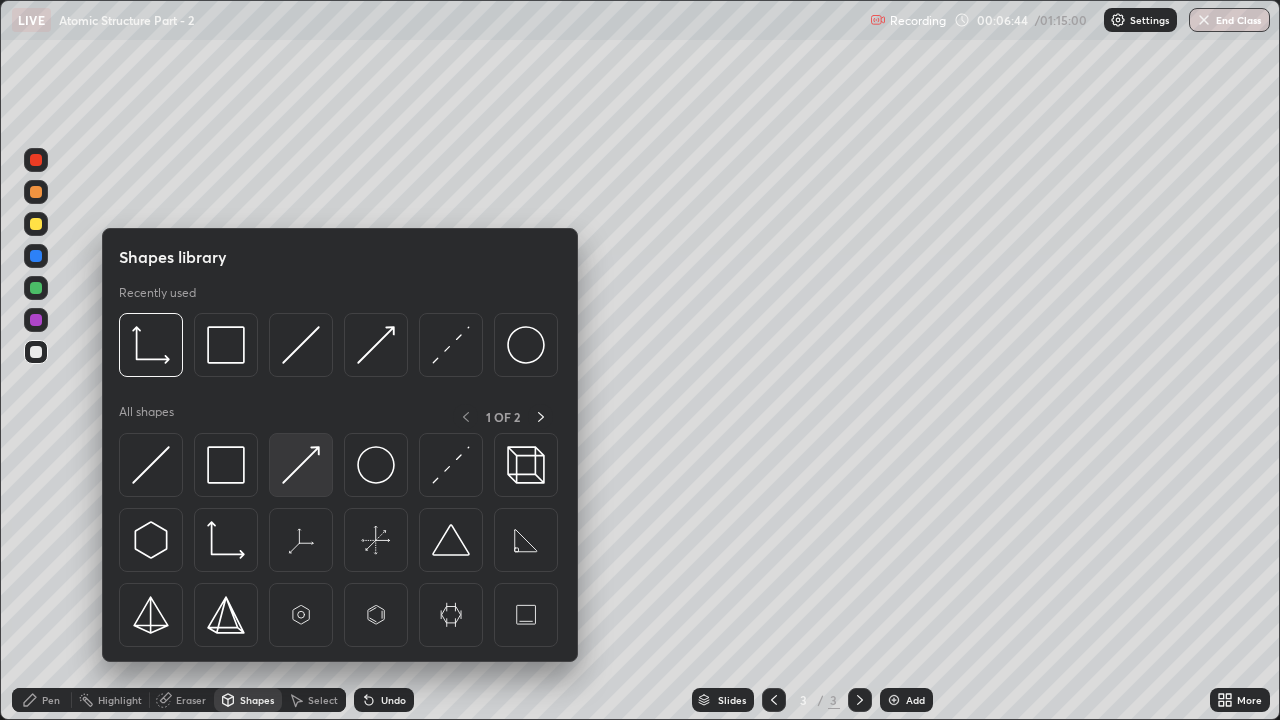 click at bounding box center (301, 465) 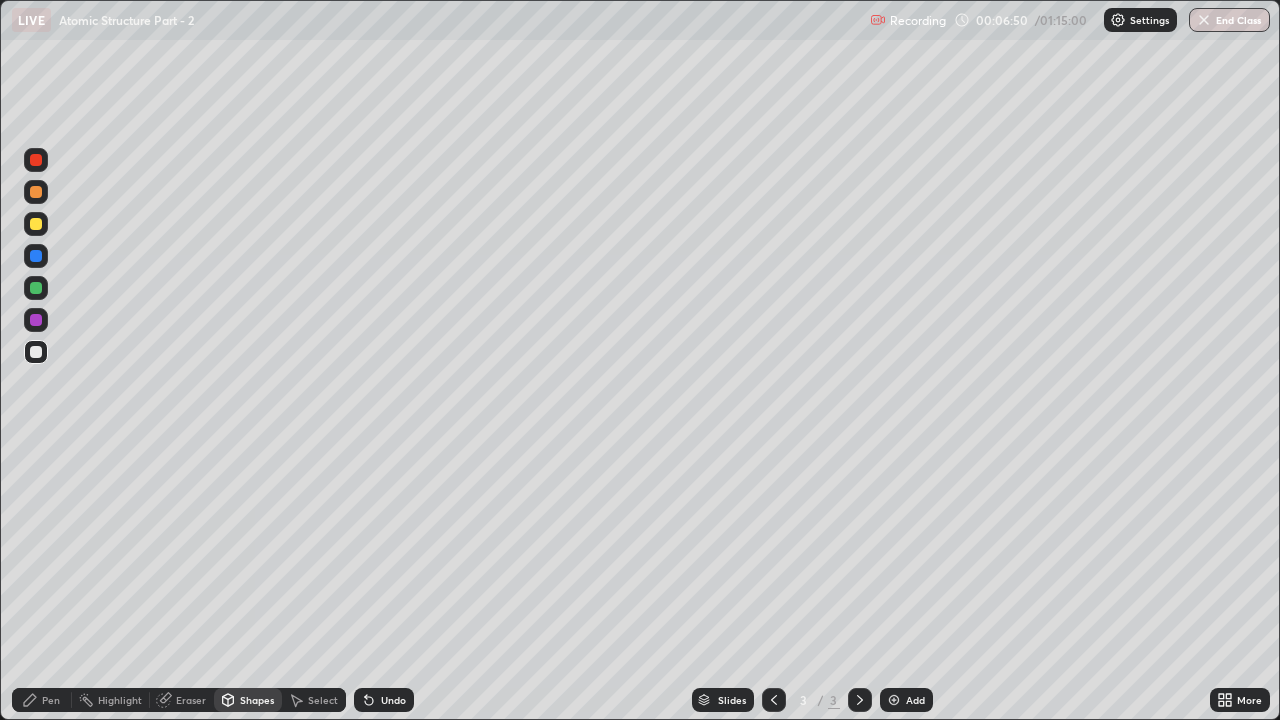 click on "Pen" at bounding box center (42, 700) 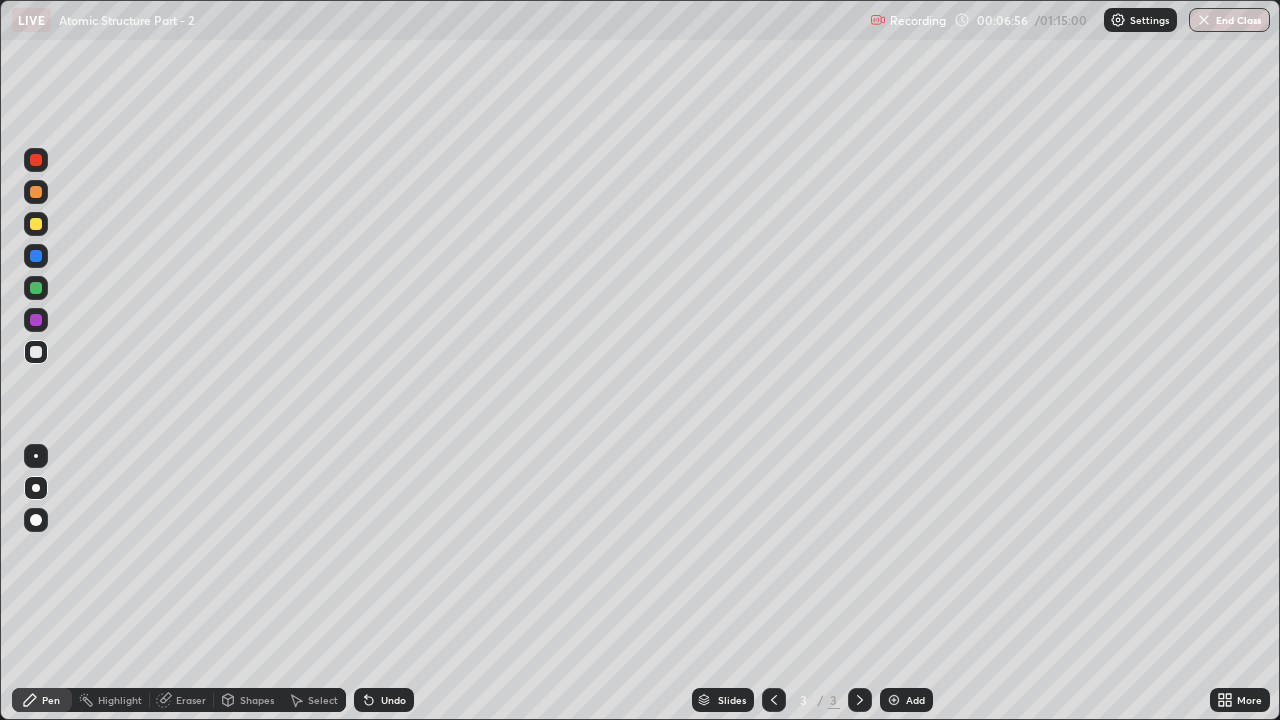 click on "Undo" at bounding box center (393, 700) 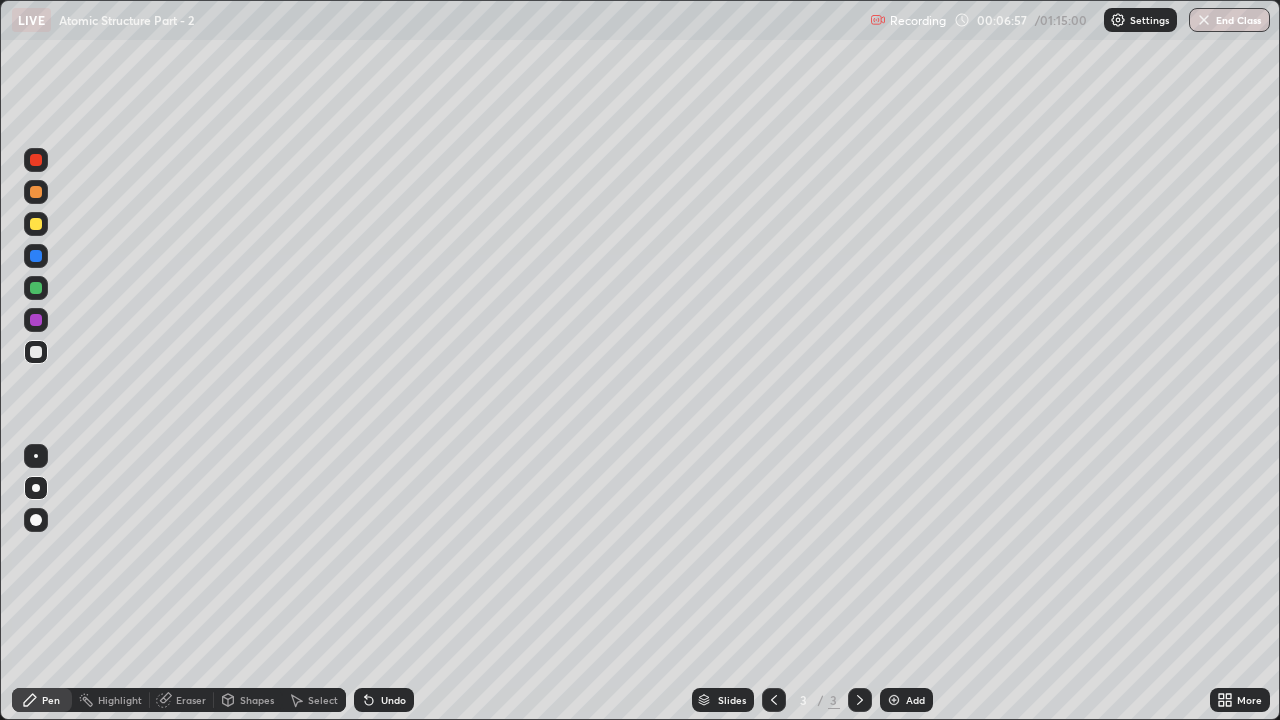 click on "Undo" at bounding box center (393, 700) 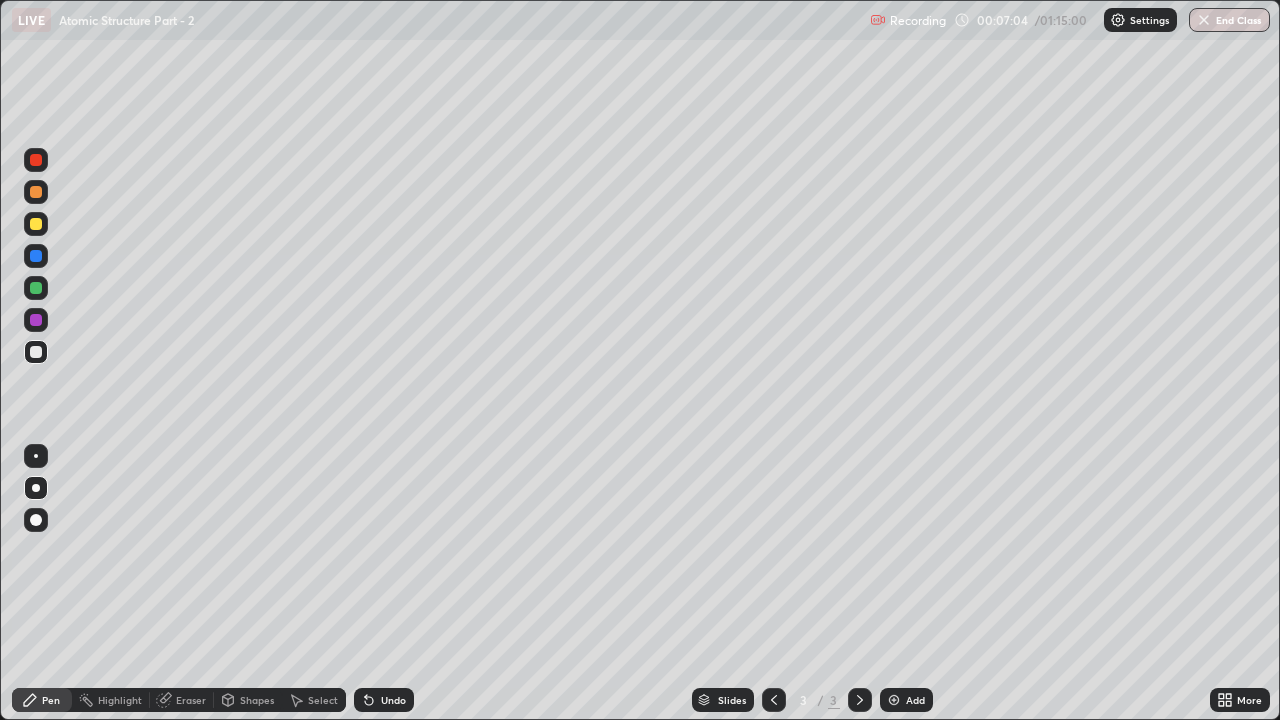 click 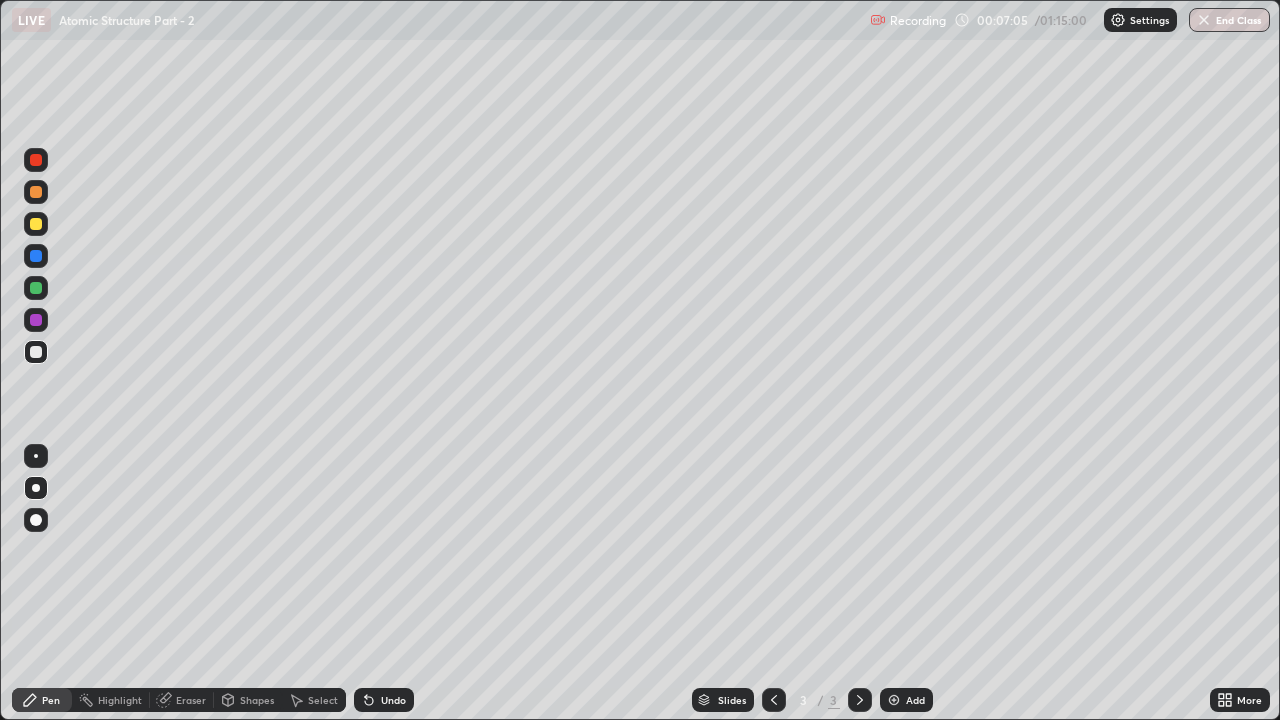 click on "Undo" at bounding box center (384, 700) 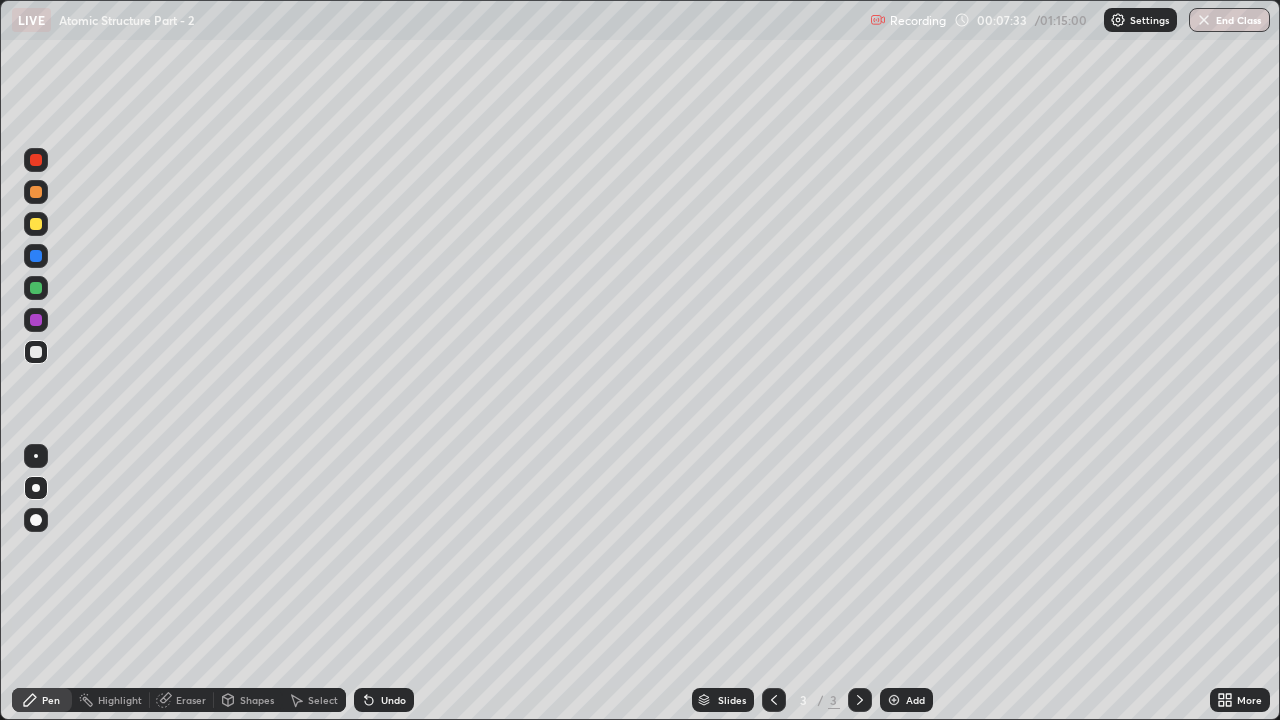 click on "Add" at bounding box center [915, 700] 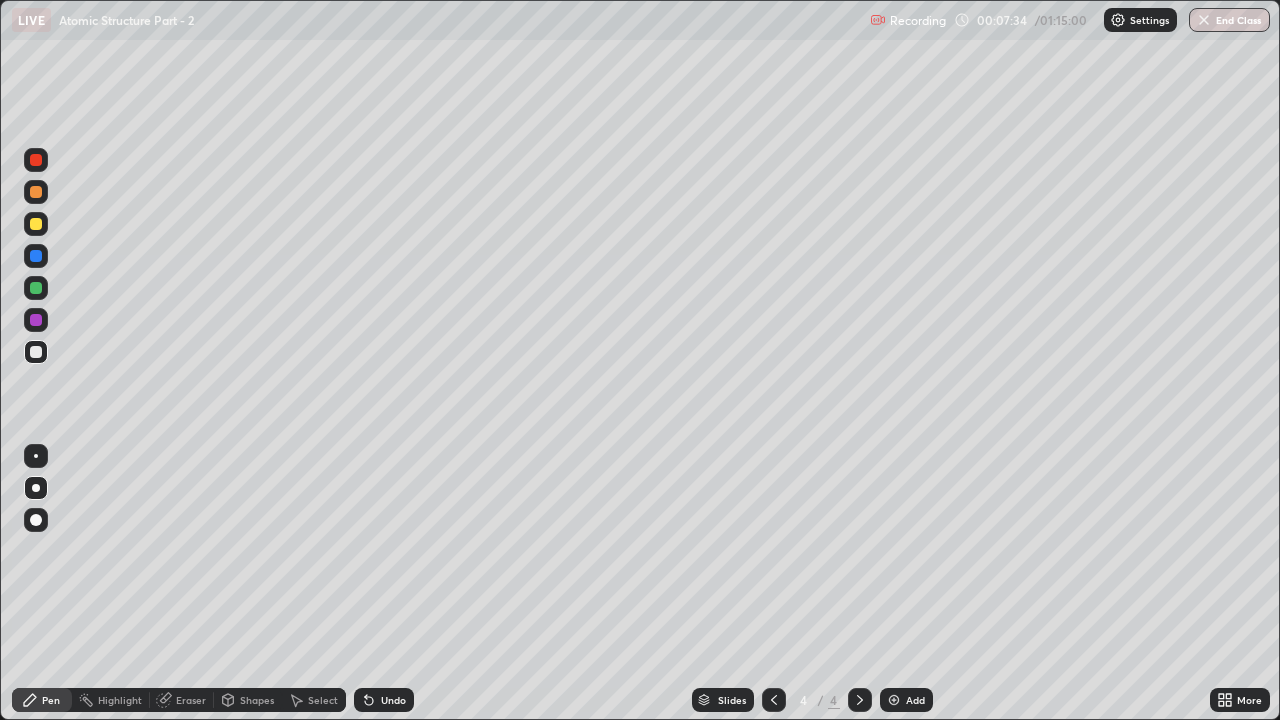 click at bounding box center [36, 224] 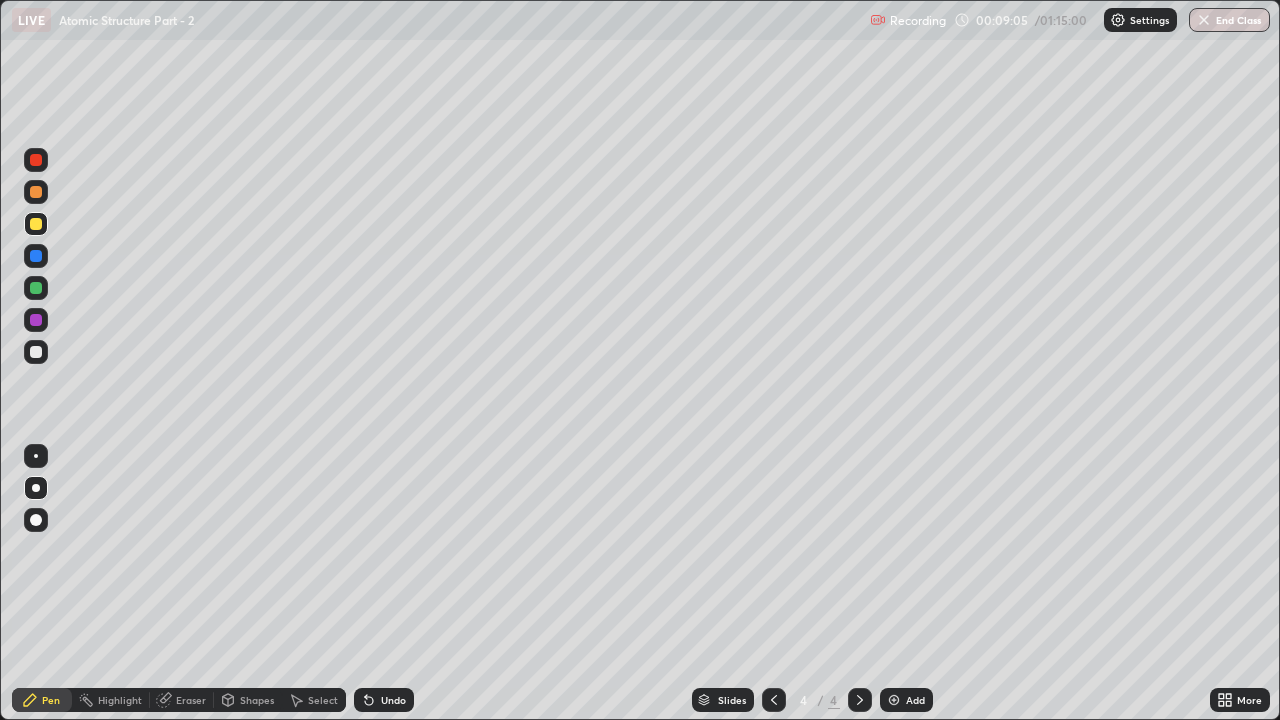 click on "Eraser" at bounding box center (182, 700) 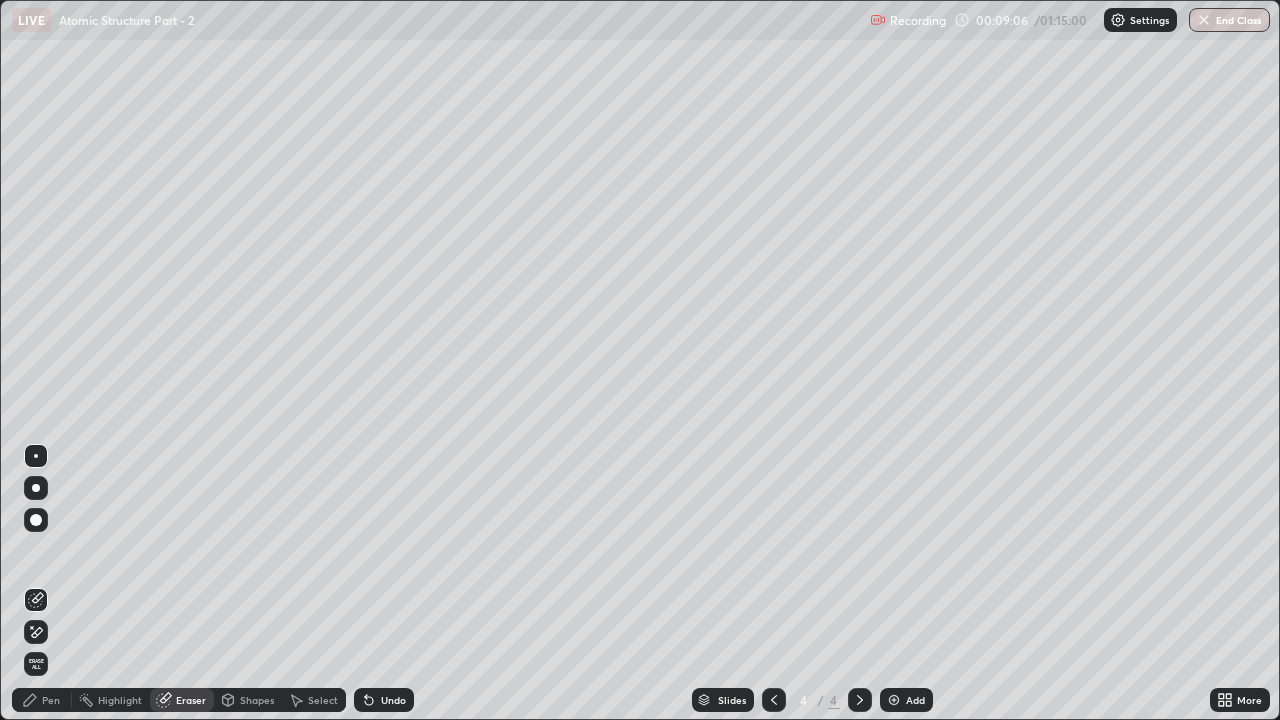 click 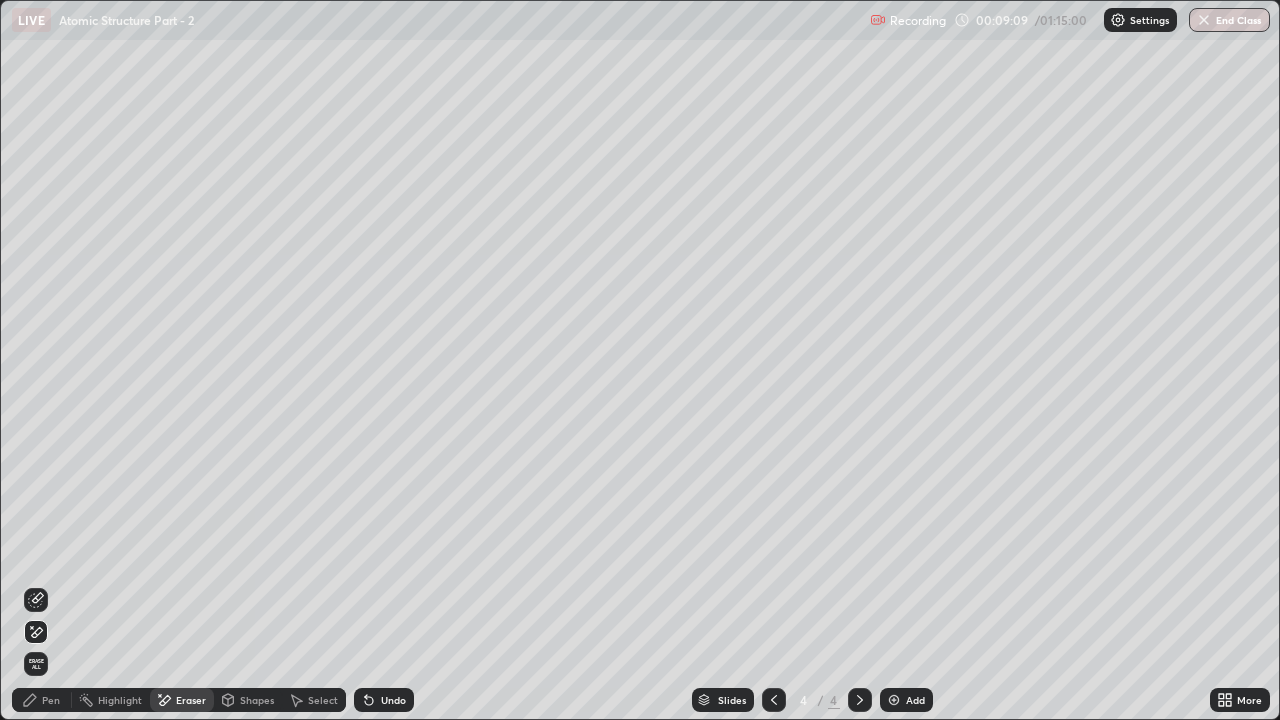 click on "Pen" at bounding box center (42, 700) 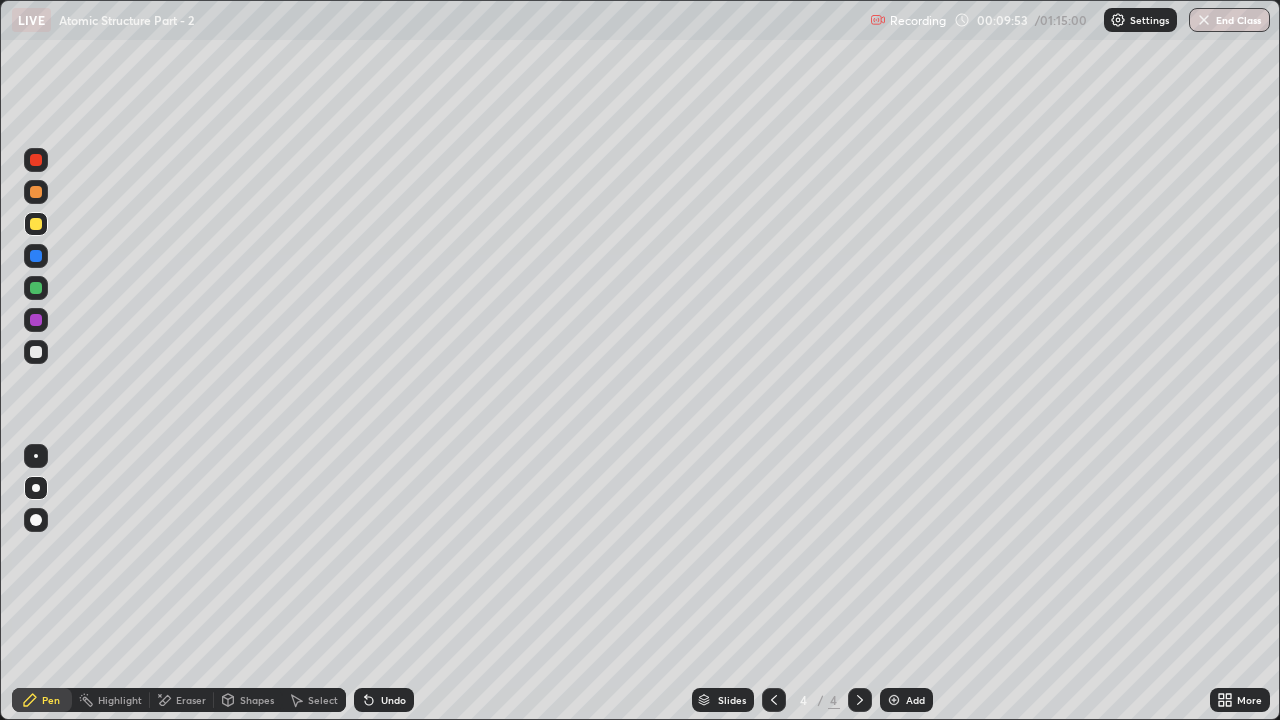 click on "Shapes" at bounding box center [257, 700] 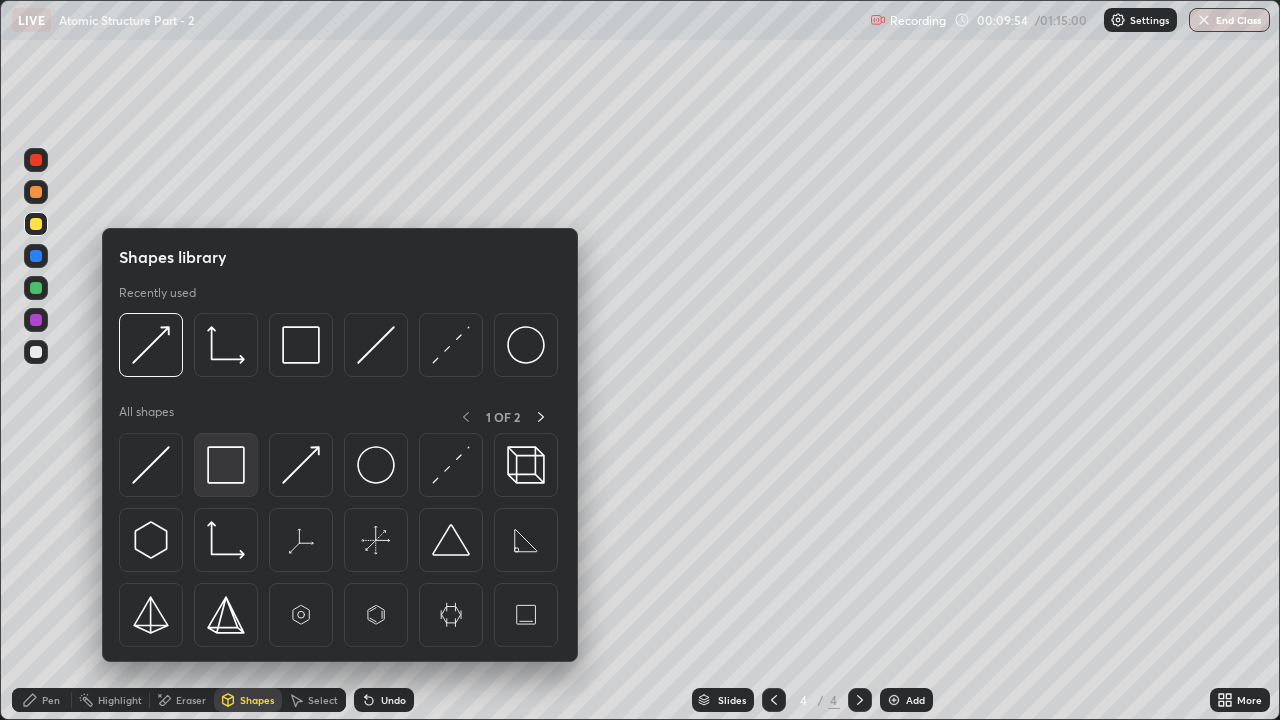 click at bounding box center (226, 465) 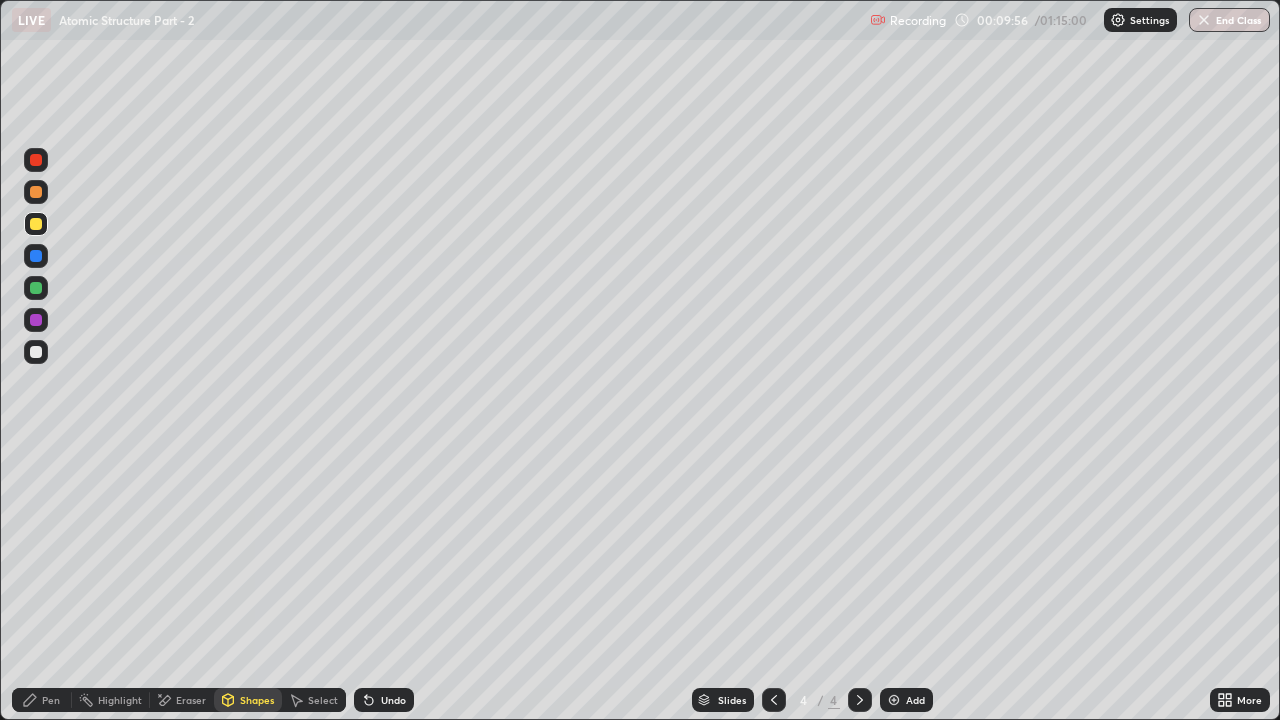 click on "Pen" at bounding box center (51, 700) 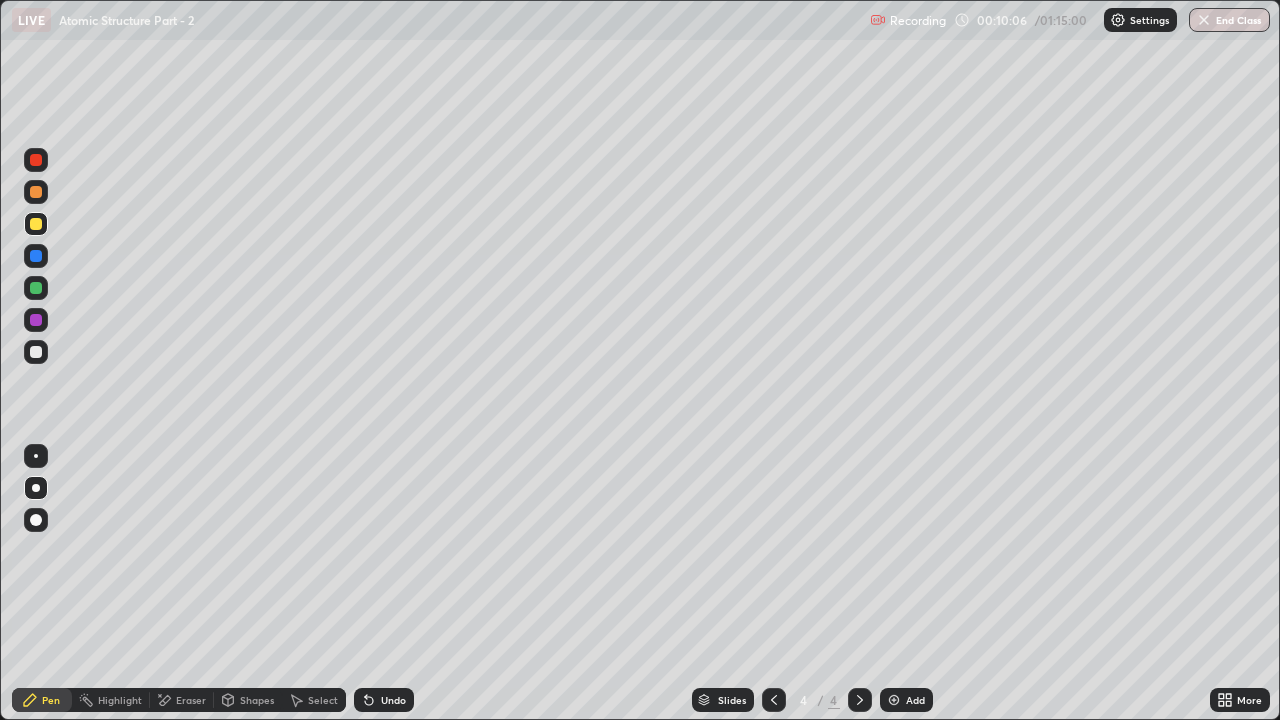 click on "Shapes" at bounding box center [257, 700] 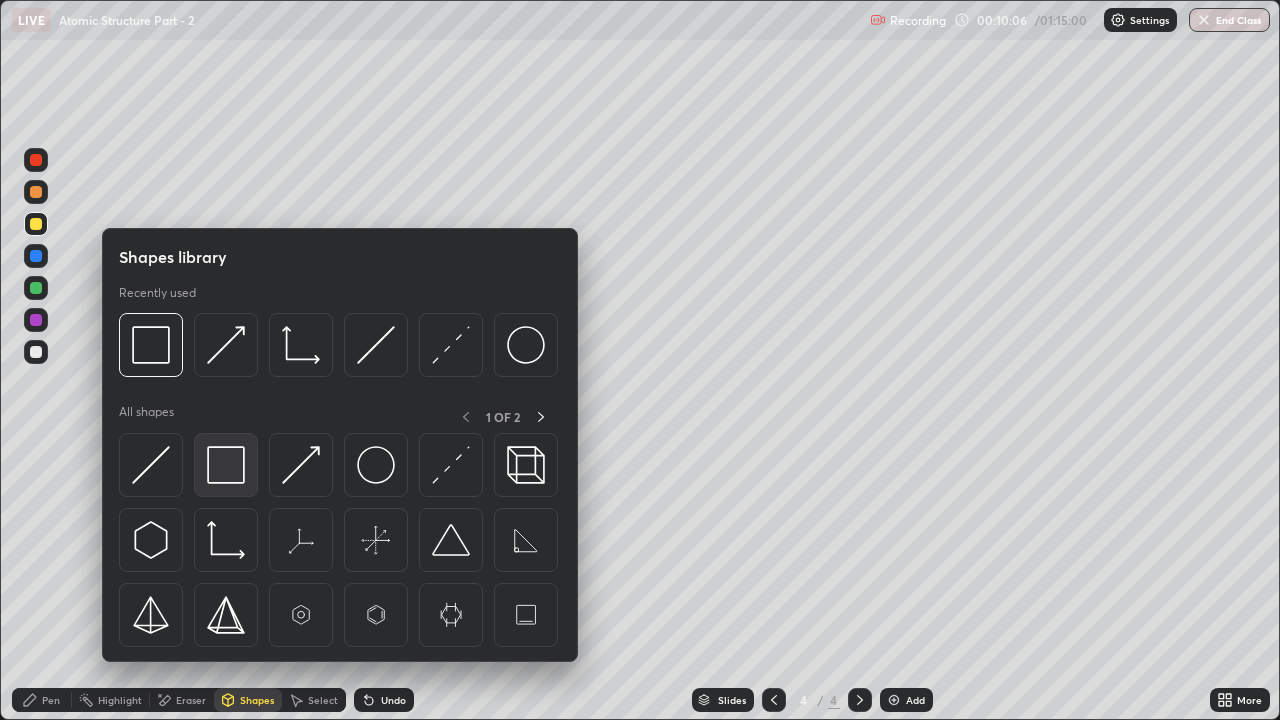 click at bounding box center [226, 465] 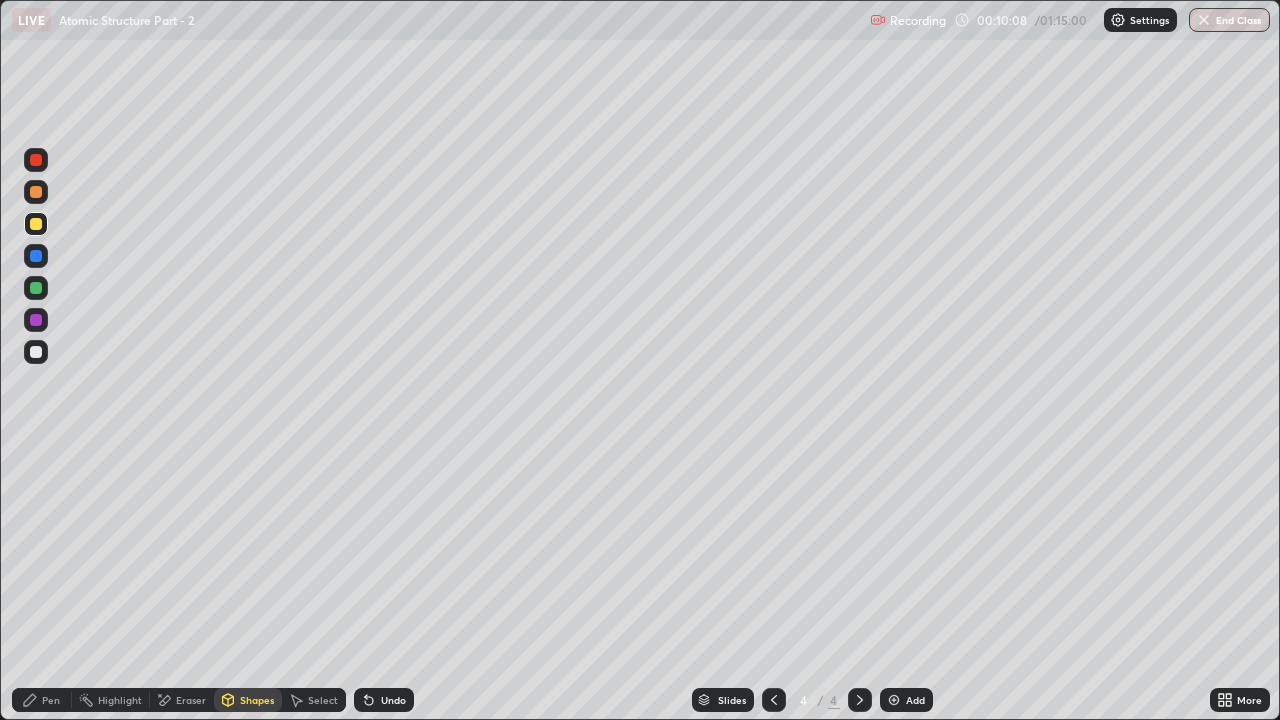 click on "Pen" at bounding box center (42, 700) 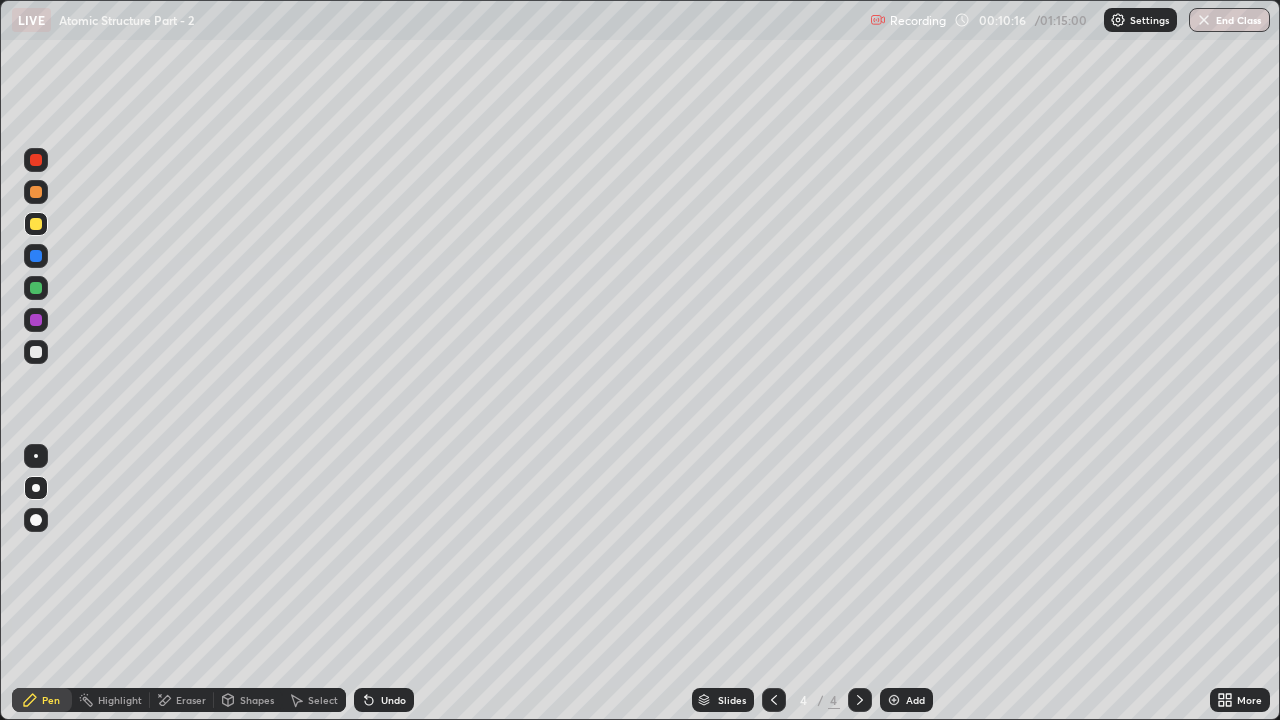 click on "Undo" at bounding box center [384, 700] 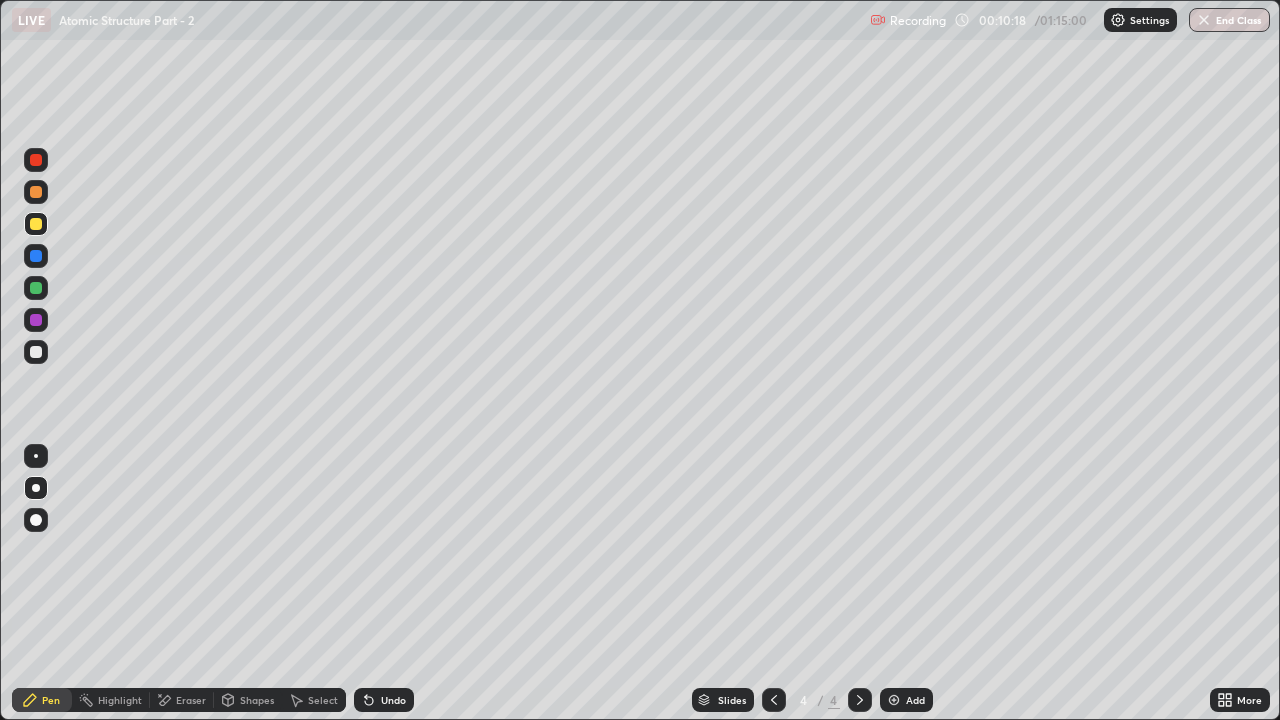 click on "Undo" at bounding box center [384, 700] 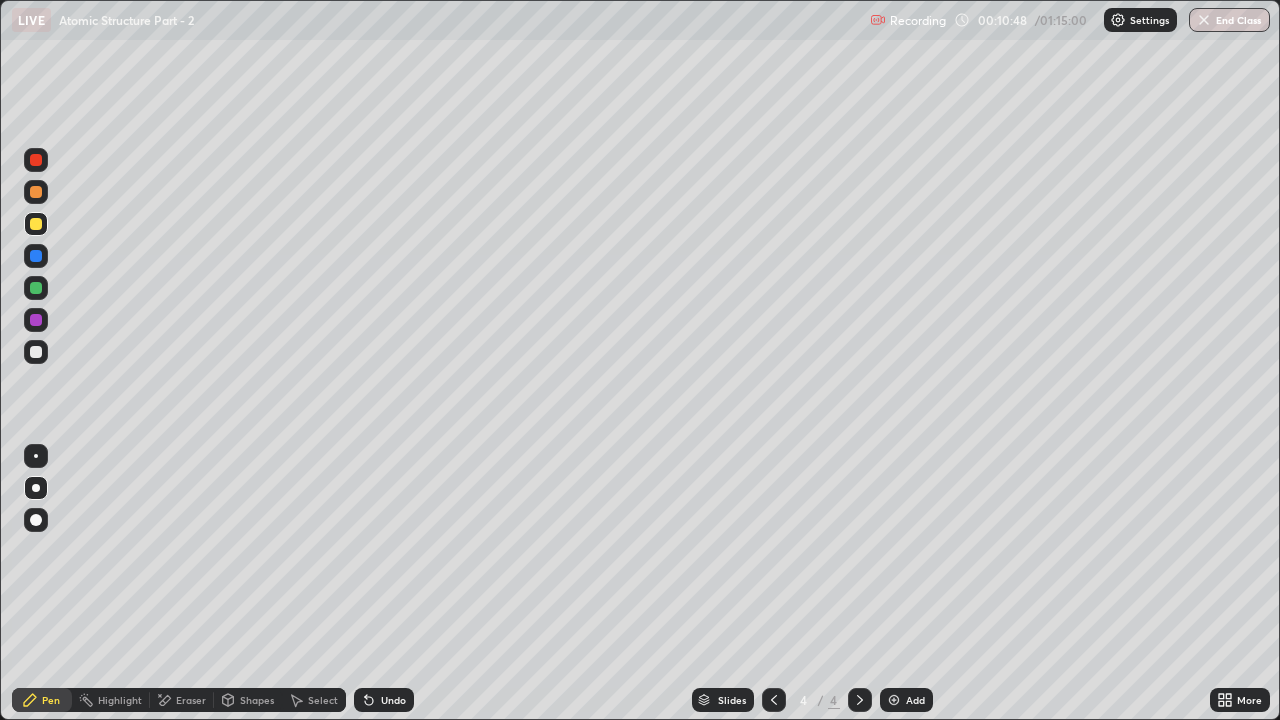 click on "Shapes" at bounding box center [257, 700] 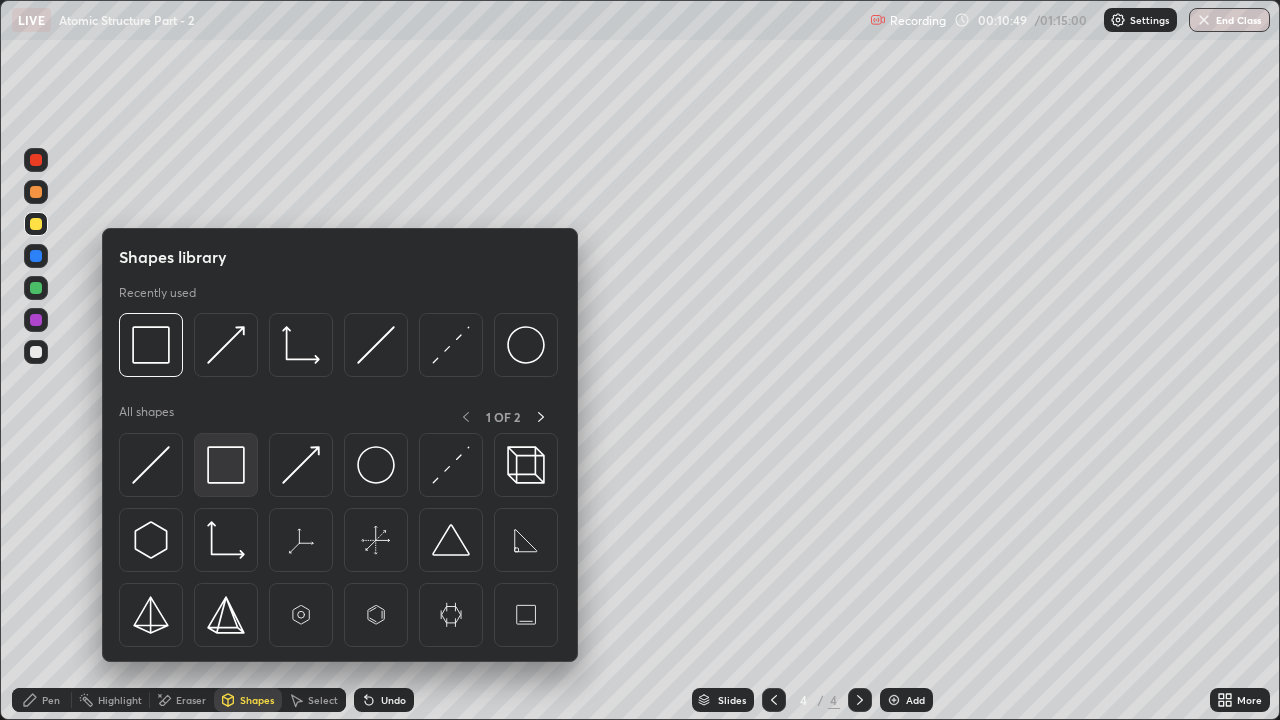 click at bounding box center [226, 465] 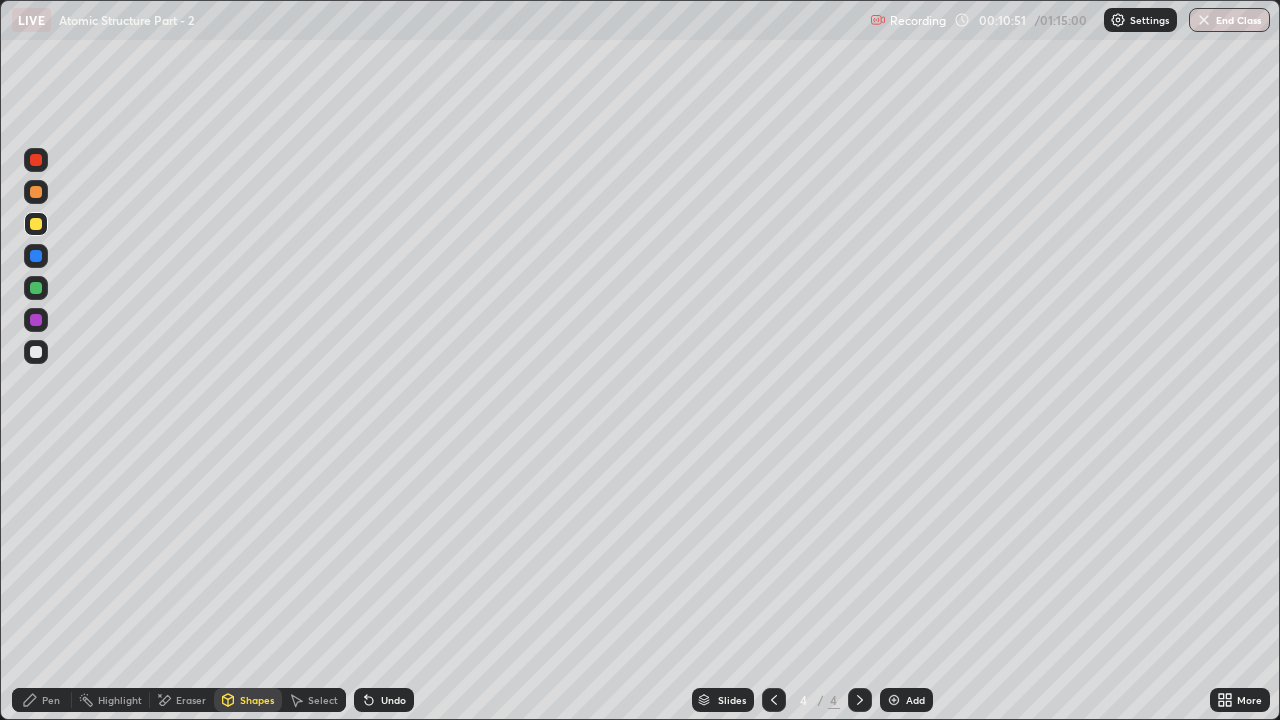 click on "Pen" at bounding box center [42, 700] 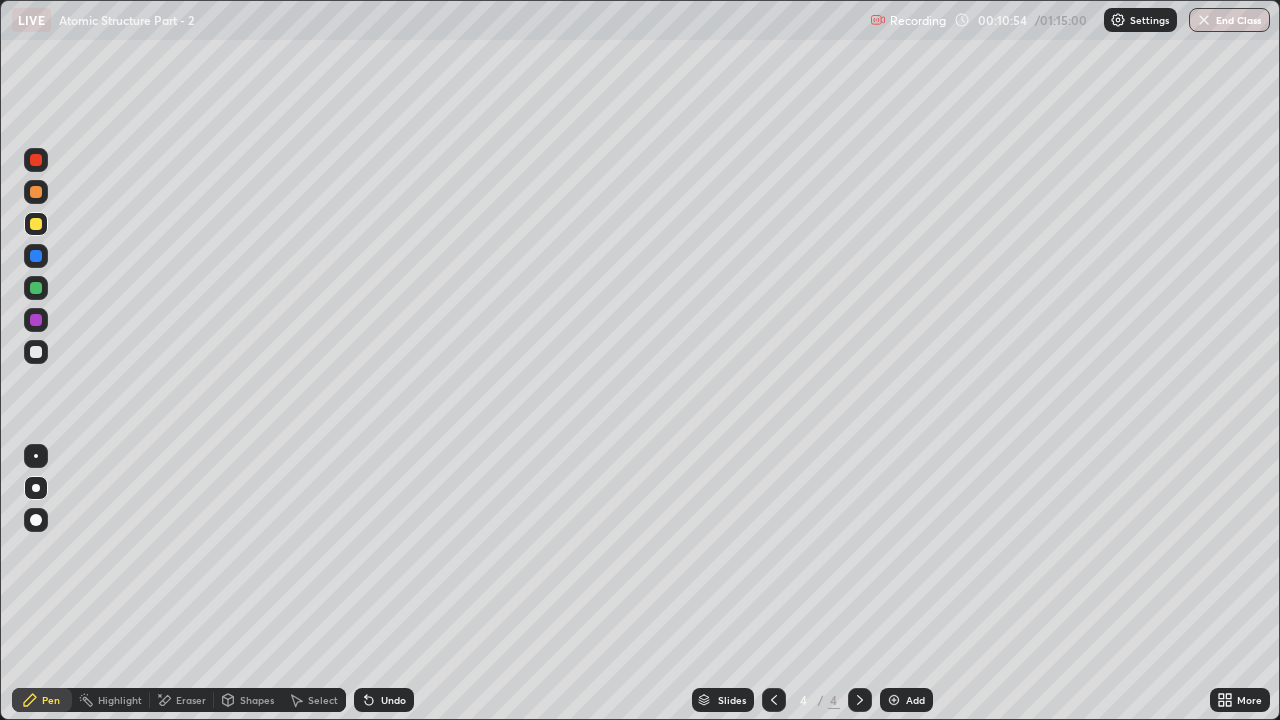 click on "Undo" at bounding box center [384, 700] 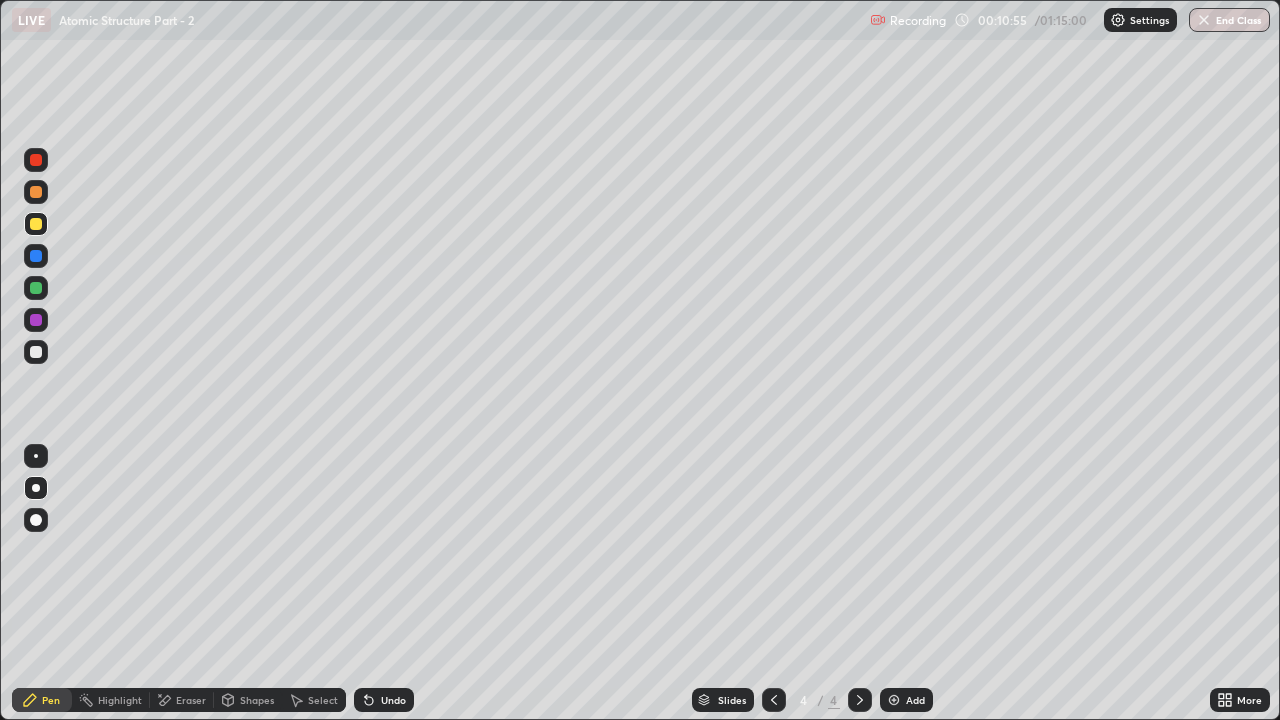 click on "Undo" at bounding box center (384, 700) 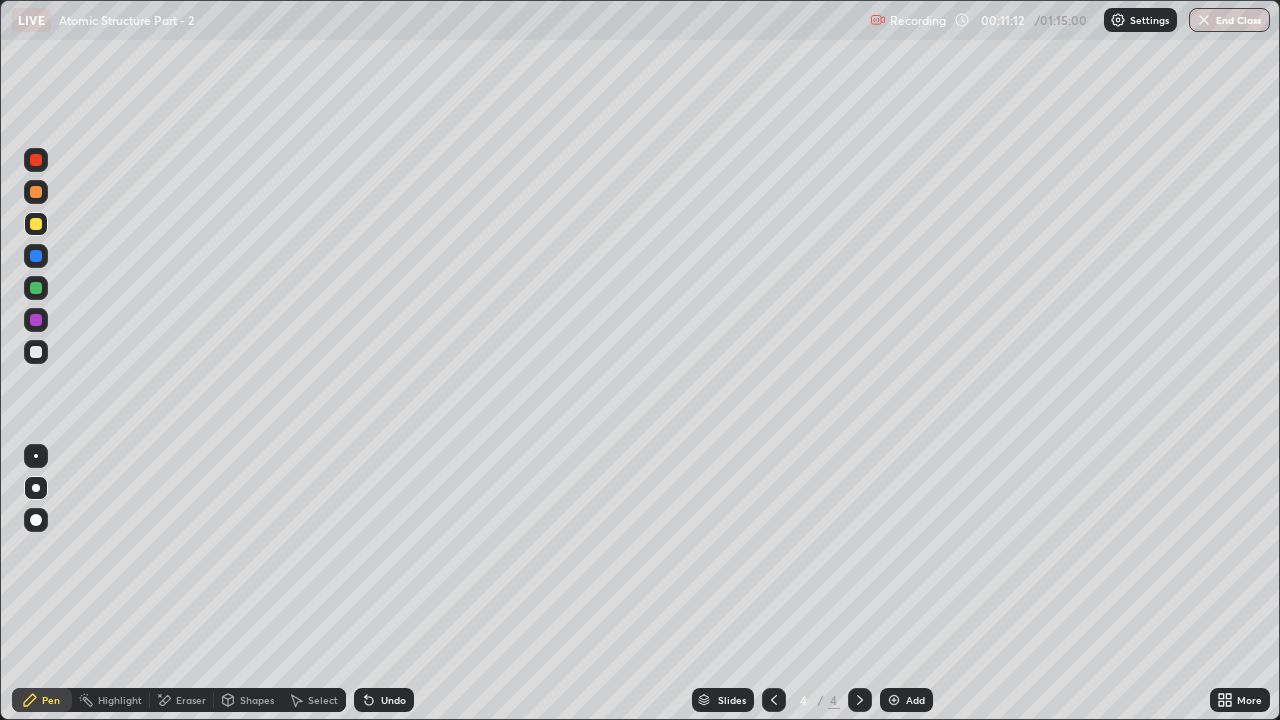 click 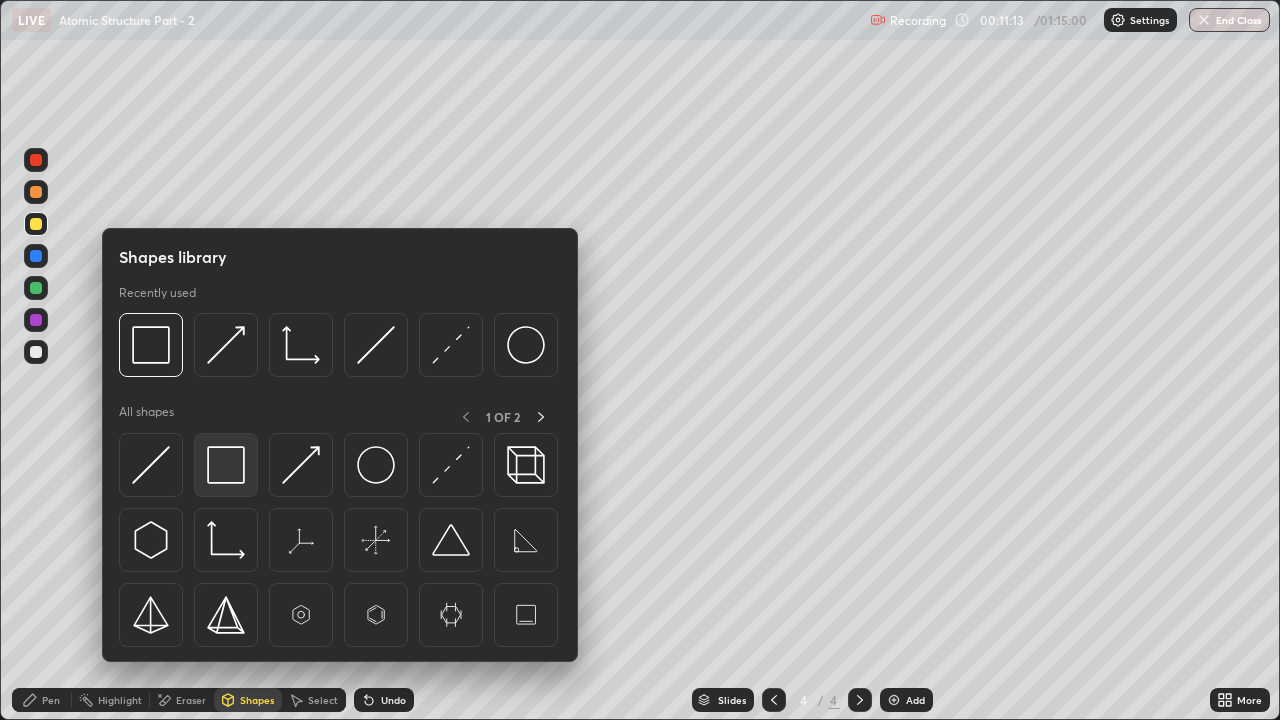 click at bounding box center [226, 465] 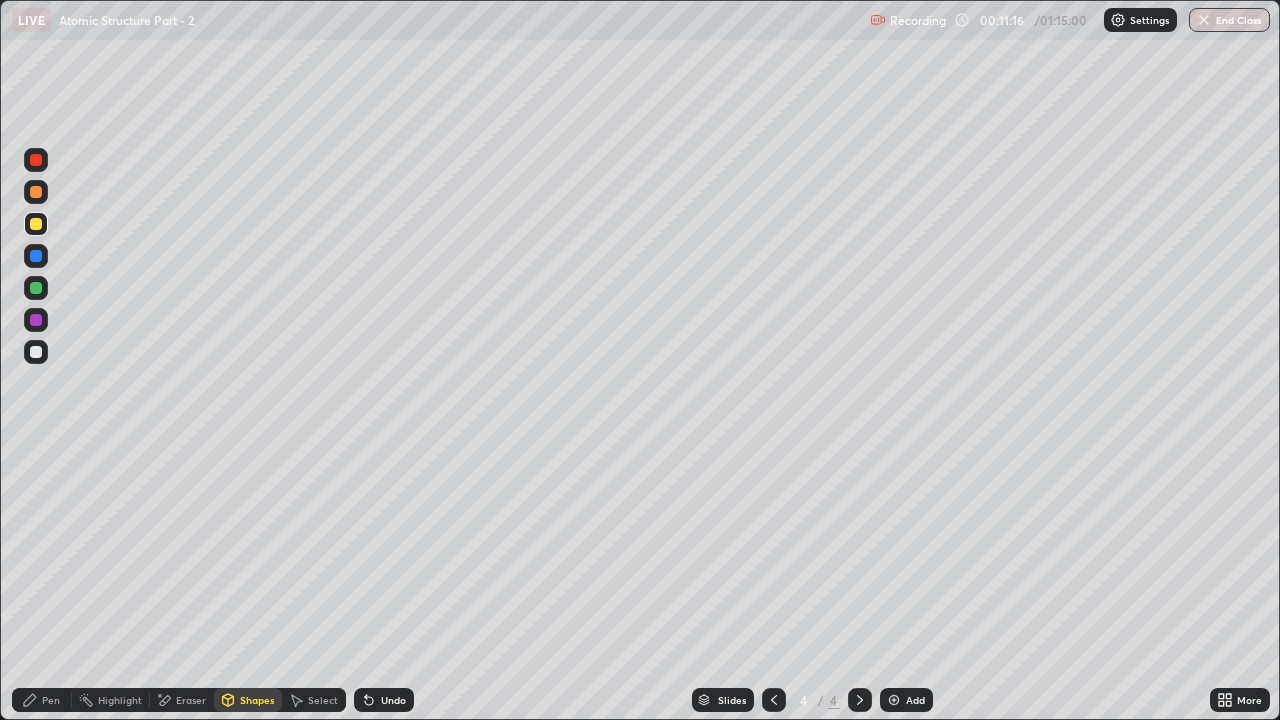 click on "Undo" at bounding box center [393, 700] 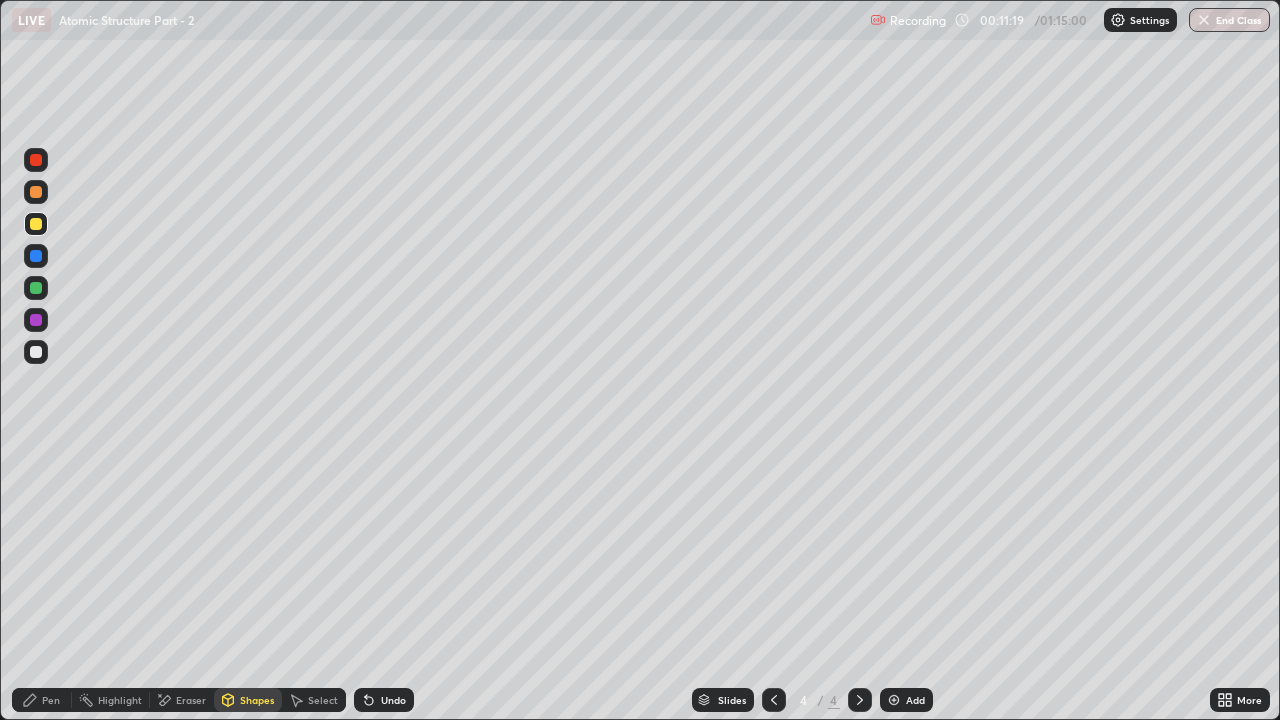 click on "Pen" at bounding box center (51, 700) 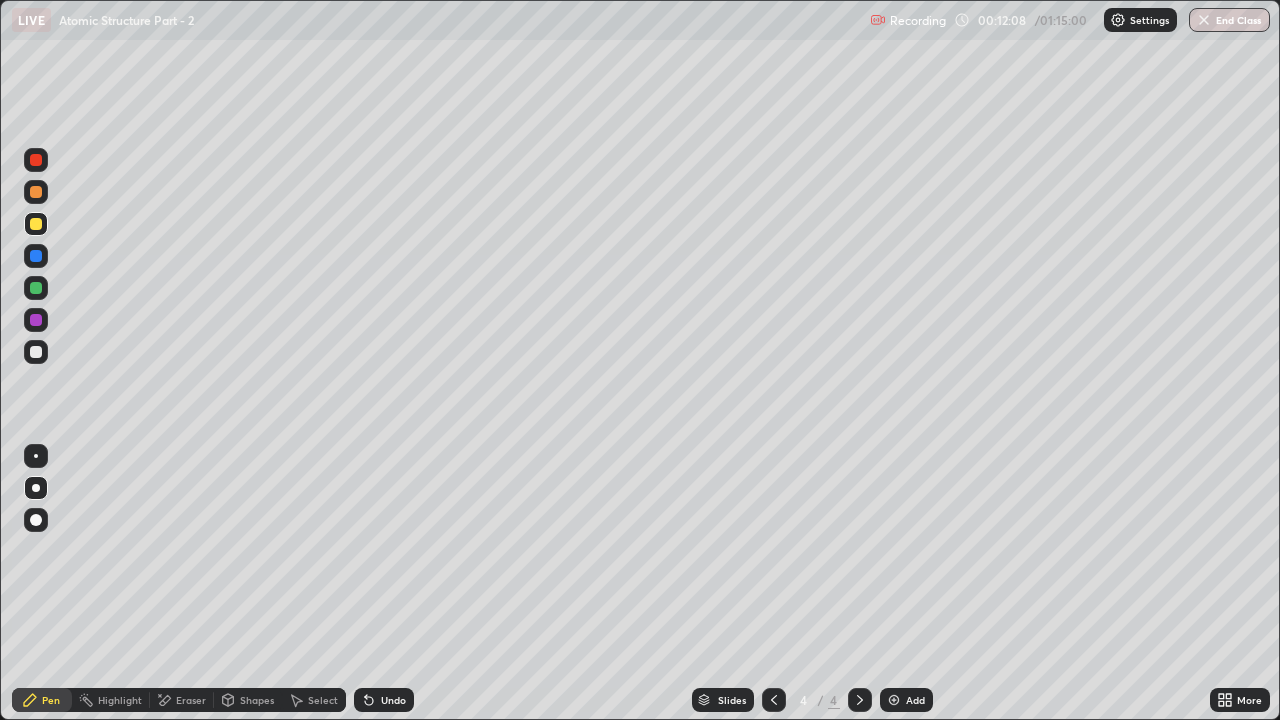click at bounding box center (36, 192) 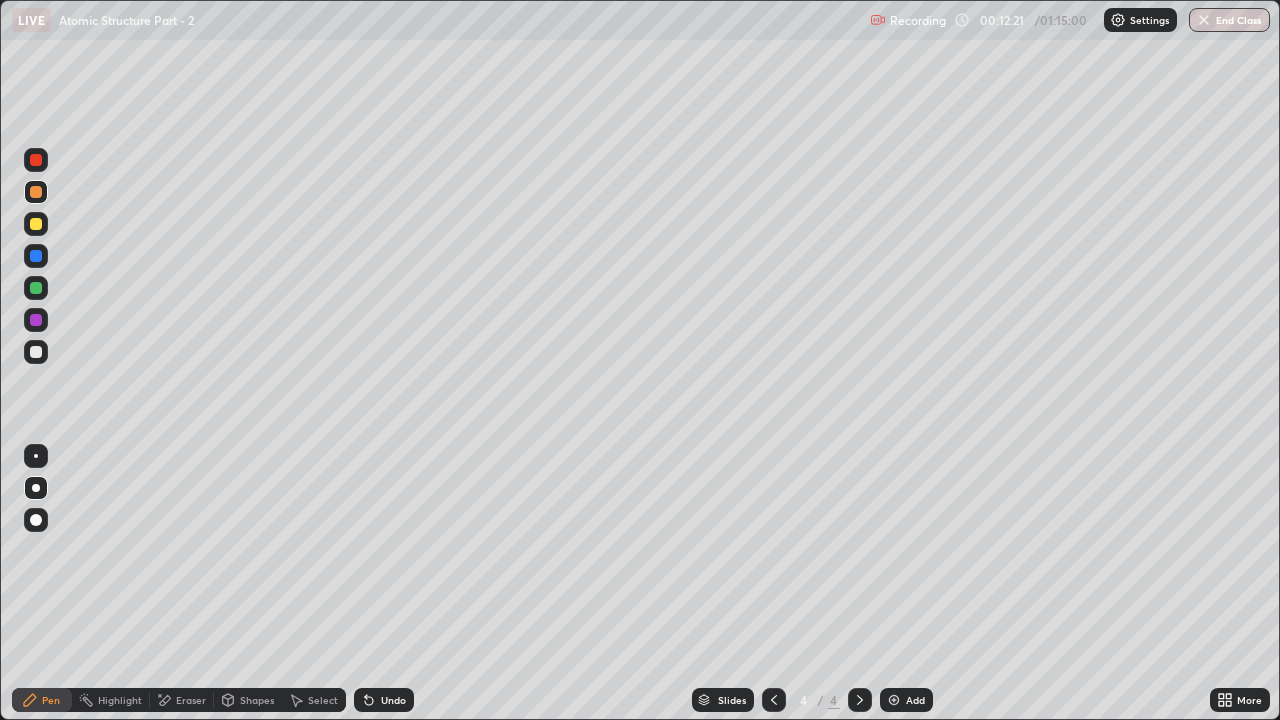 click at bounding box center (36, 320) 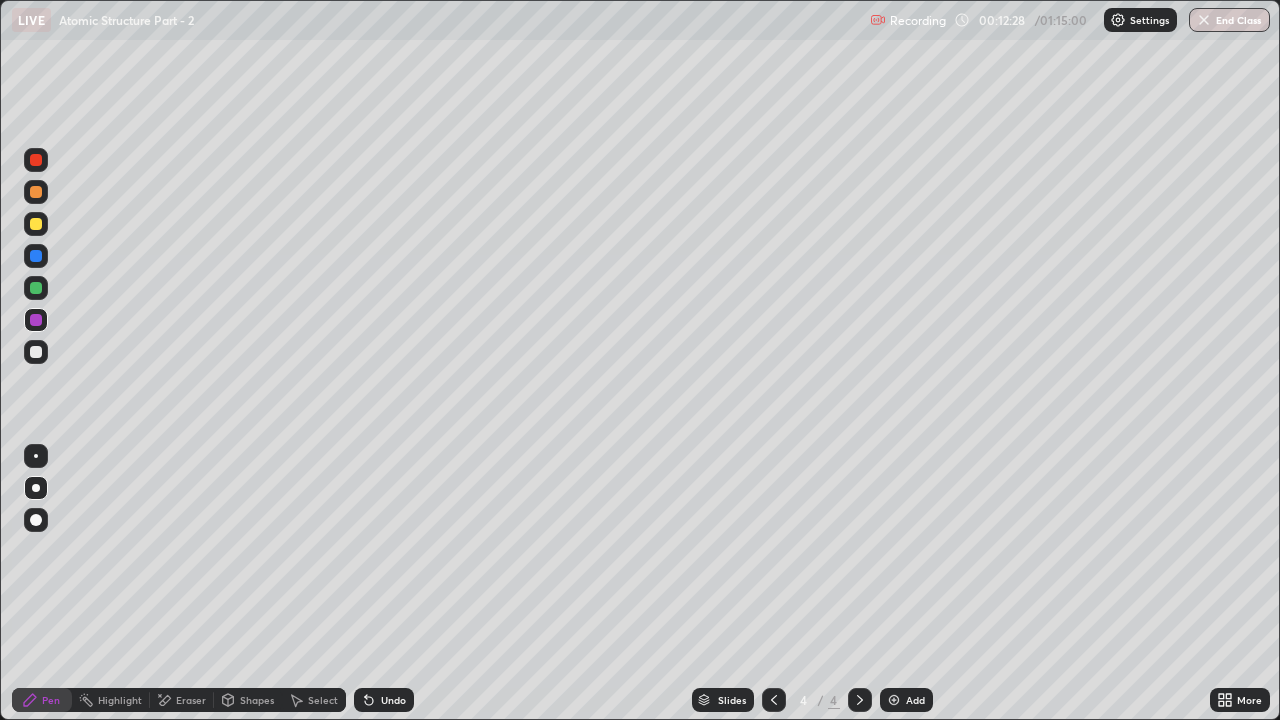 click on "Undo" at bounding box center (393, 700) 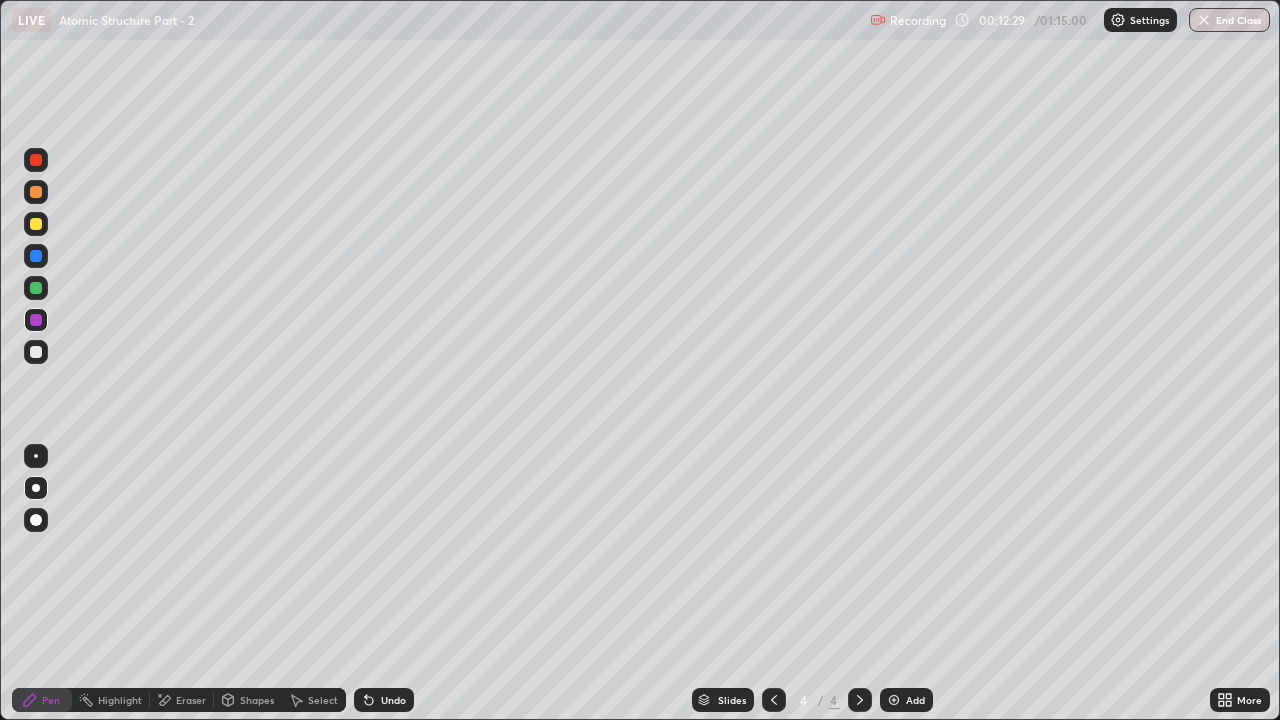 click on "Undo" at bounding box center [393, 700] 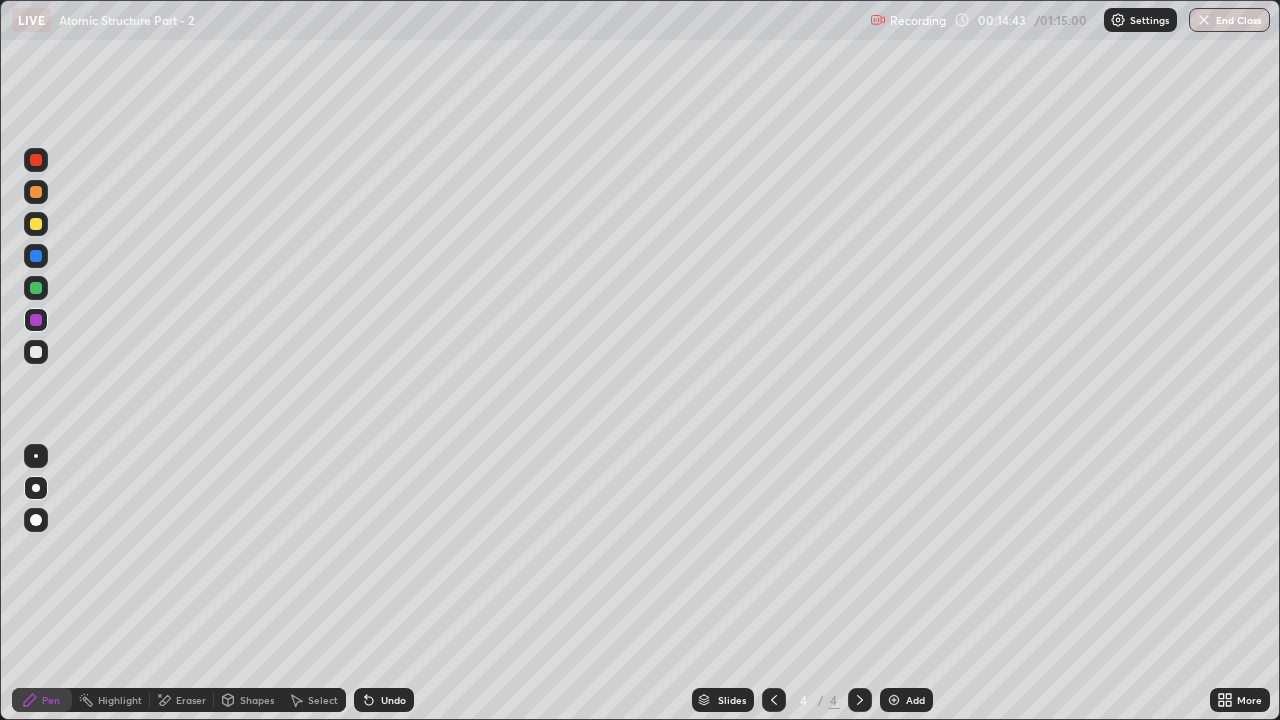 click 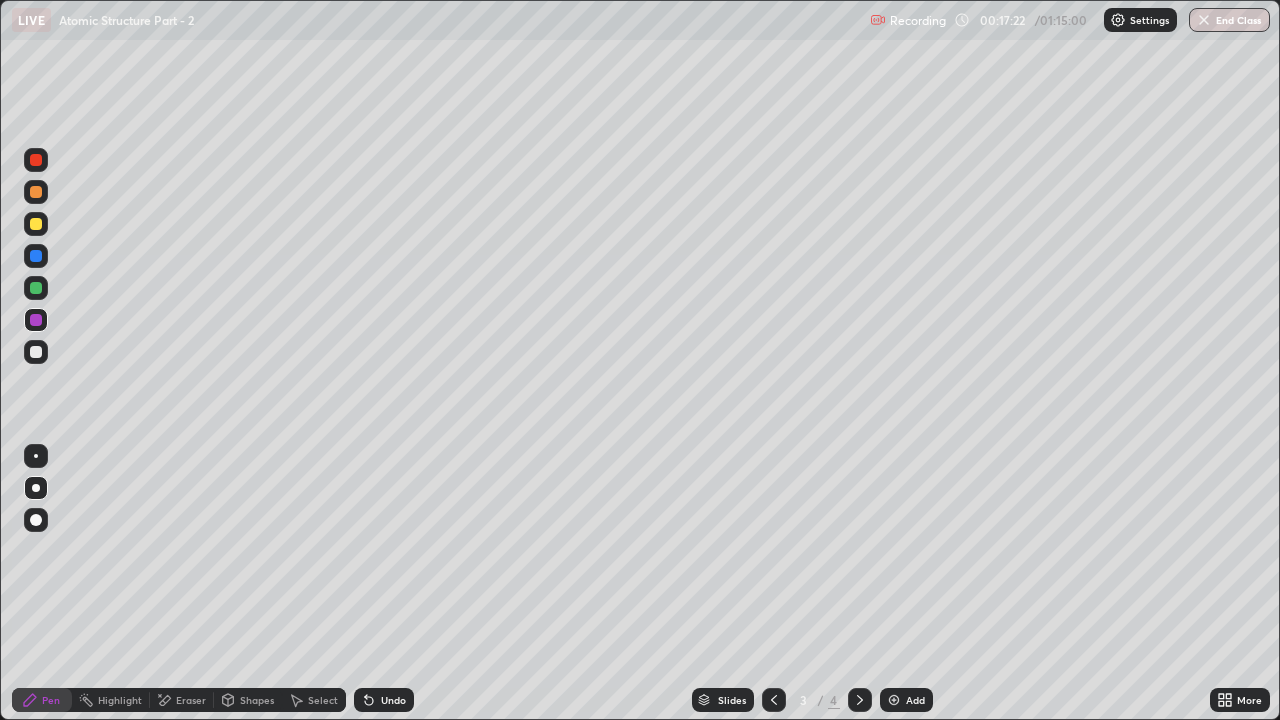 click 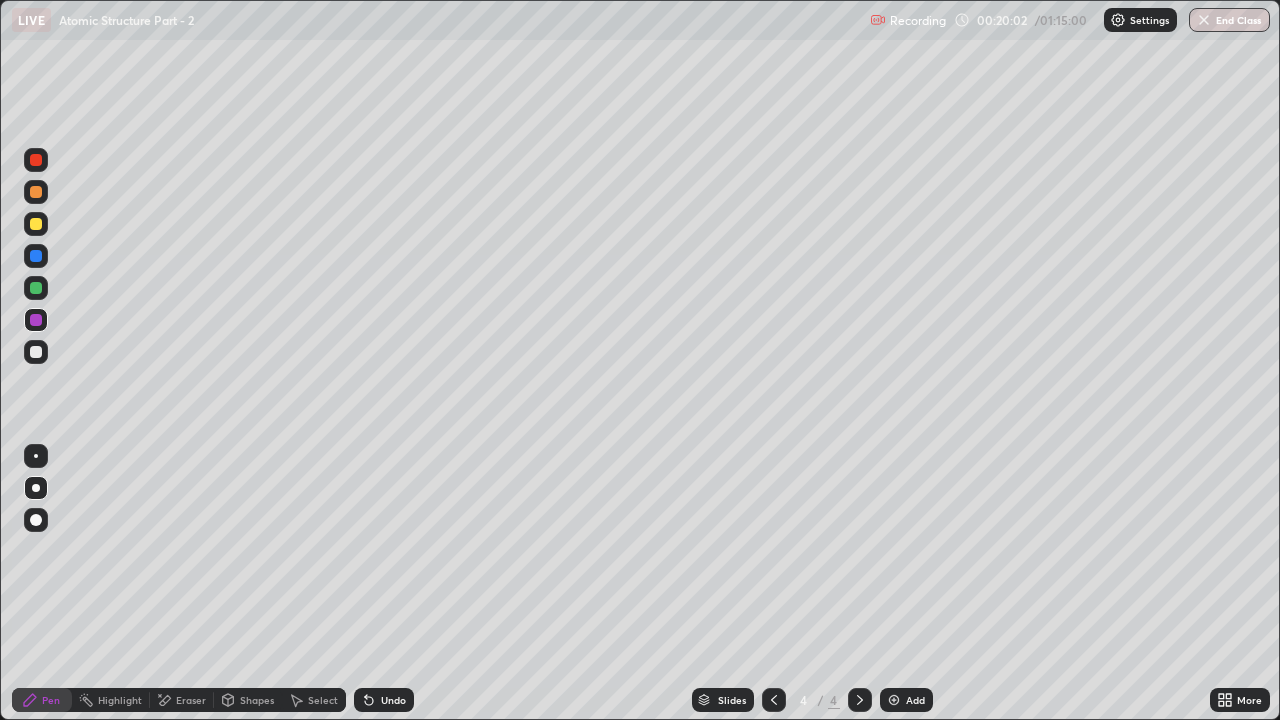 click at bounding box center (36, 160) 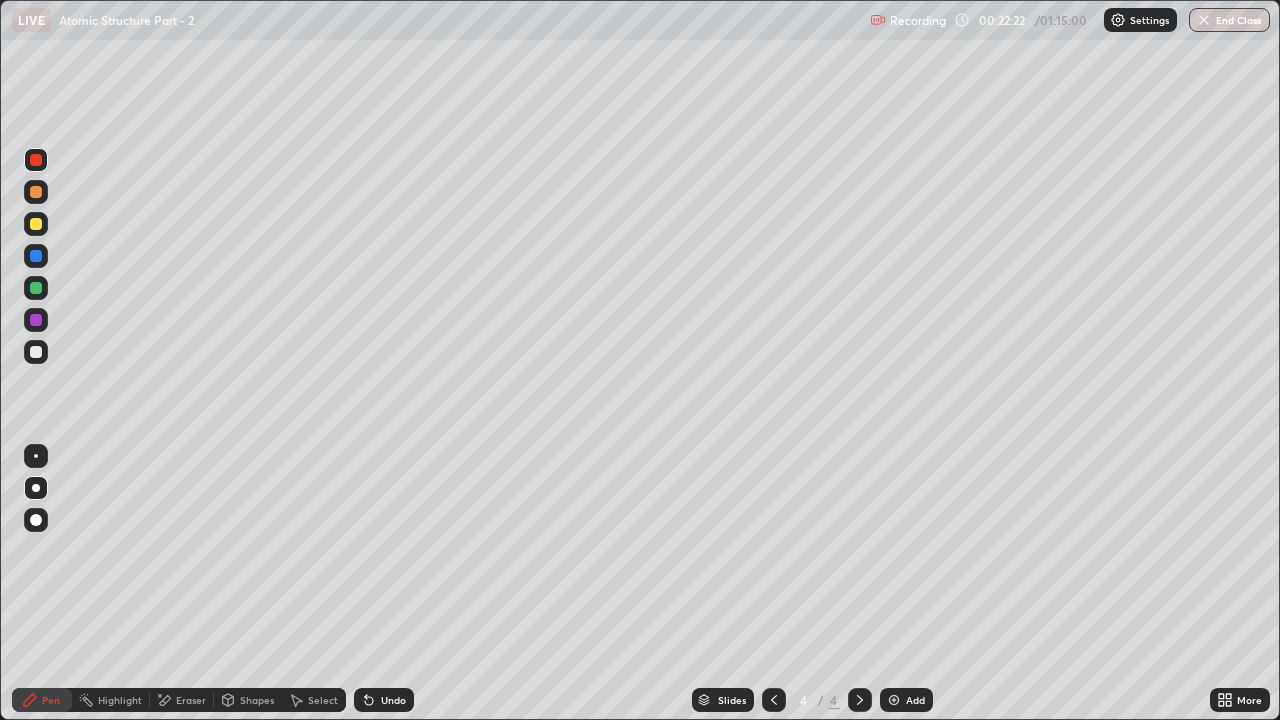 click on "Add" at bounding box center [906, 700] 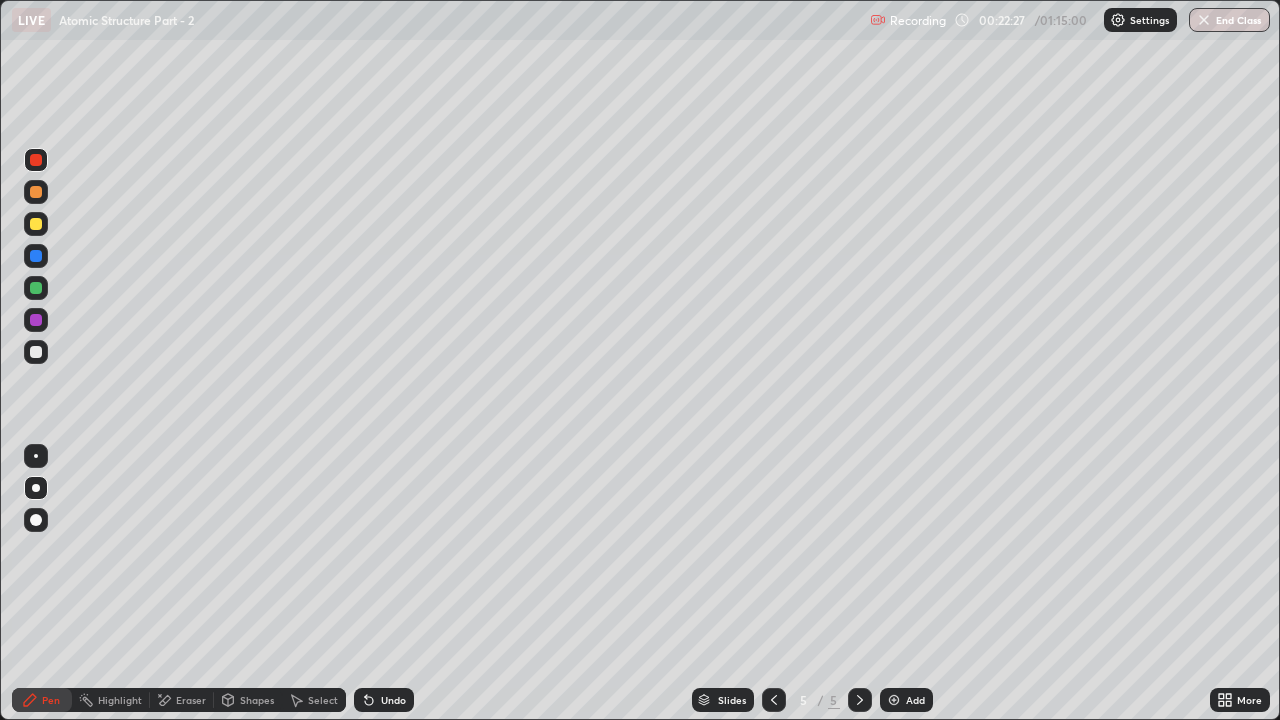 click at bounding box center (36, 224) 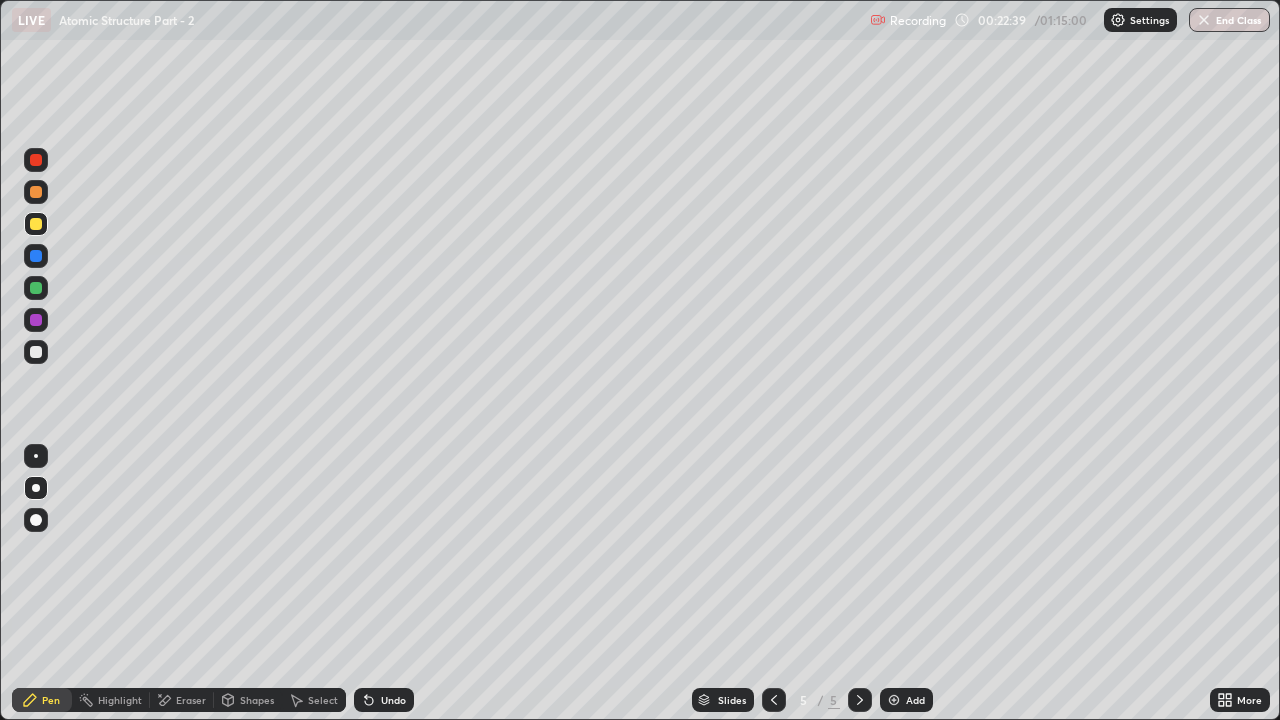 click on "Shapes" at bounding box center (257, 700) 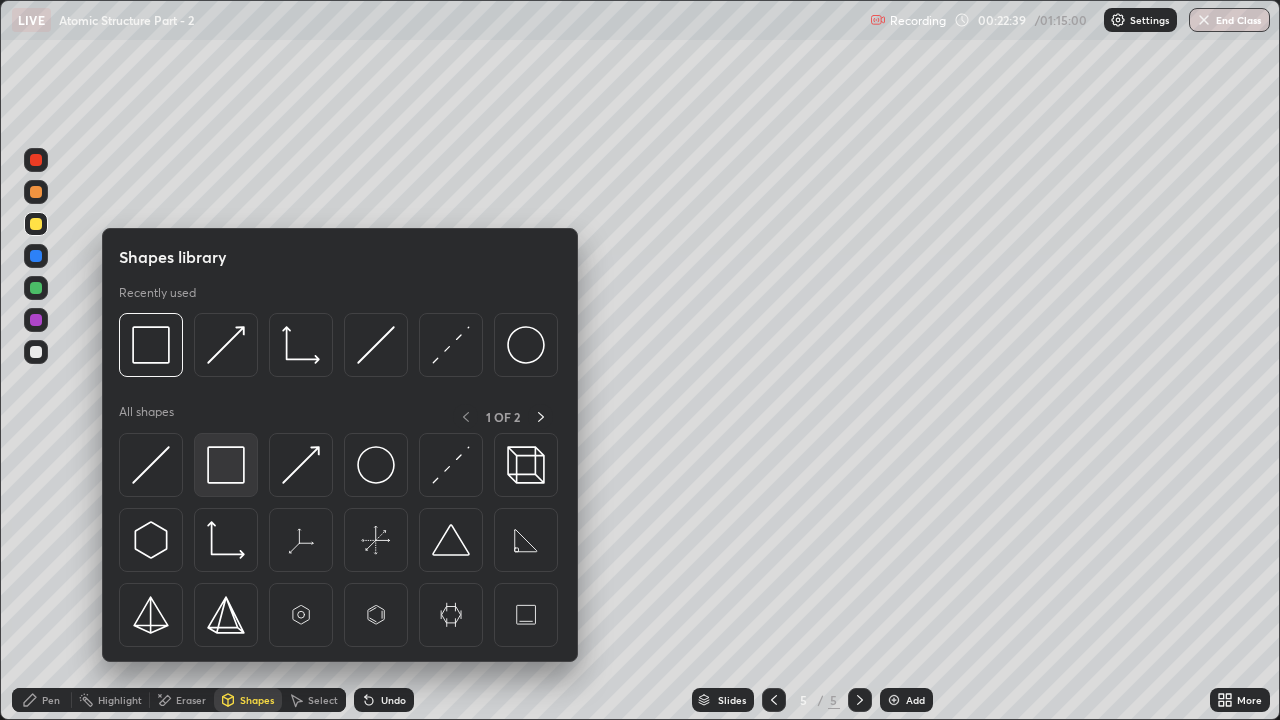 click at bounding box center [226, 465] 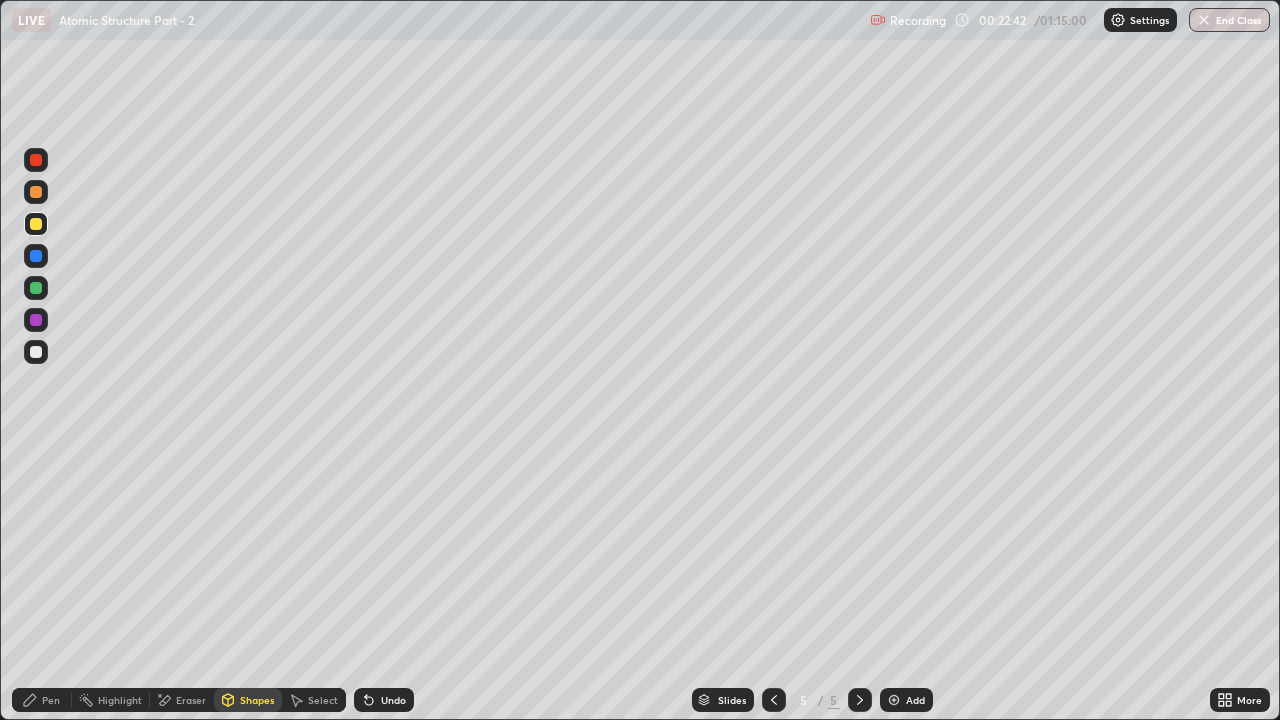 click at bounding box center [36, 256] 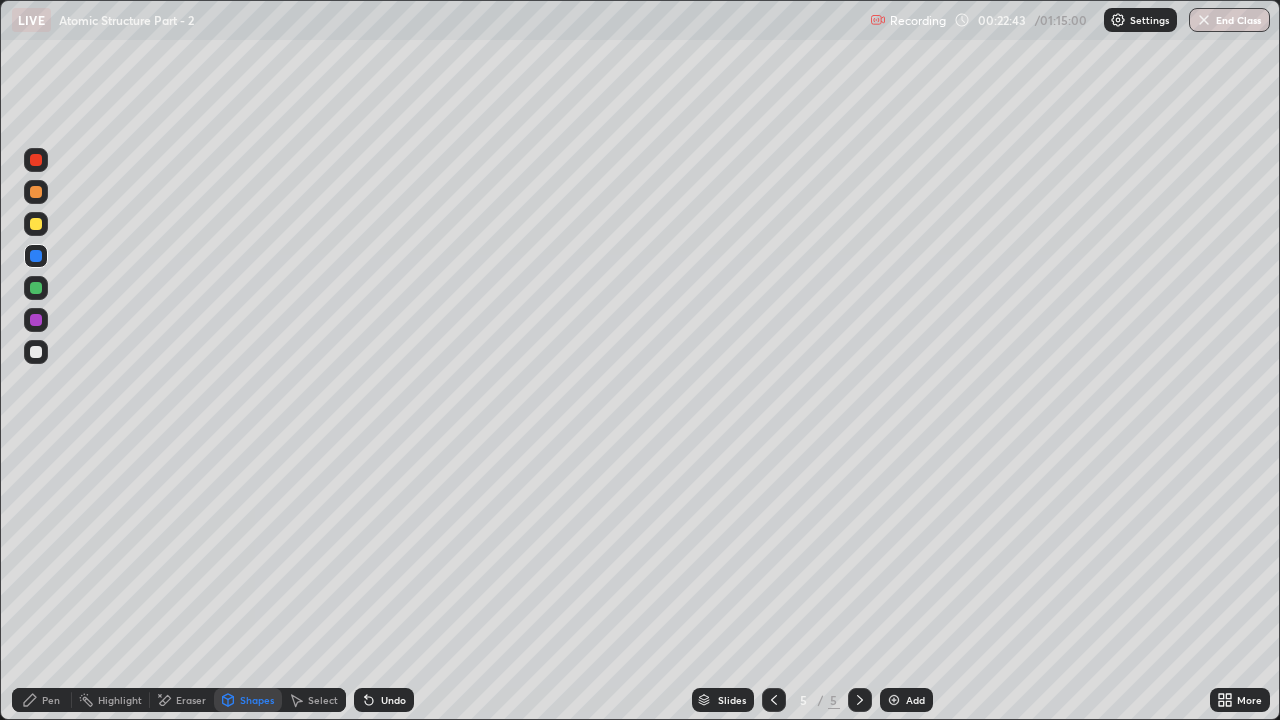 click at bounding box center [36, 288] 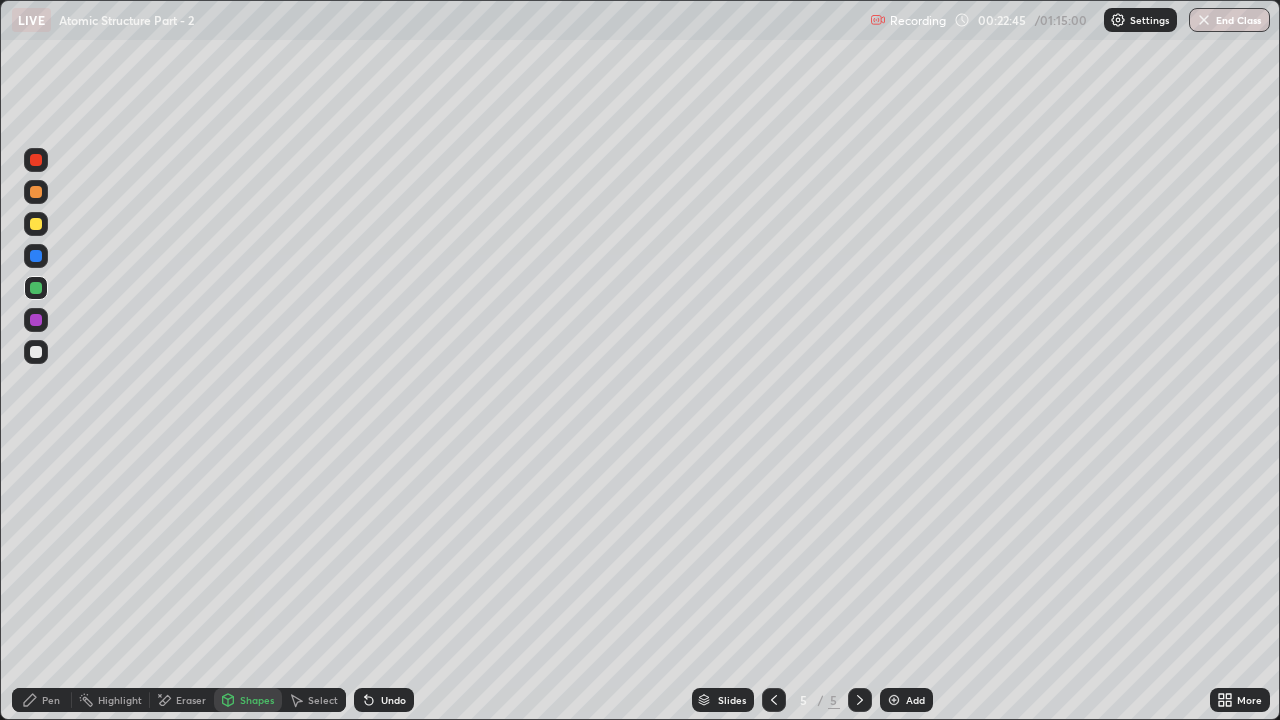 click on "Shapes" at bounding box center (257, 700) 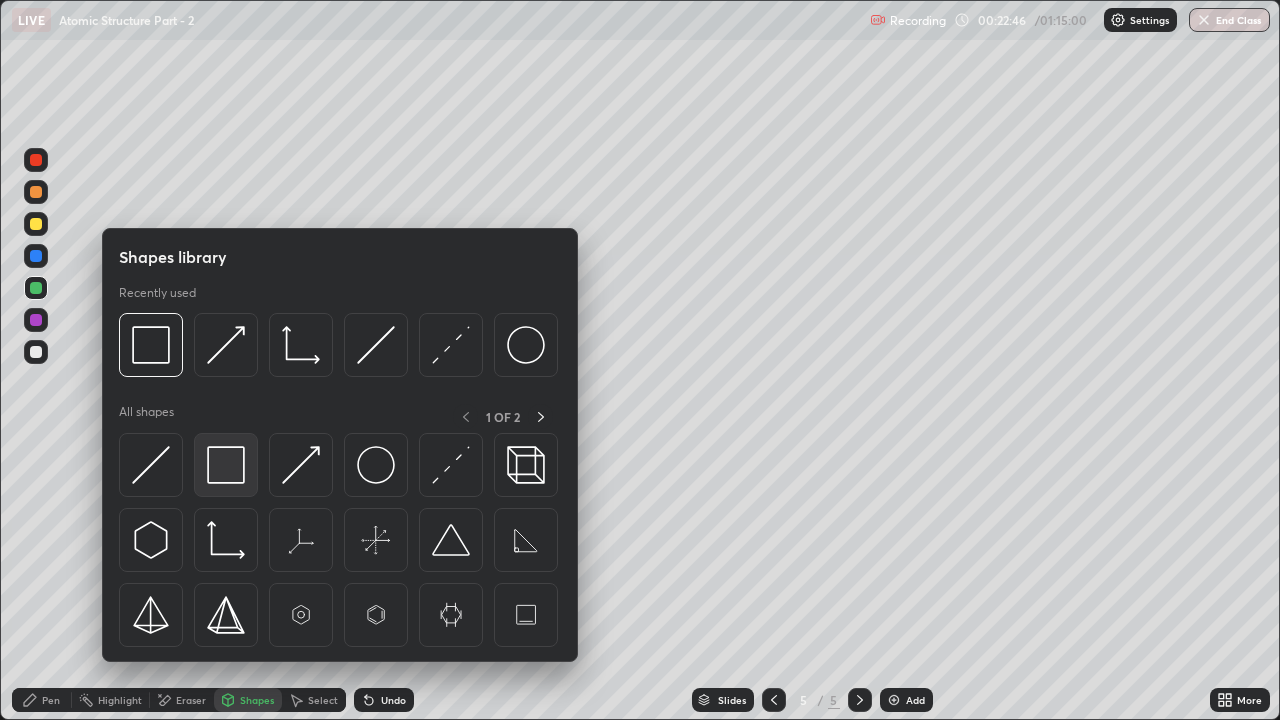 click at bounding box center [226, 465] 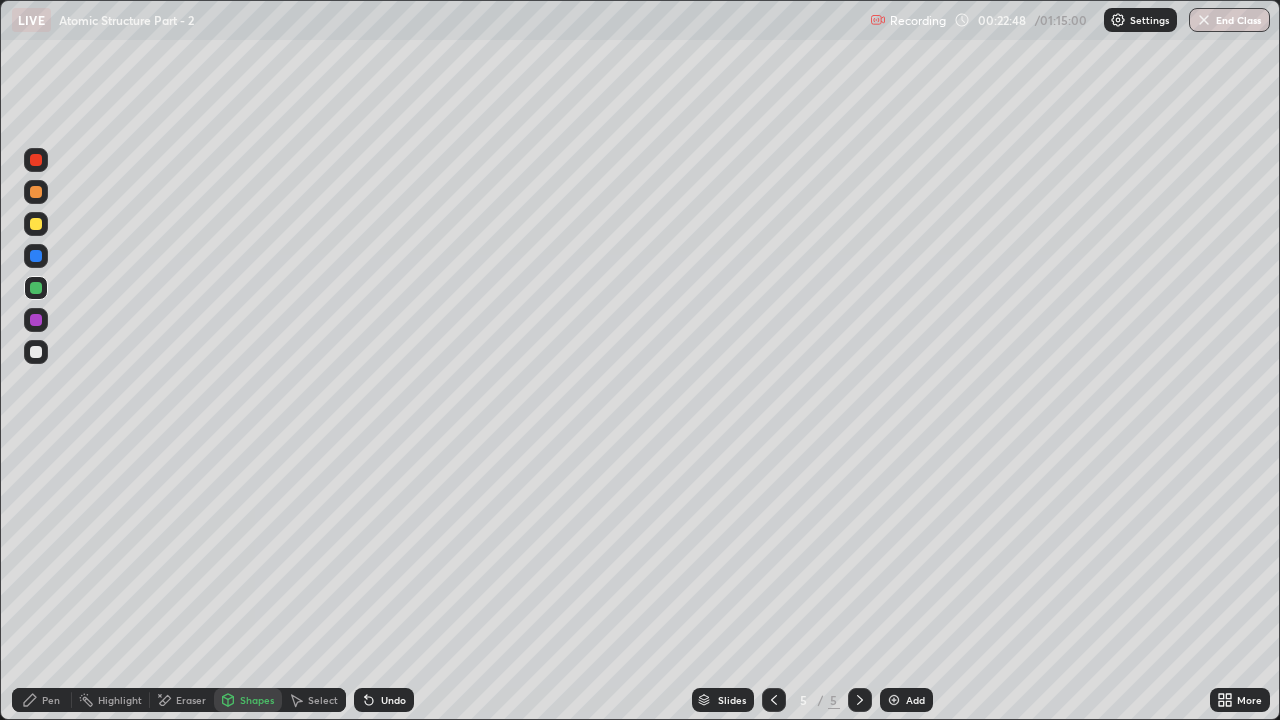 click on "Undo" at bounding box center [393, 700] 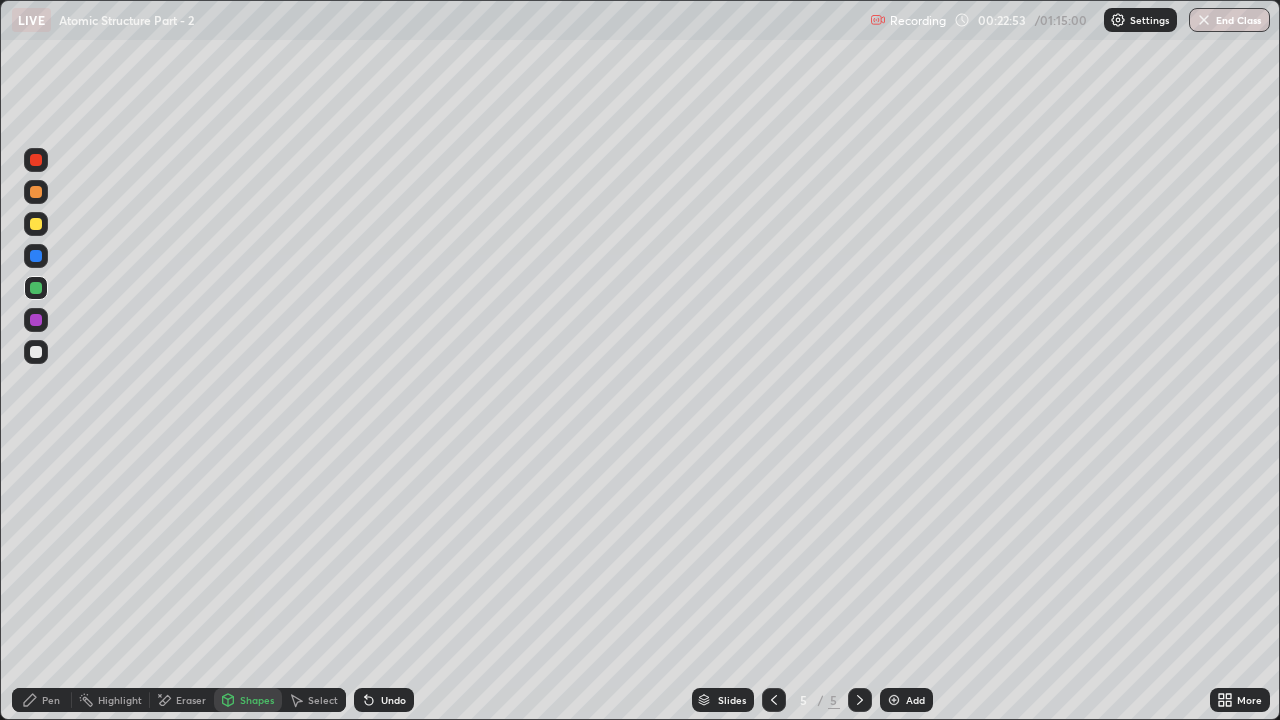 click on "Shapes" at bounding box center (257, 700) 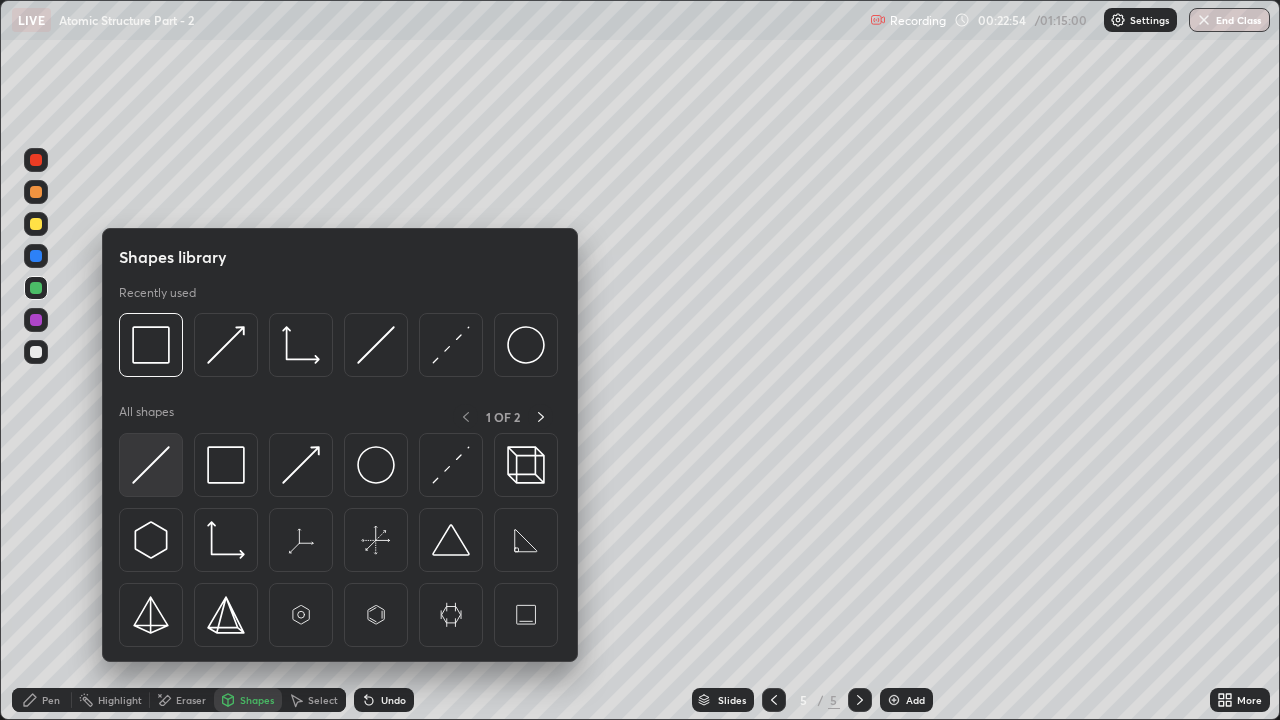 click at bounding box center [151, 465] 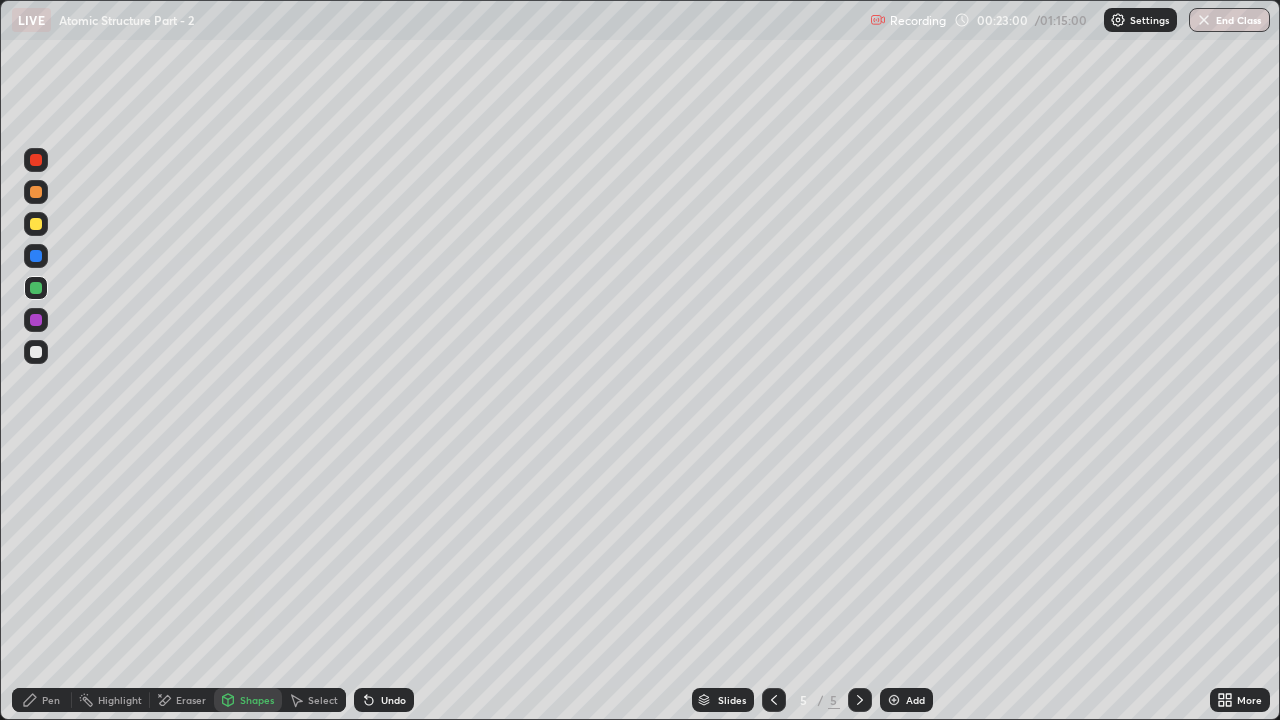 click 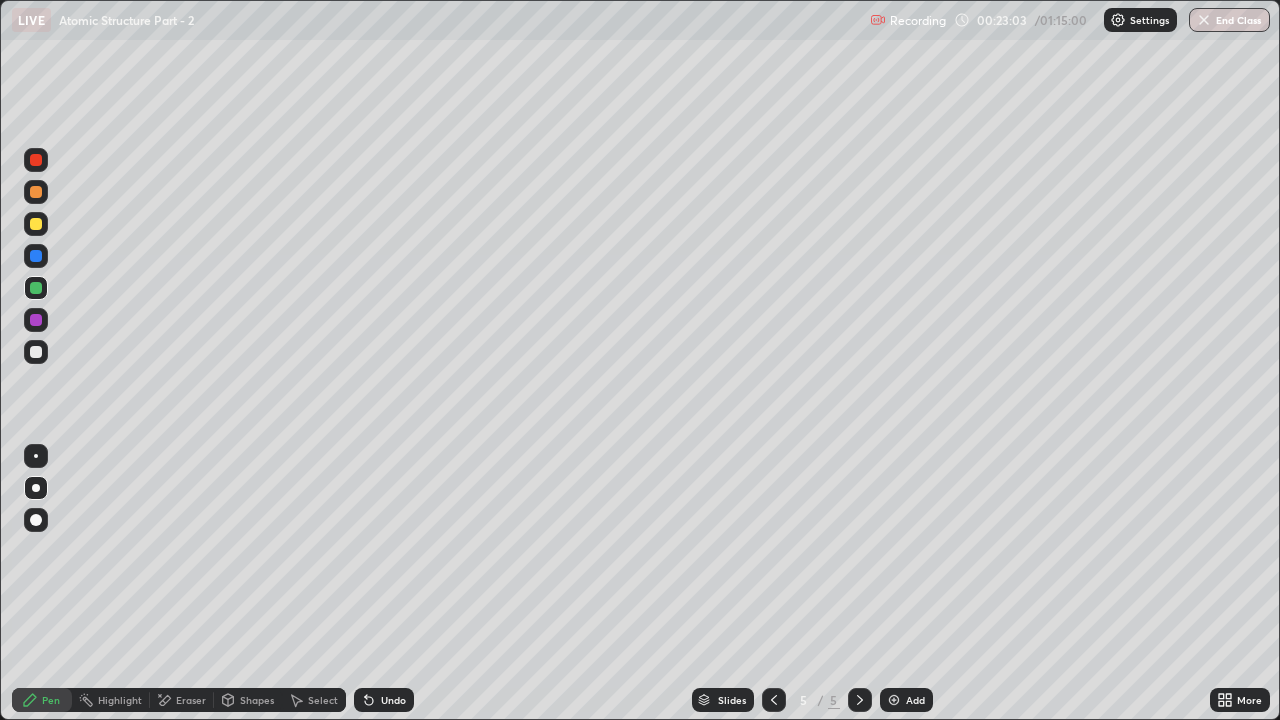 click on "Eraser" at bounding box center [191, 700] 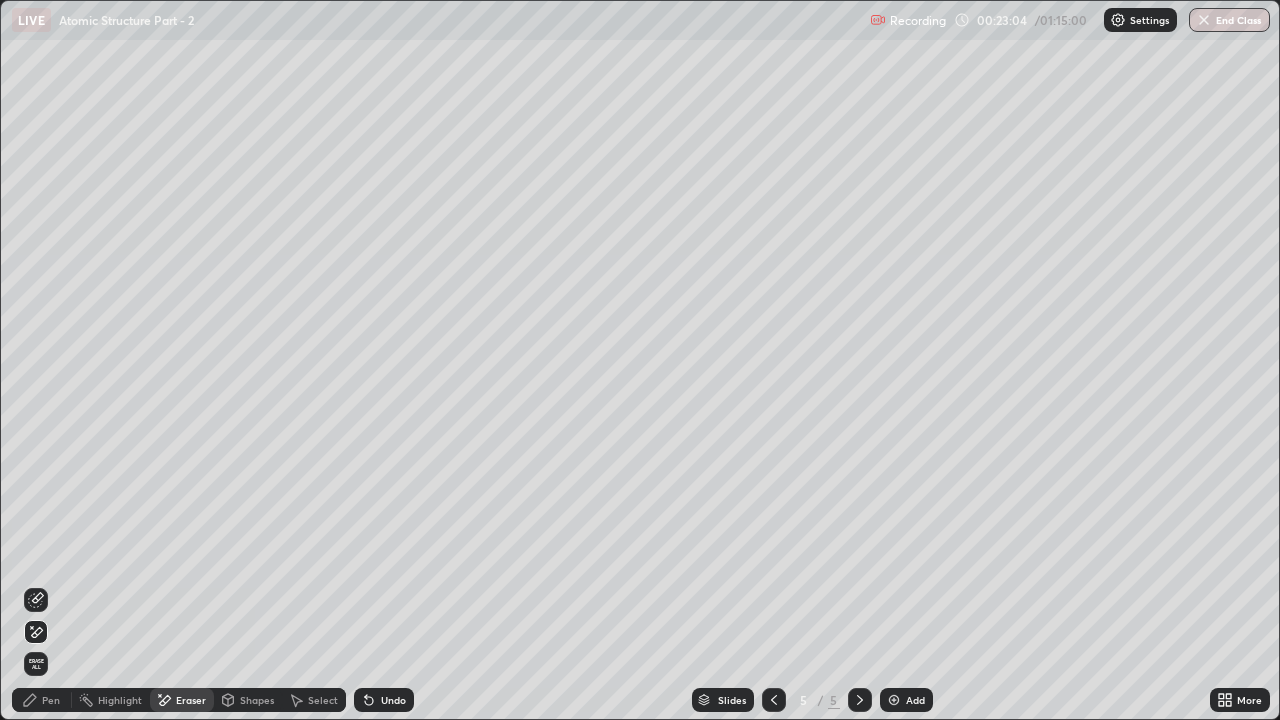click 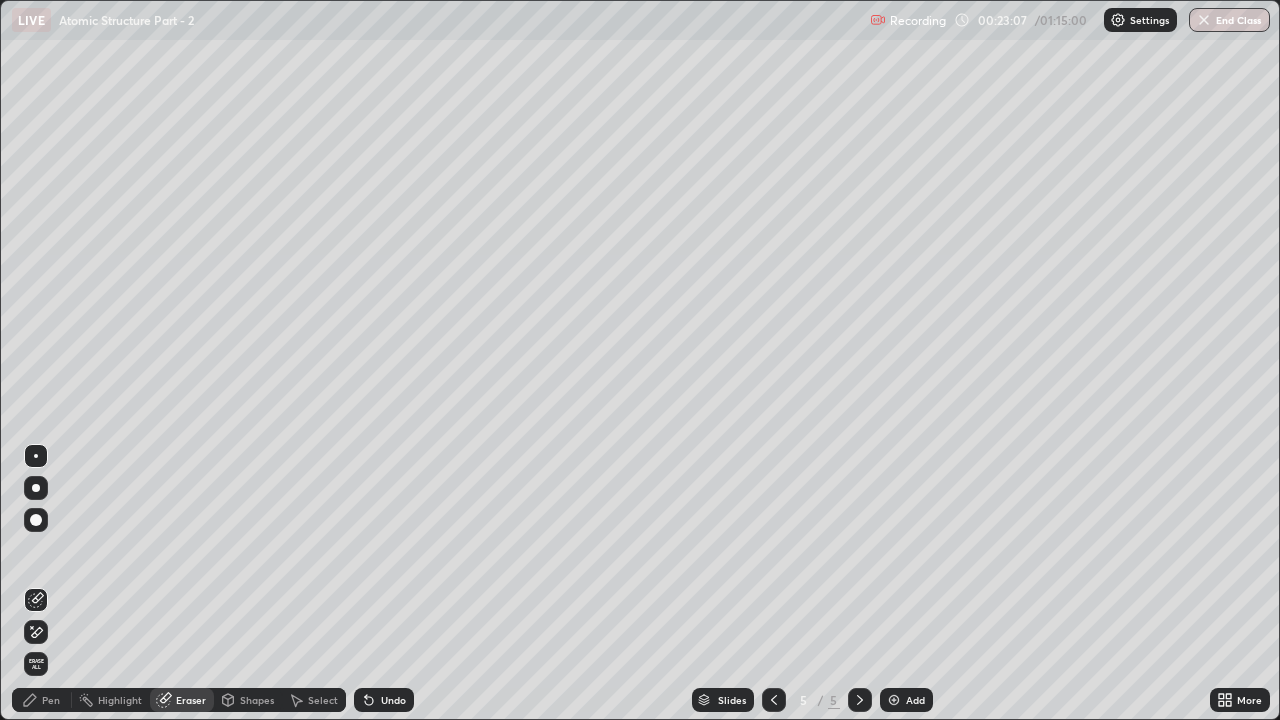 click on "Pen" at bounding box center [42, 700] 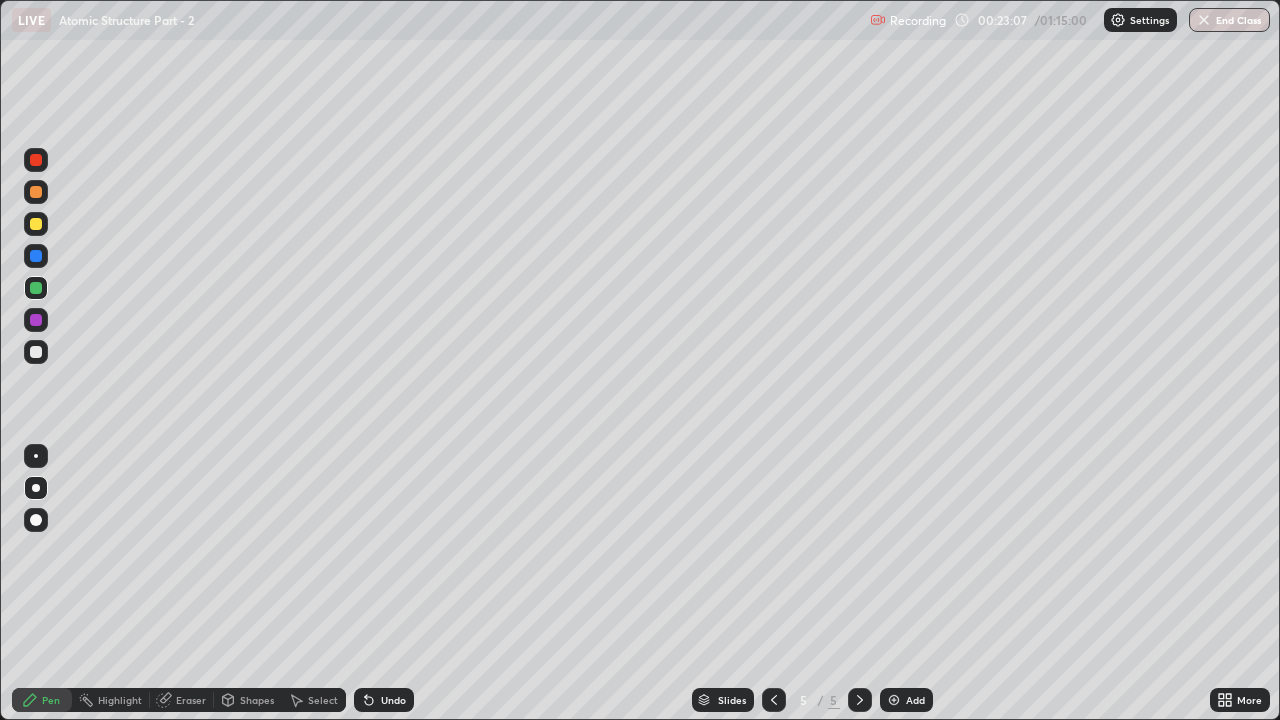click at bounding box center [36, 352] 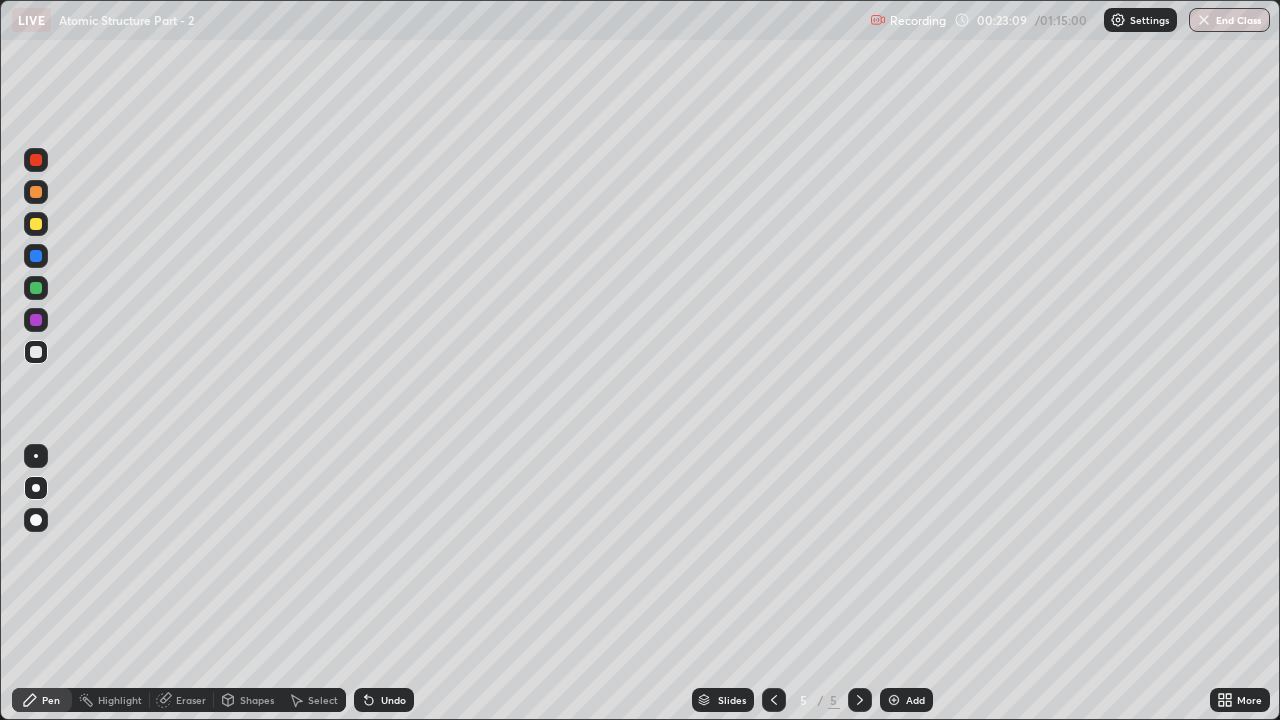 click at bounding box center (36, 288) 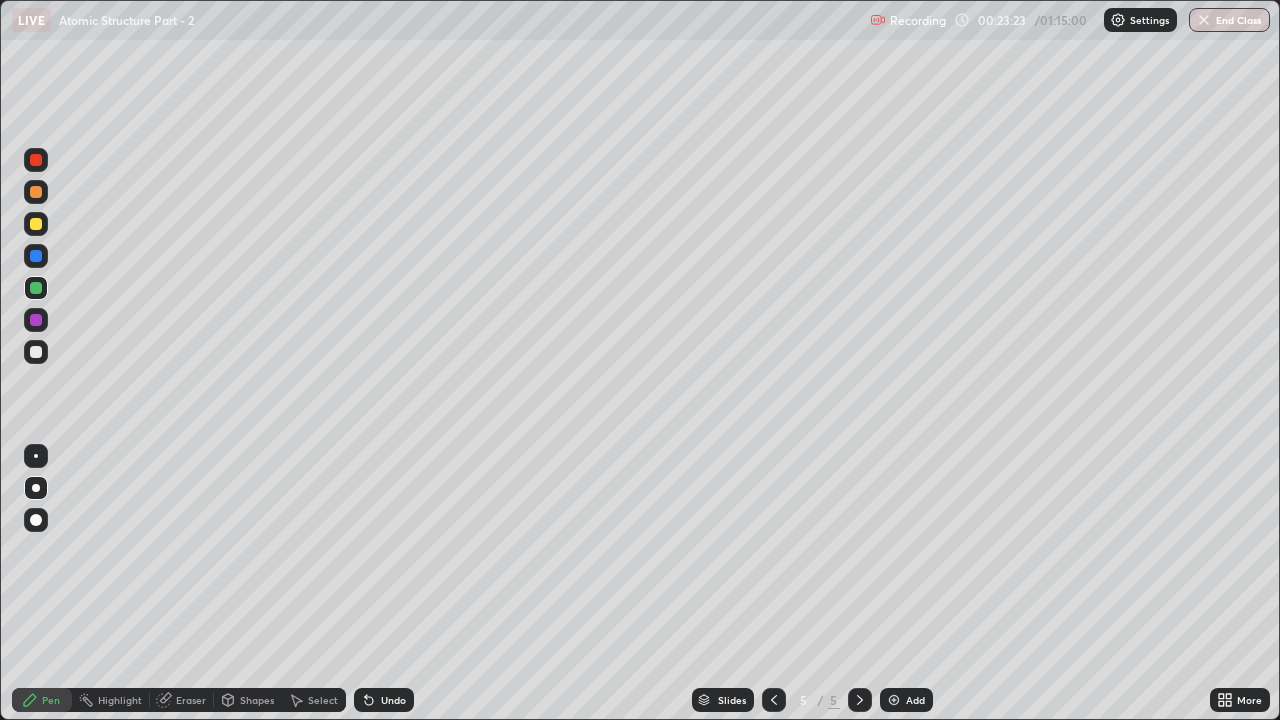 click on "Undo" at bounding box center (384, 700) 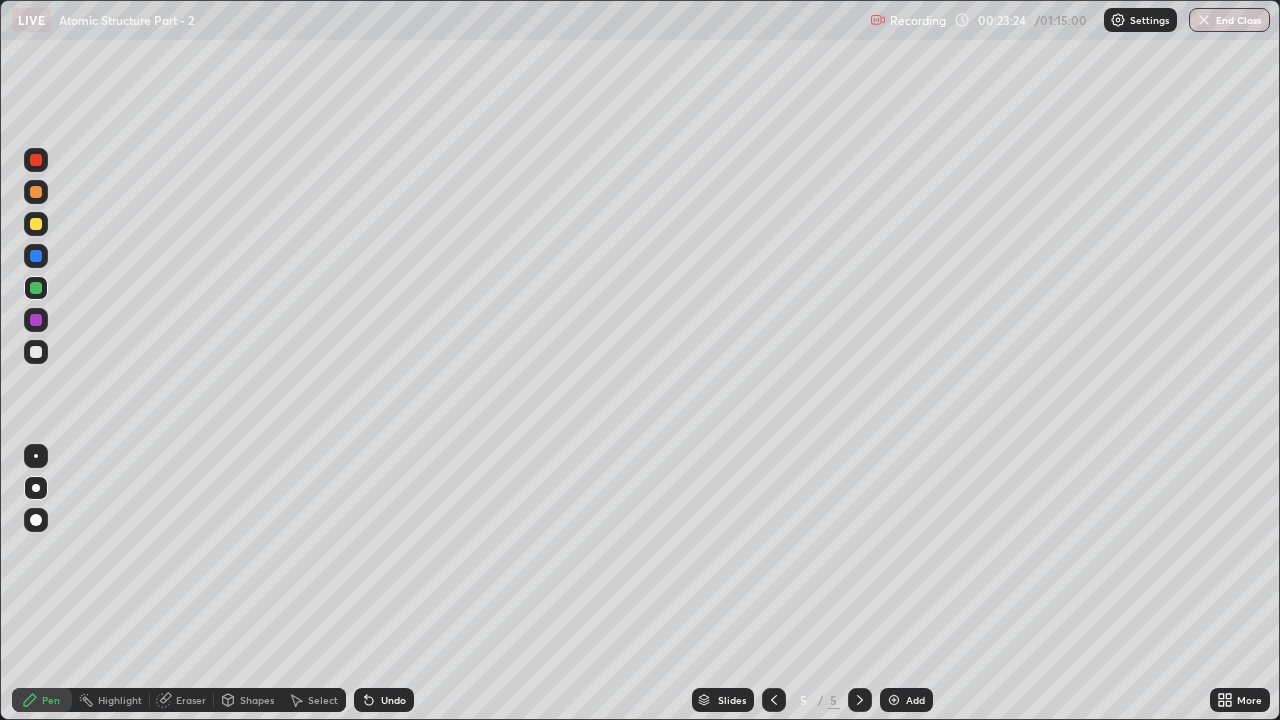 click on "Undo" at bounding box center [393, 700] 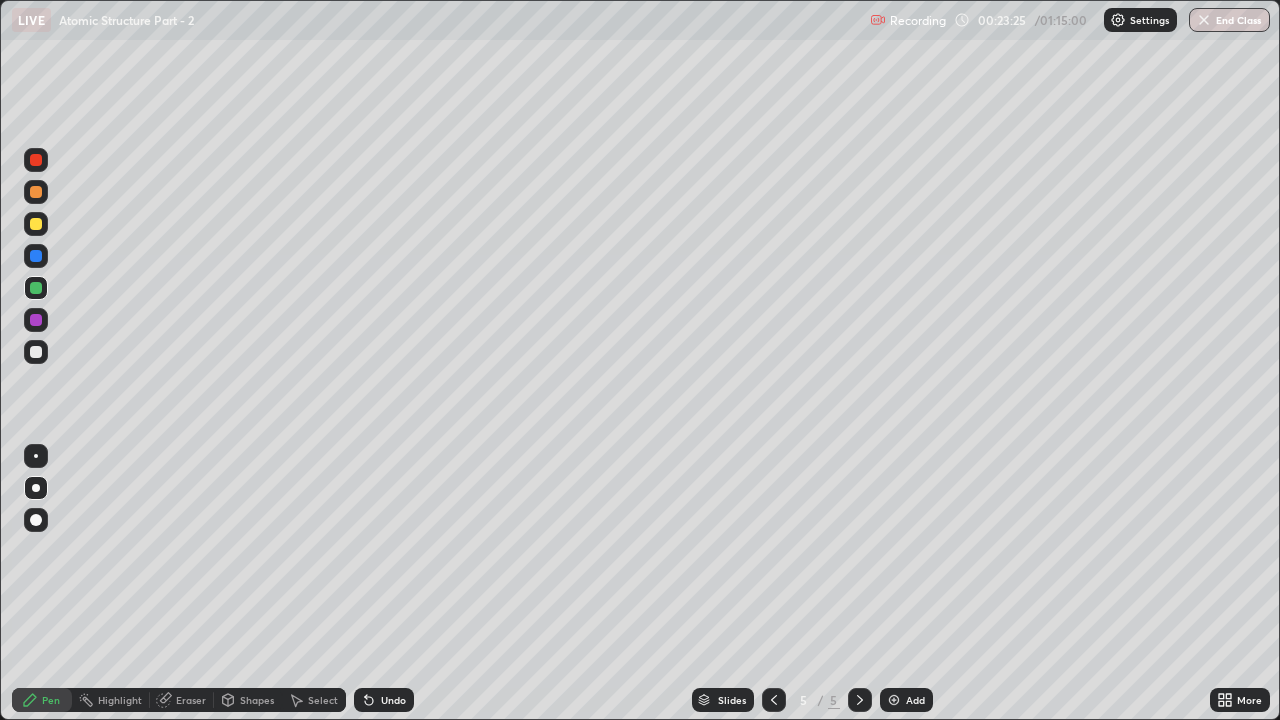 click on "Undo" at bounding box center [384, 700] 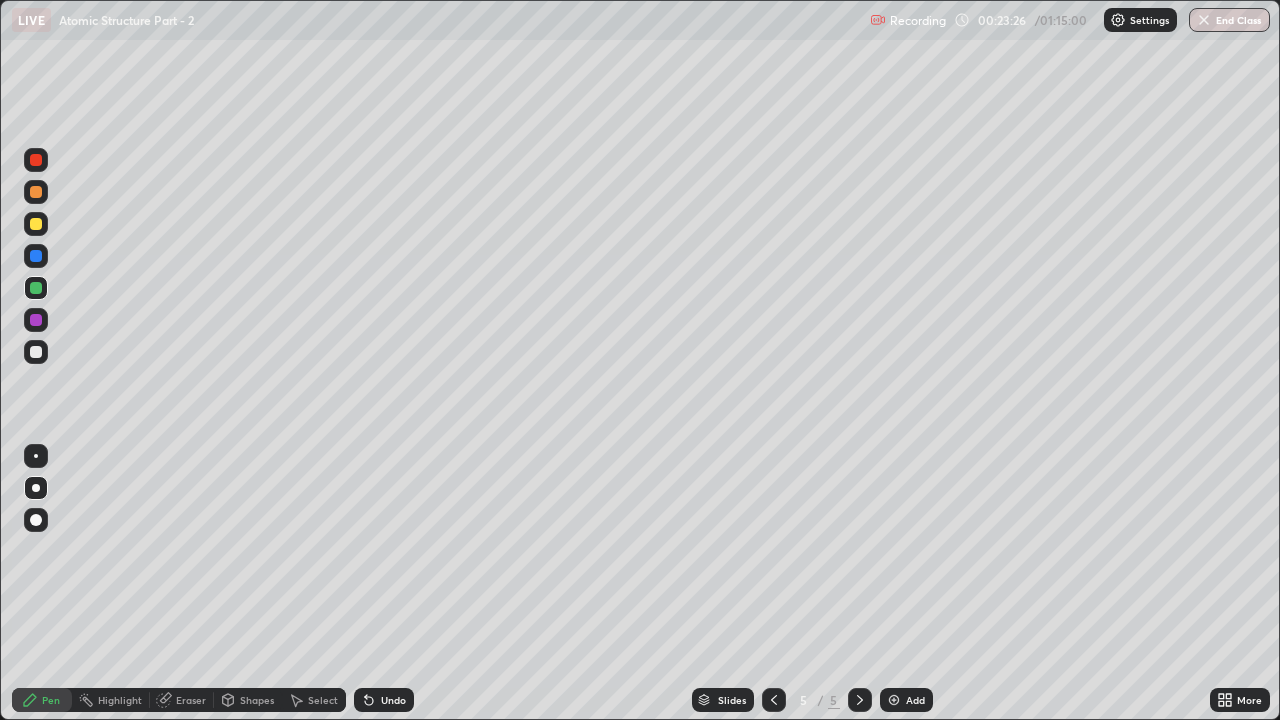 click on "Undo" at bounding box center (384, 700) 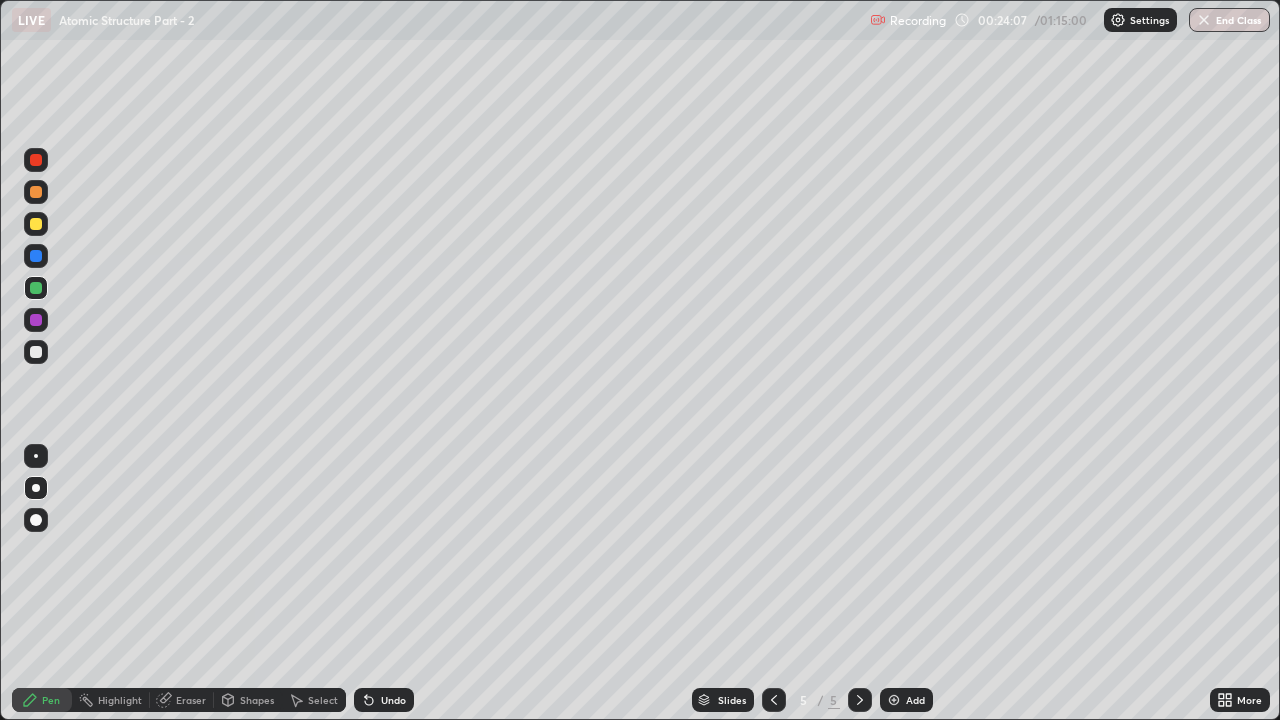 click at bounding box center (36, 224) 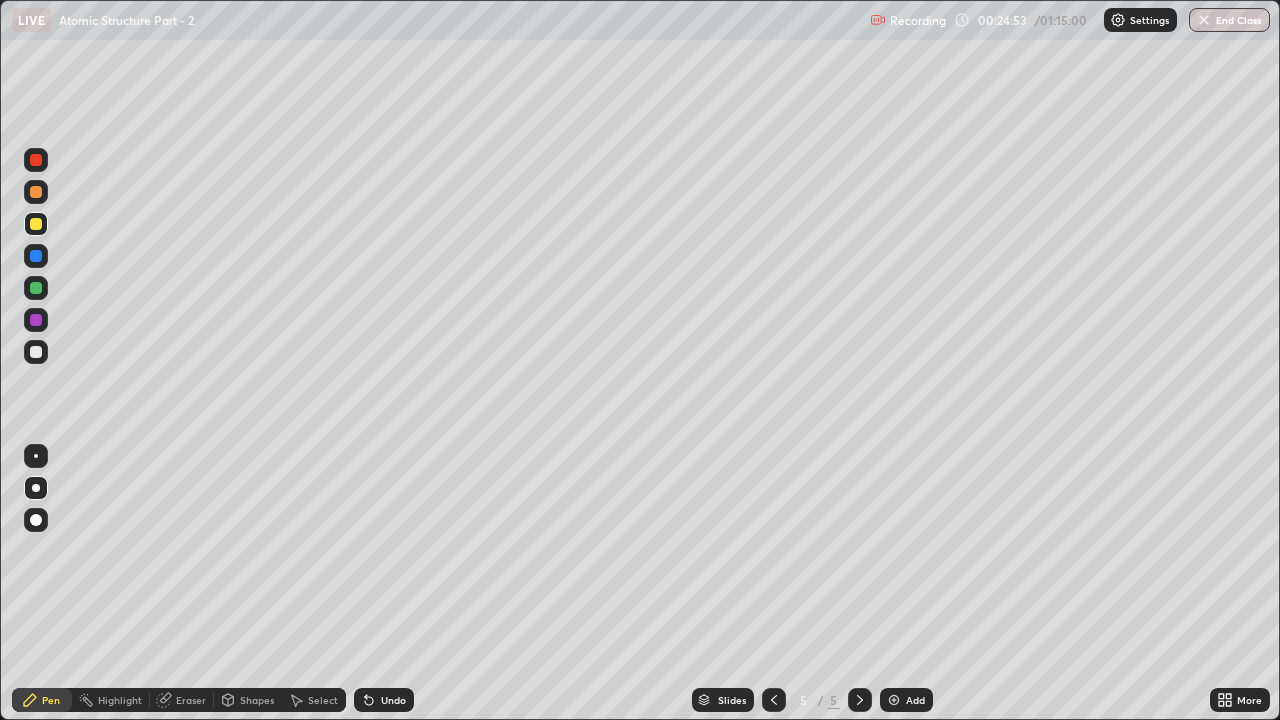 click on "Eraser" at bounding box center [191, 700] 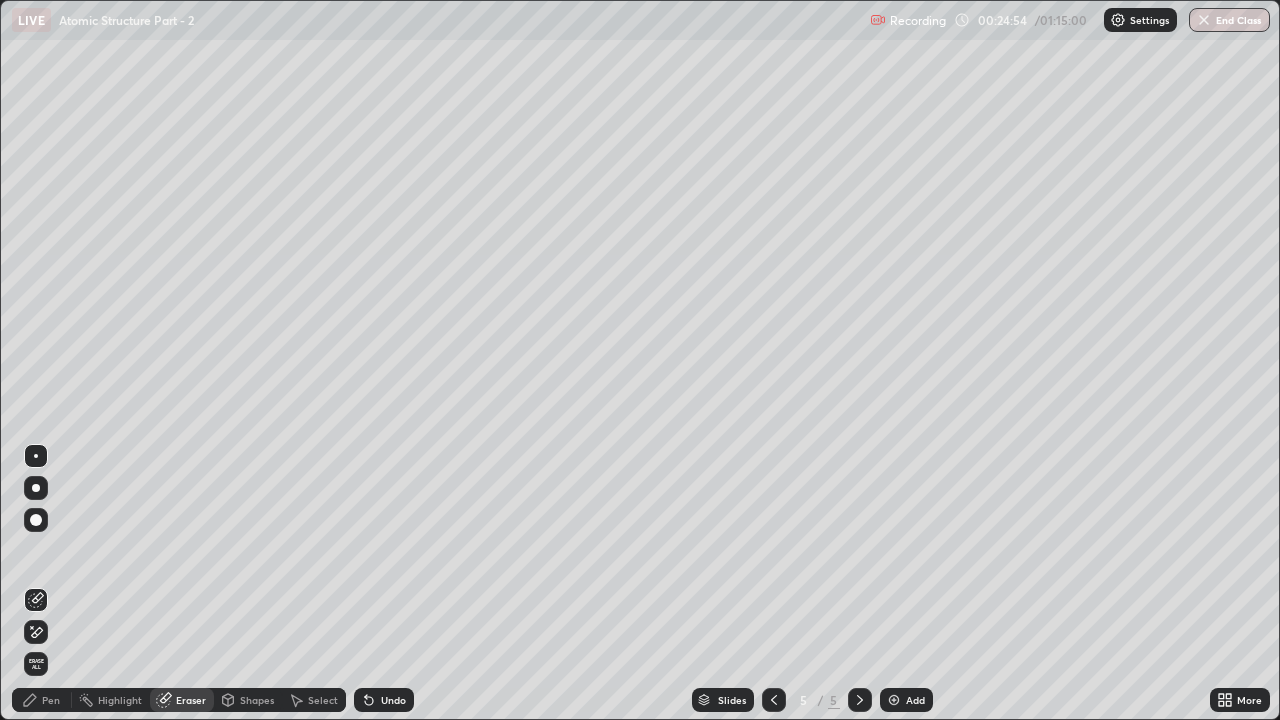 click 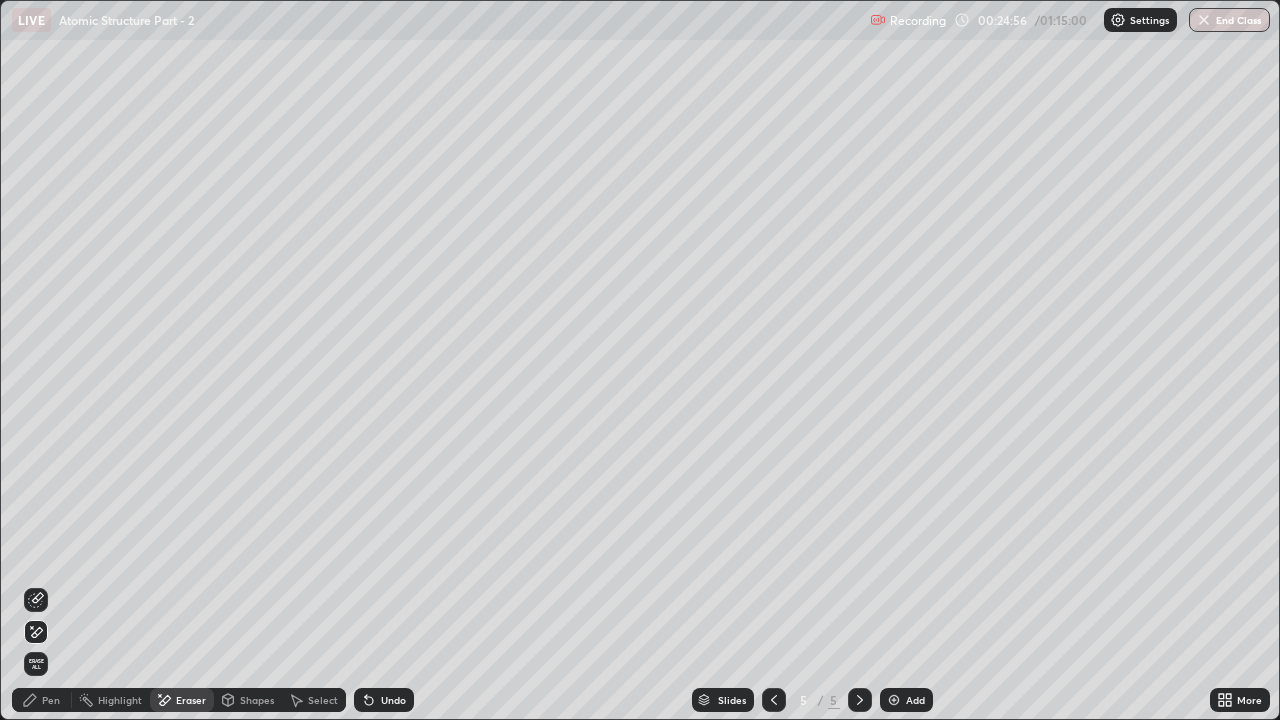 click 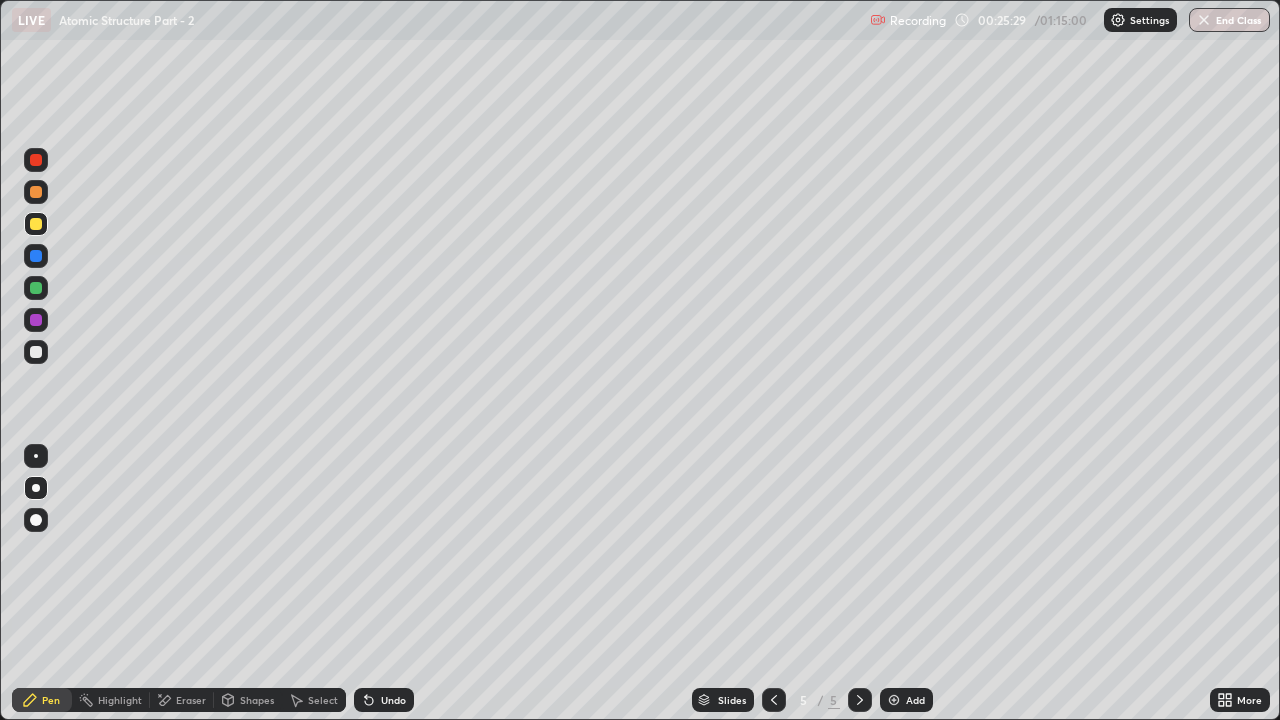 click on "Undo" at bounding box center [393, 700] 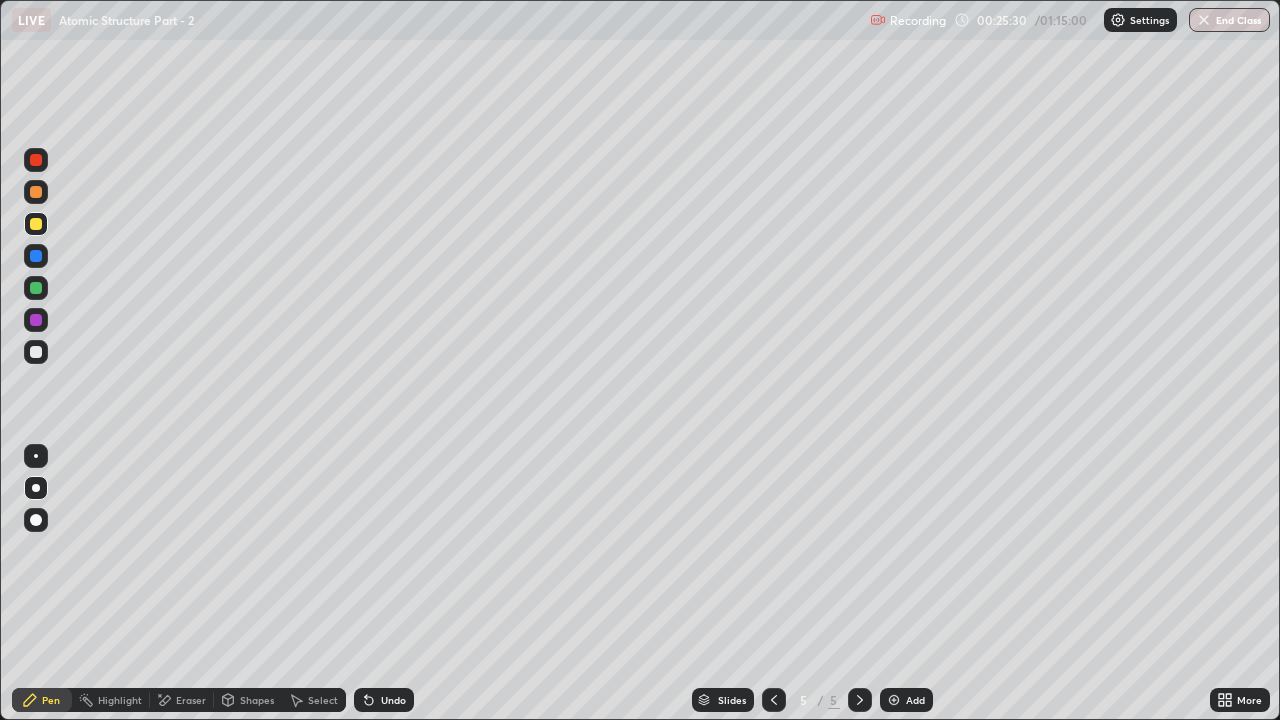 click on "Undo" at bounding box center [393, 700] 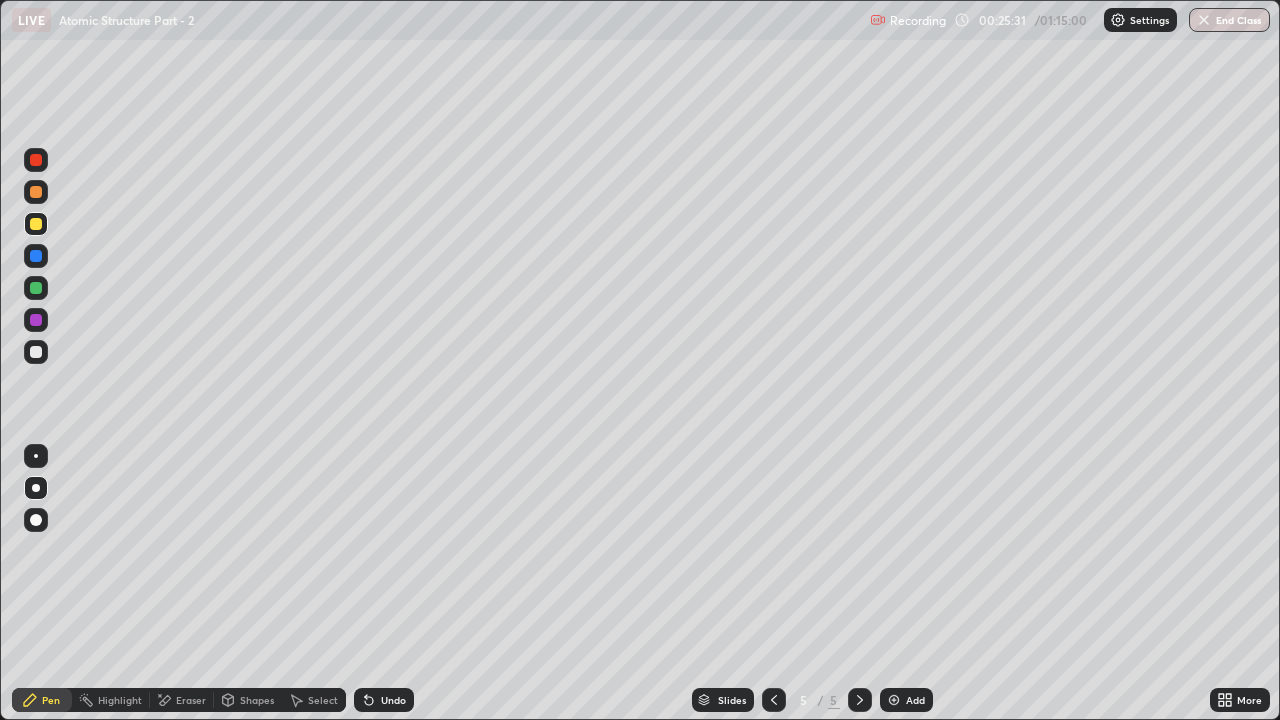 click 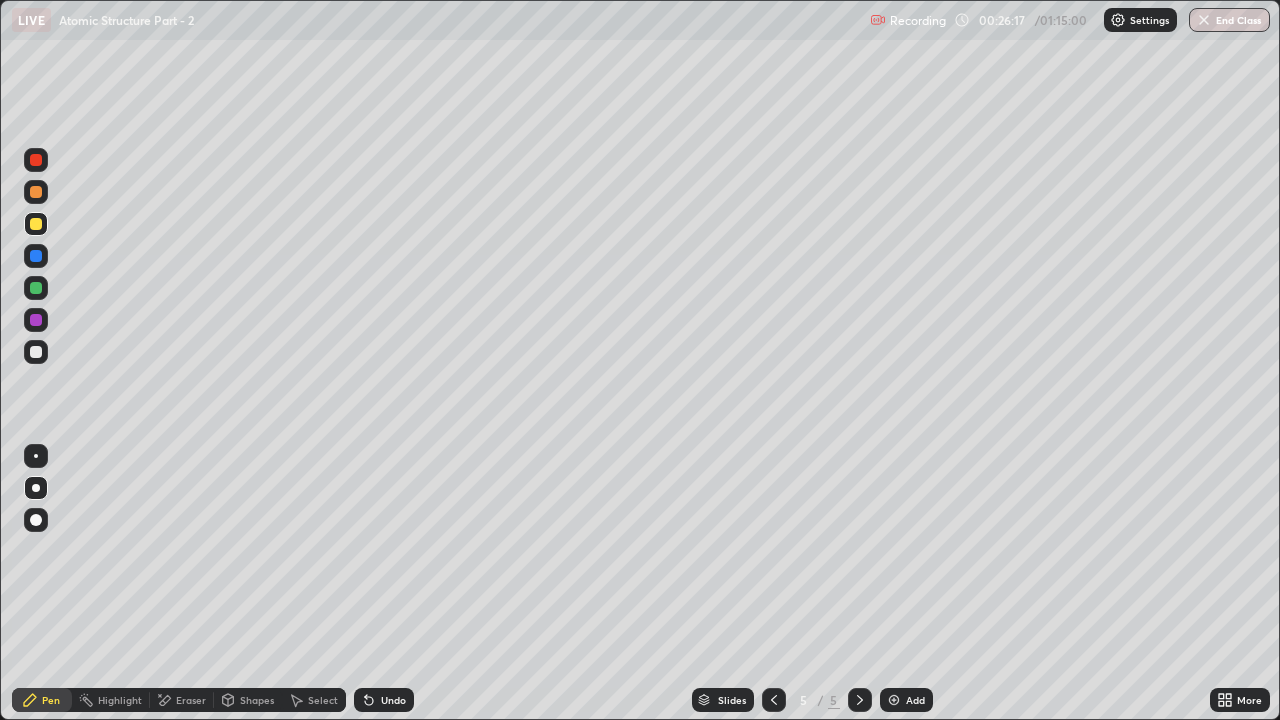 click at bounding box center [36, 352] 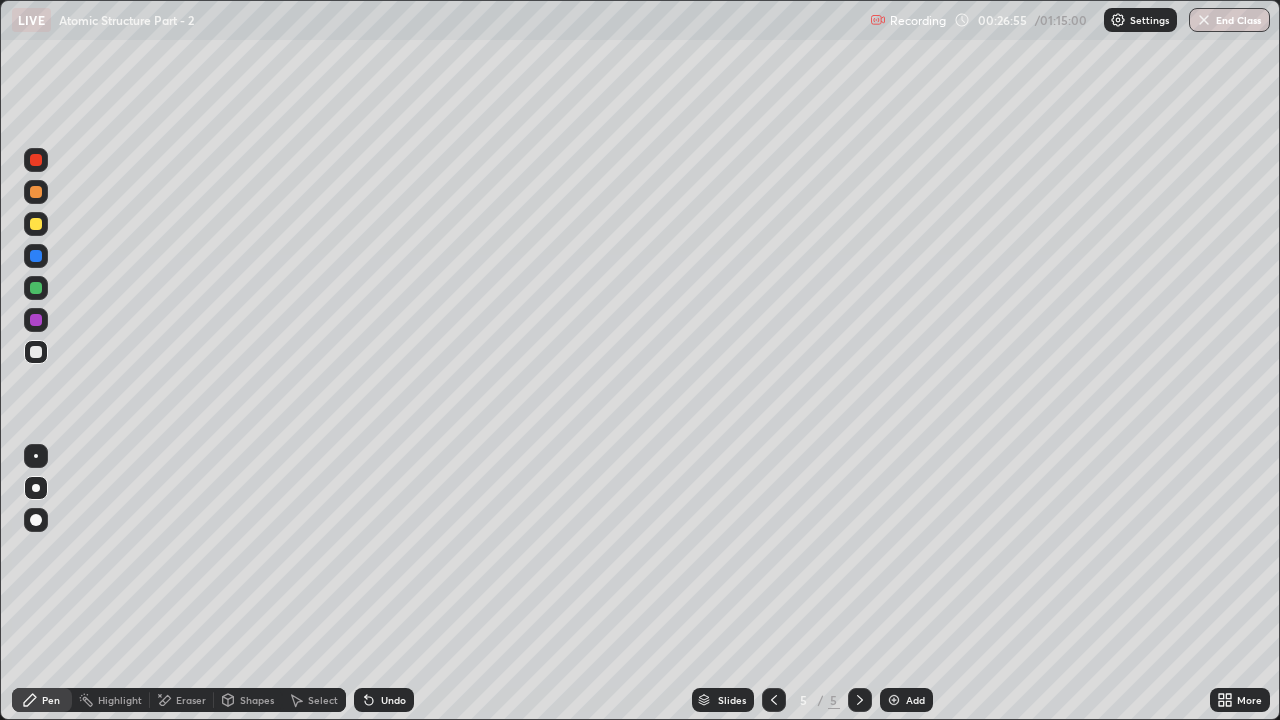 click on "Eraser" at bounding box center (191, 700) 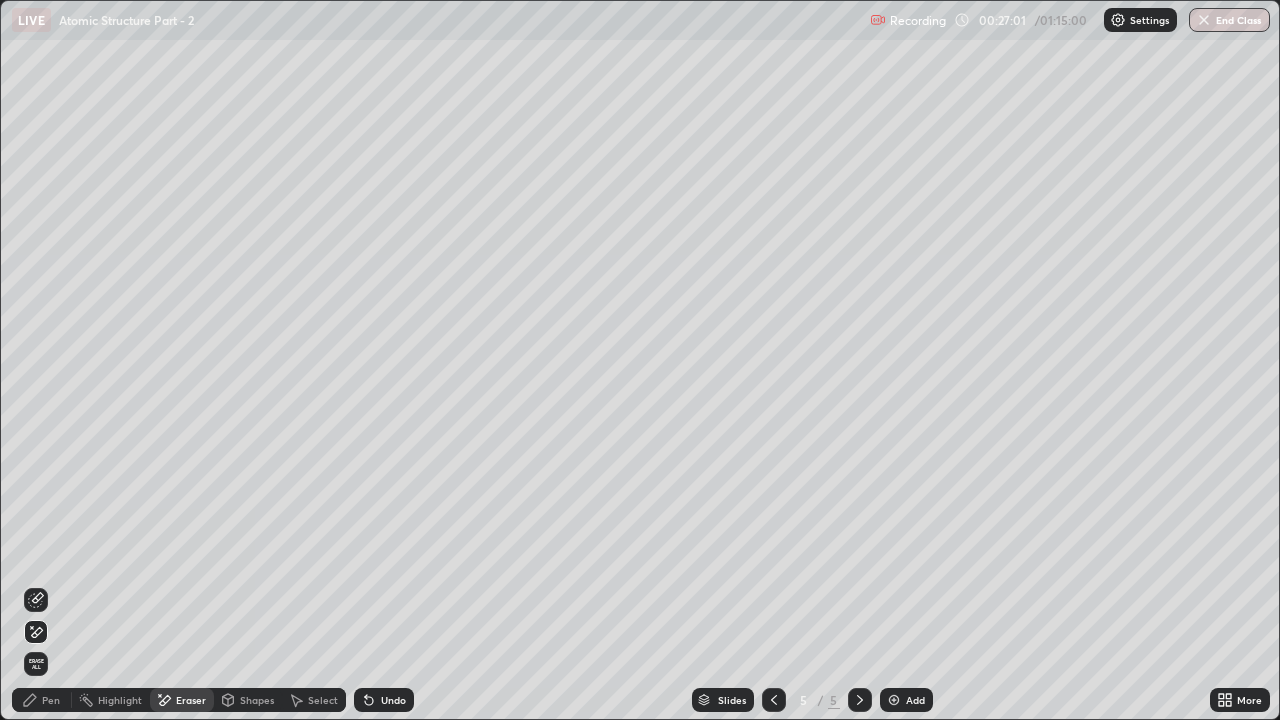 click on "Pen" at bounding box center [51, 700] 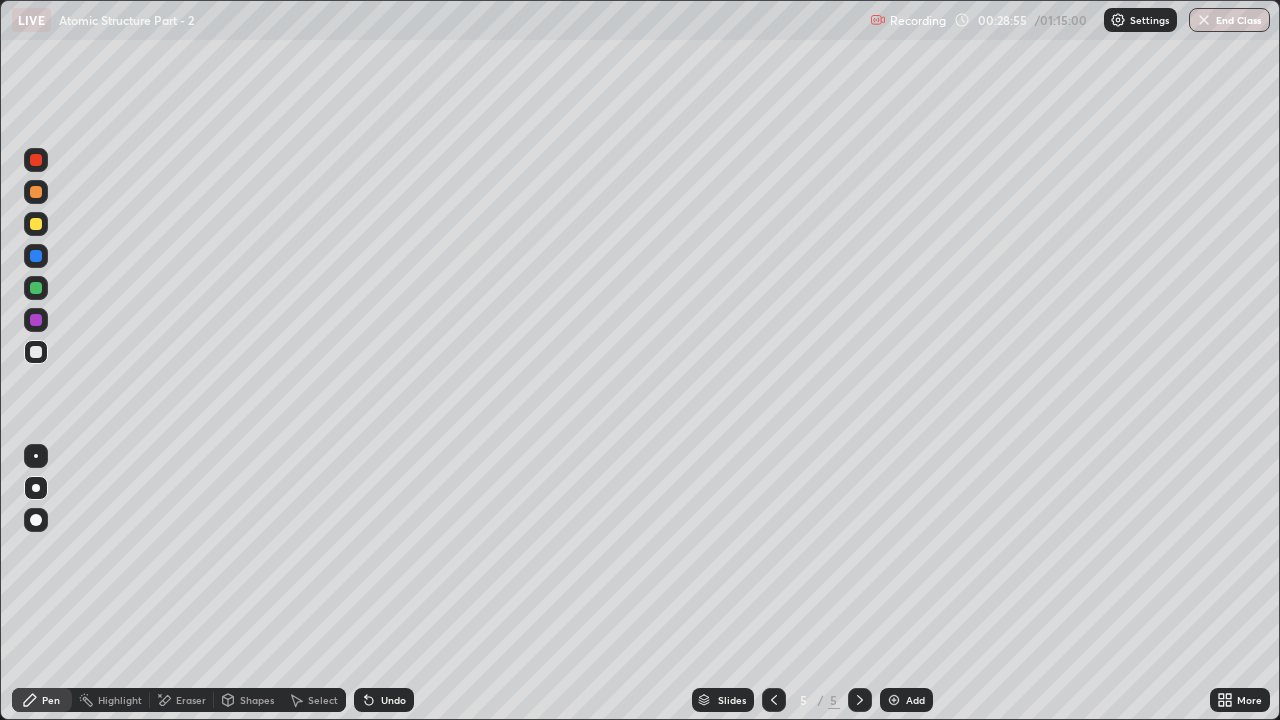 click on "Undo" at bounding box center (384, 700) 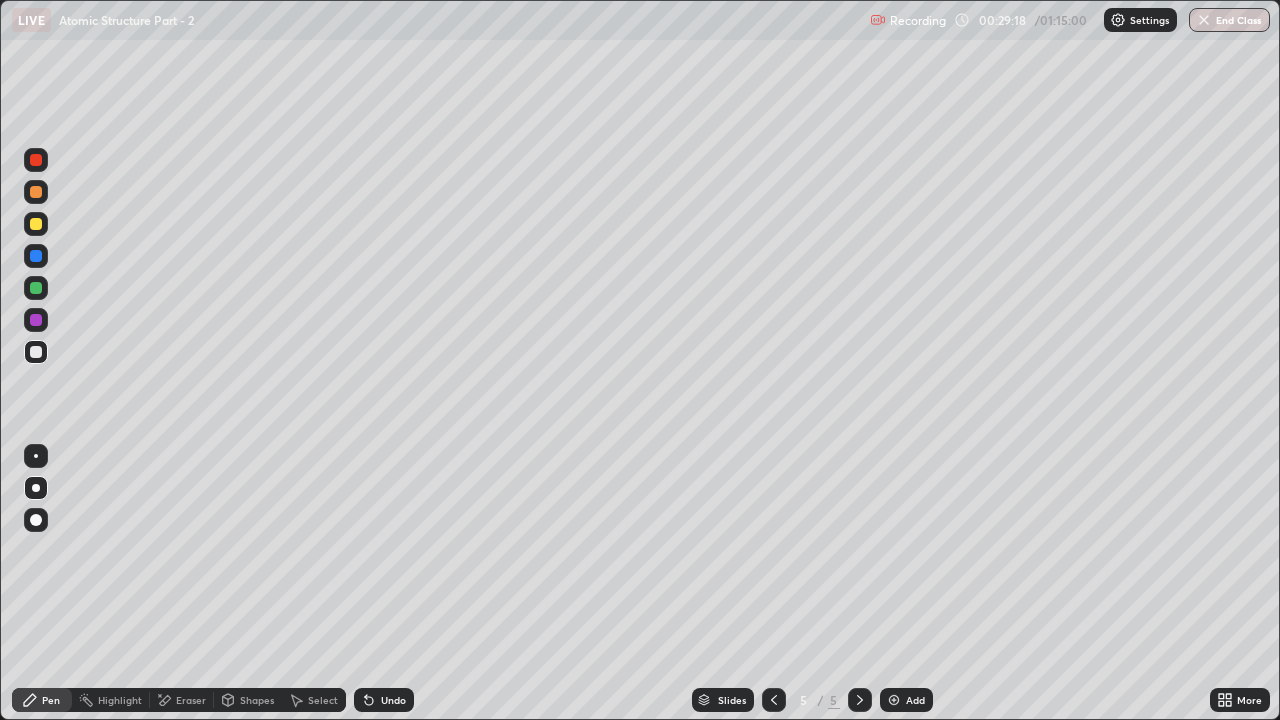click on "Shapes" at bounding box center [257, 700] 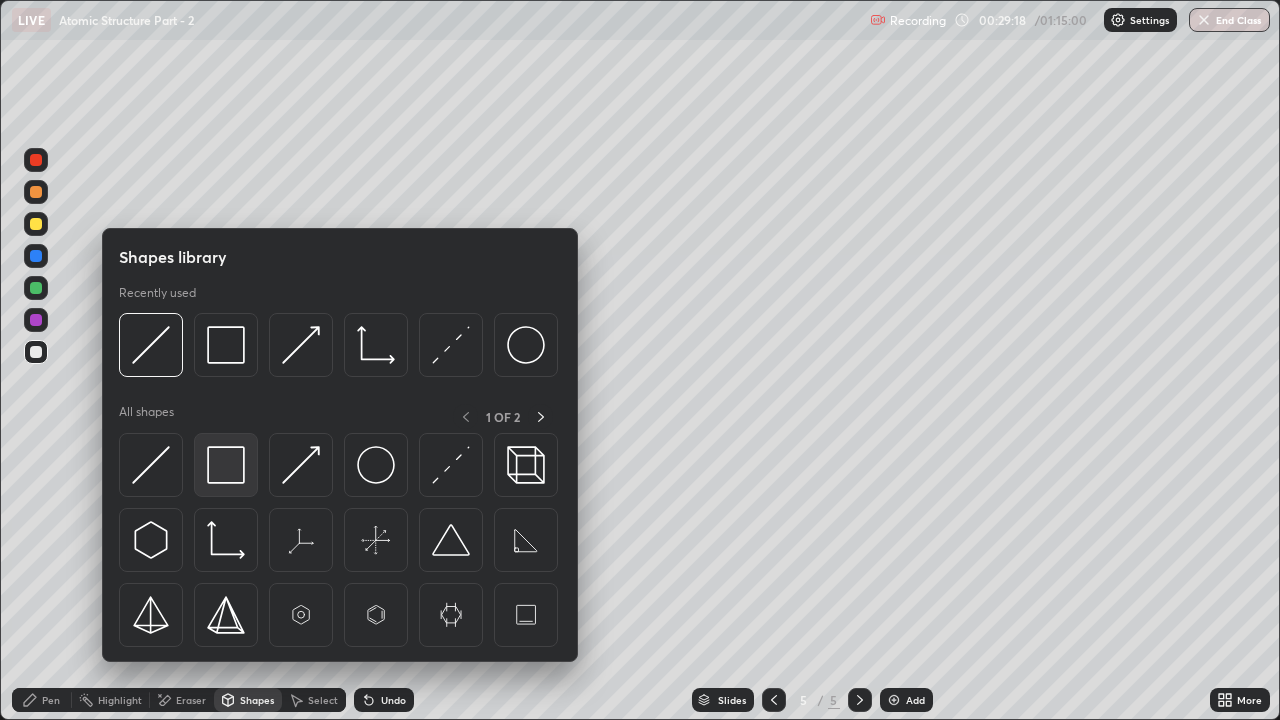 click at bounding box center (226, 465) 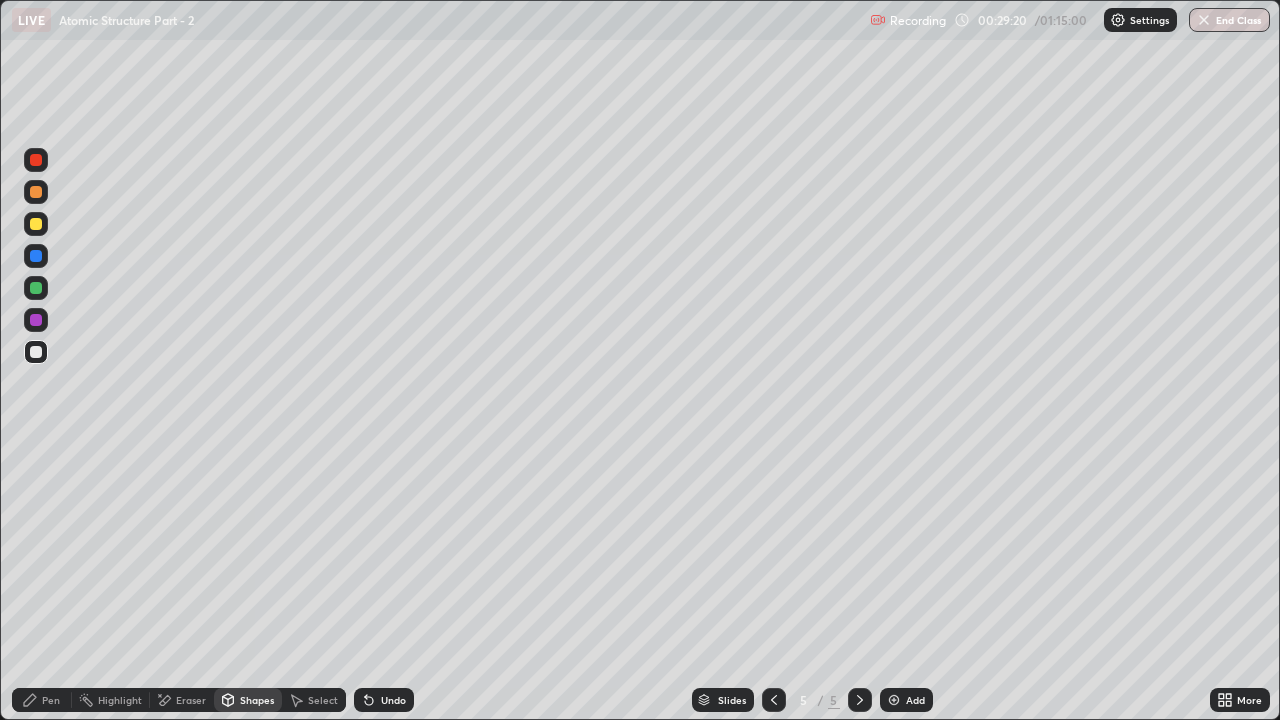 click on "Pen" at bounding box center [51, 700] 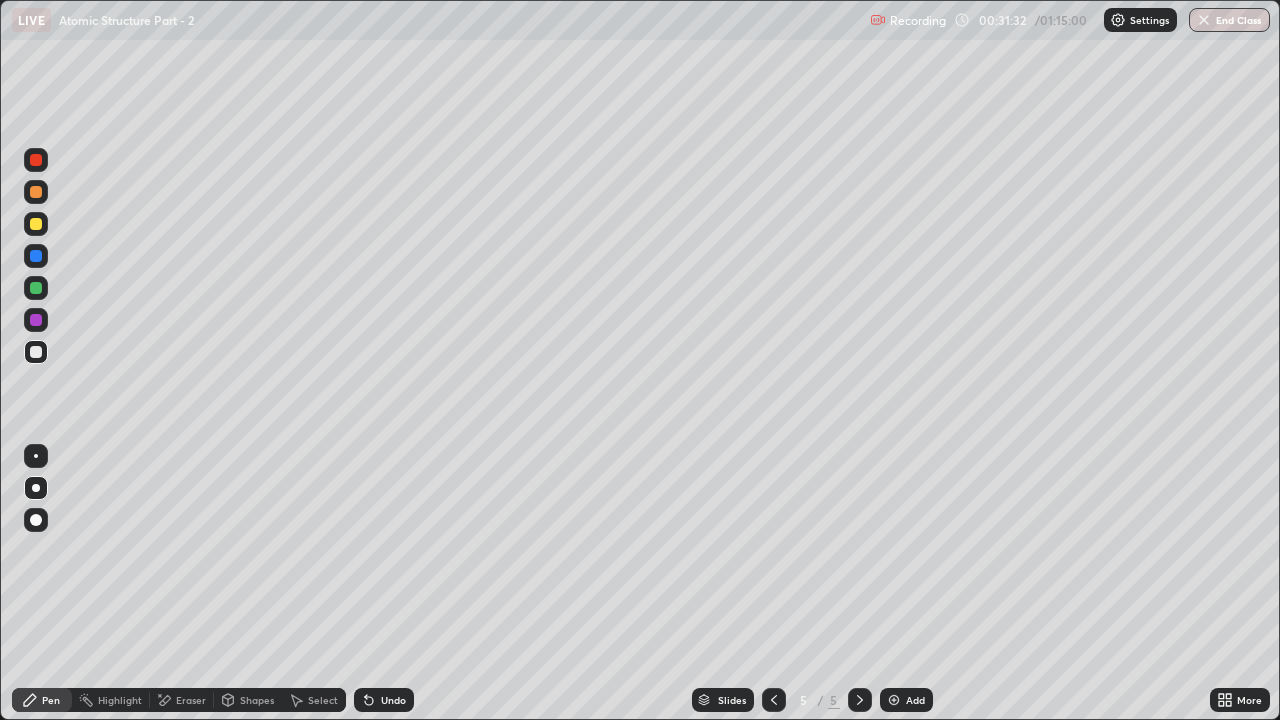 click on "Add" at bounding box center [915, 700] 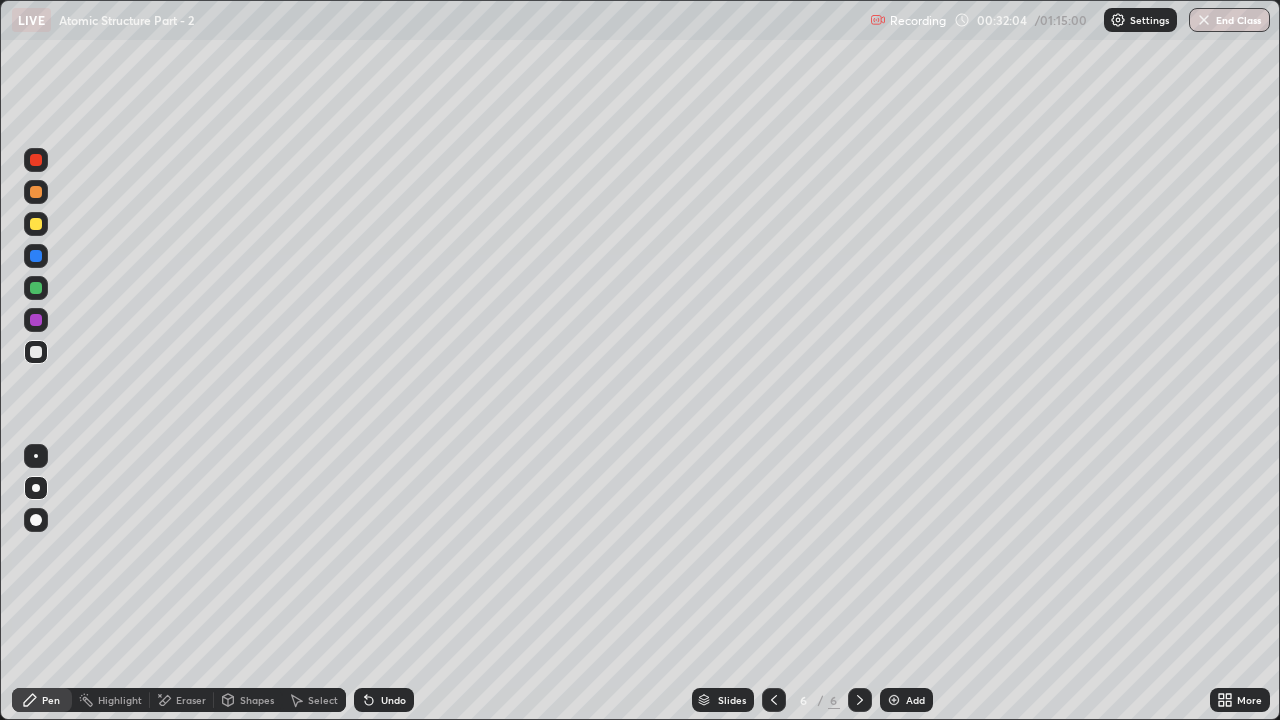 click on "Undo" at bounding box center [393, 700] 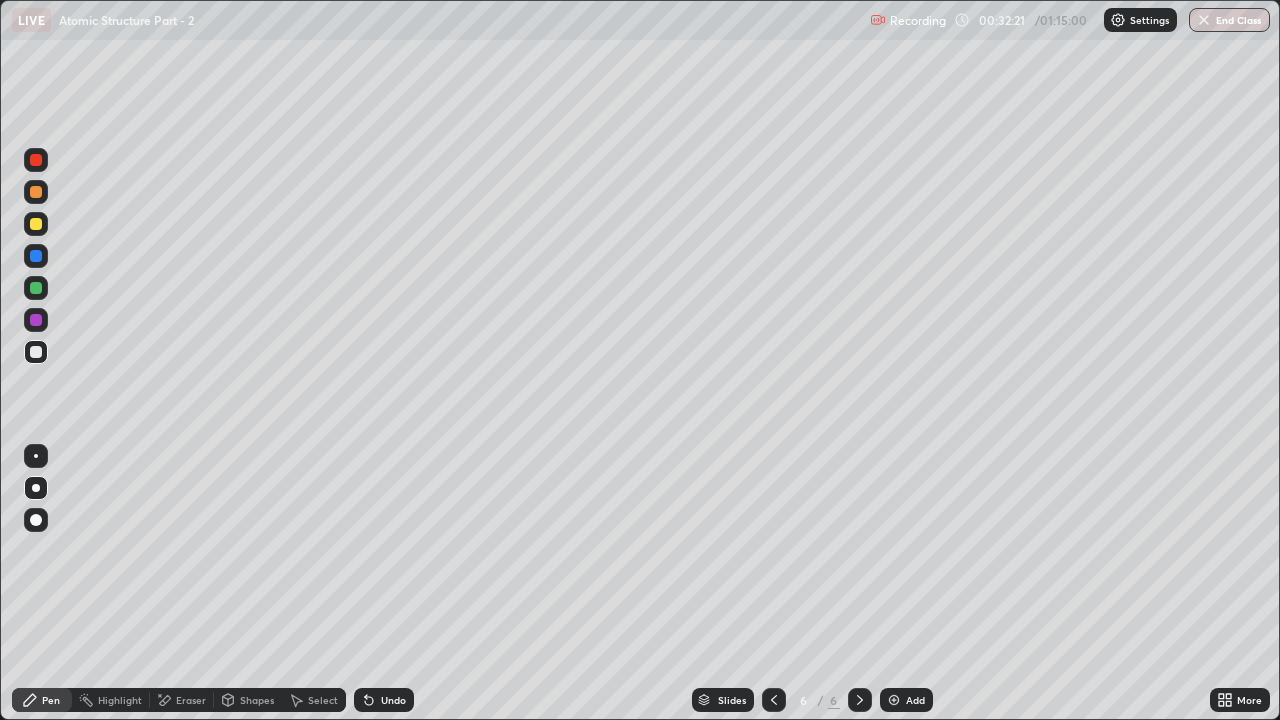 click 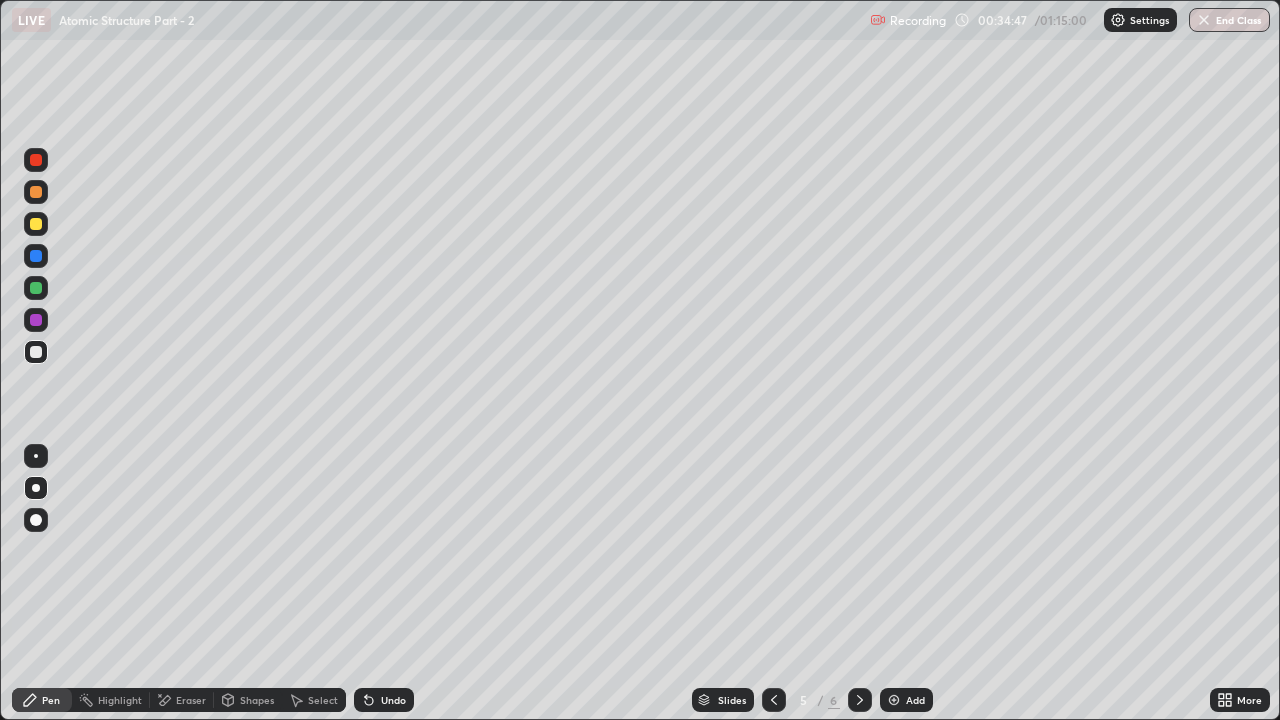 click at bounding box center [860, 700] 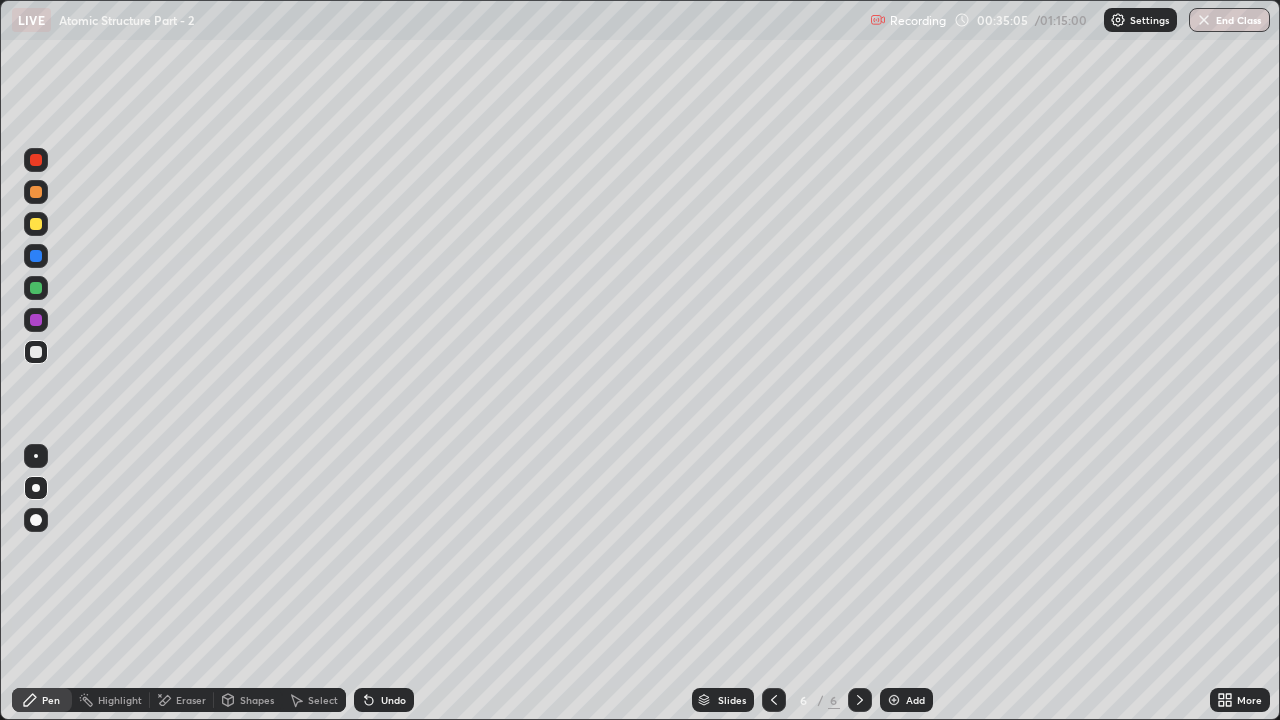 click 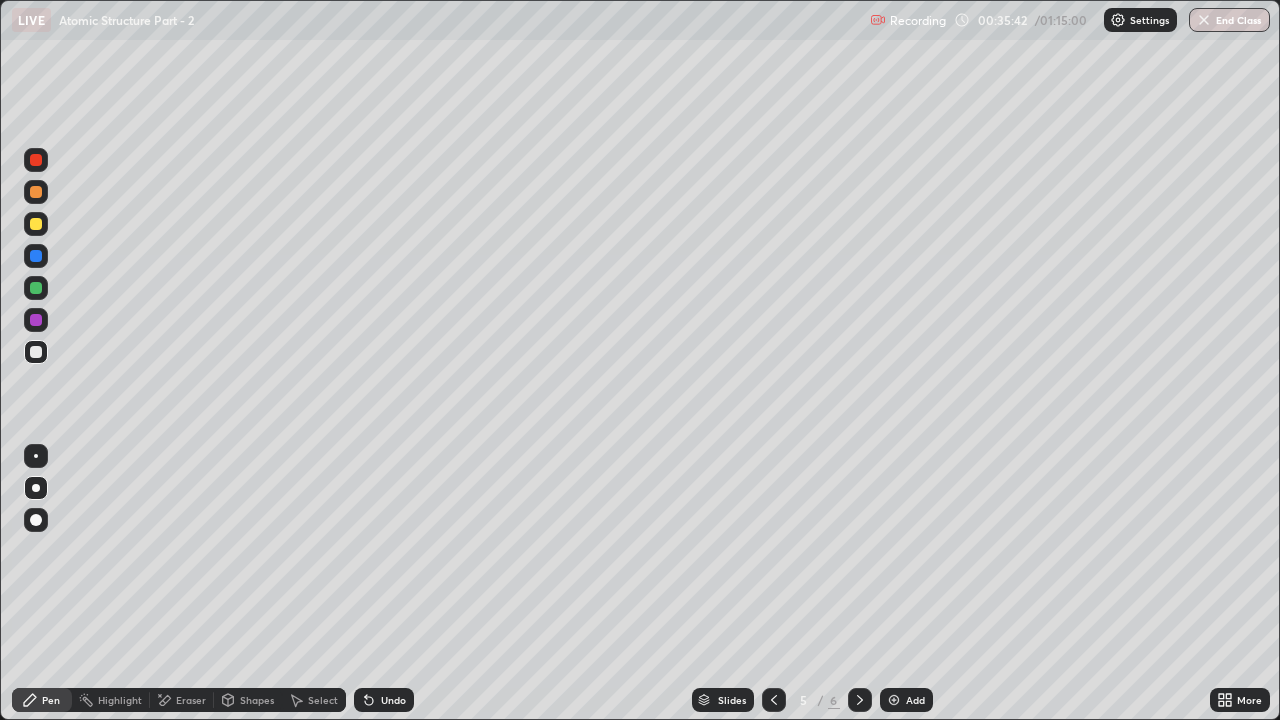 click 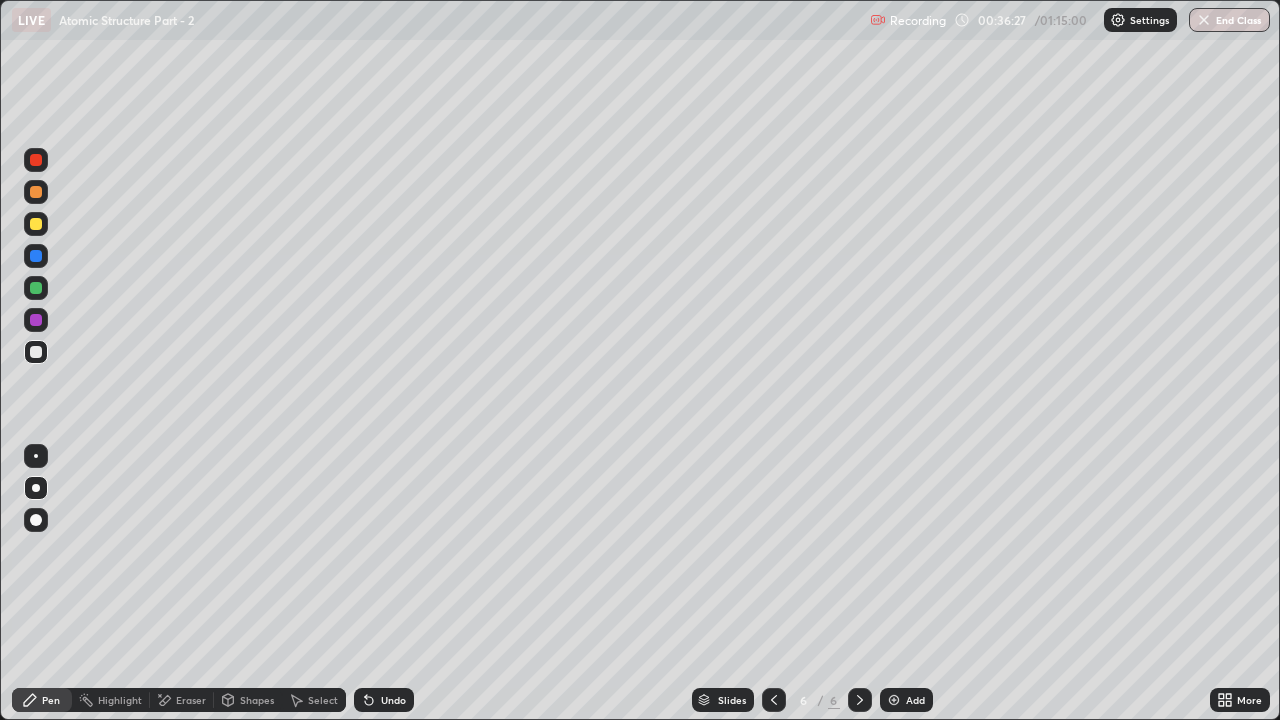 click at bounding box center (894, 700) 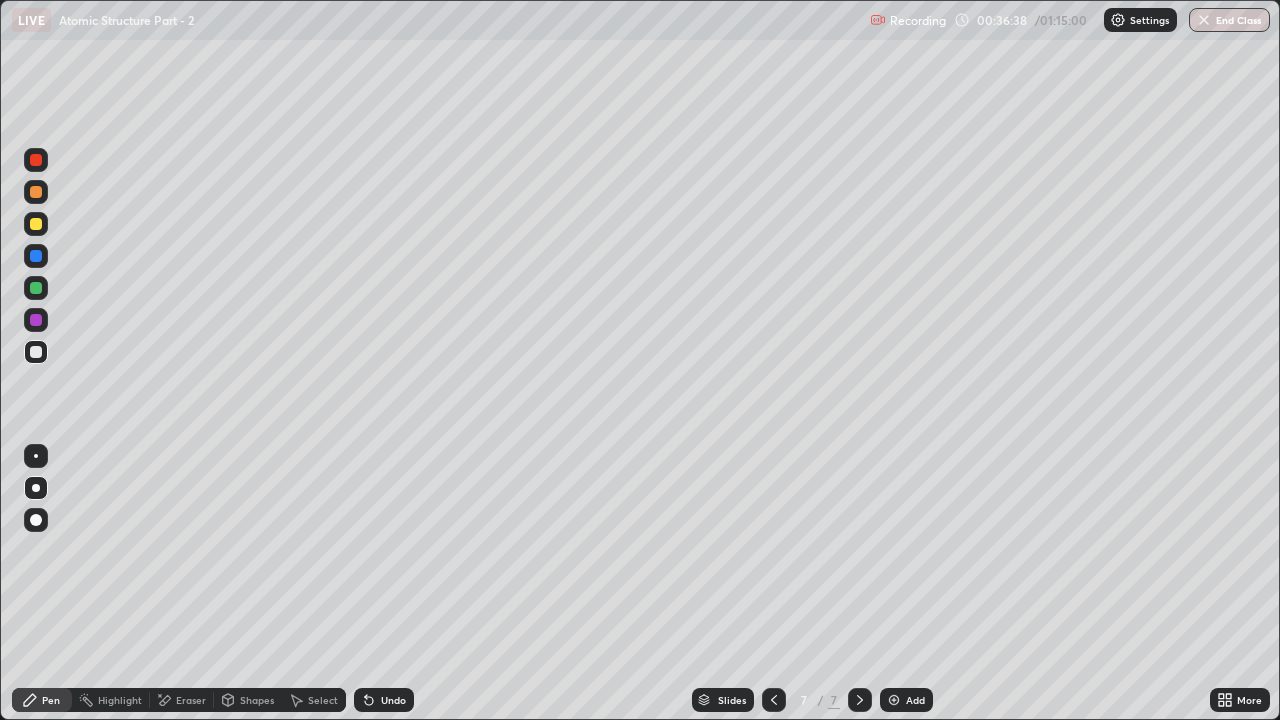 click 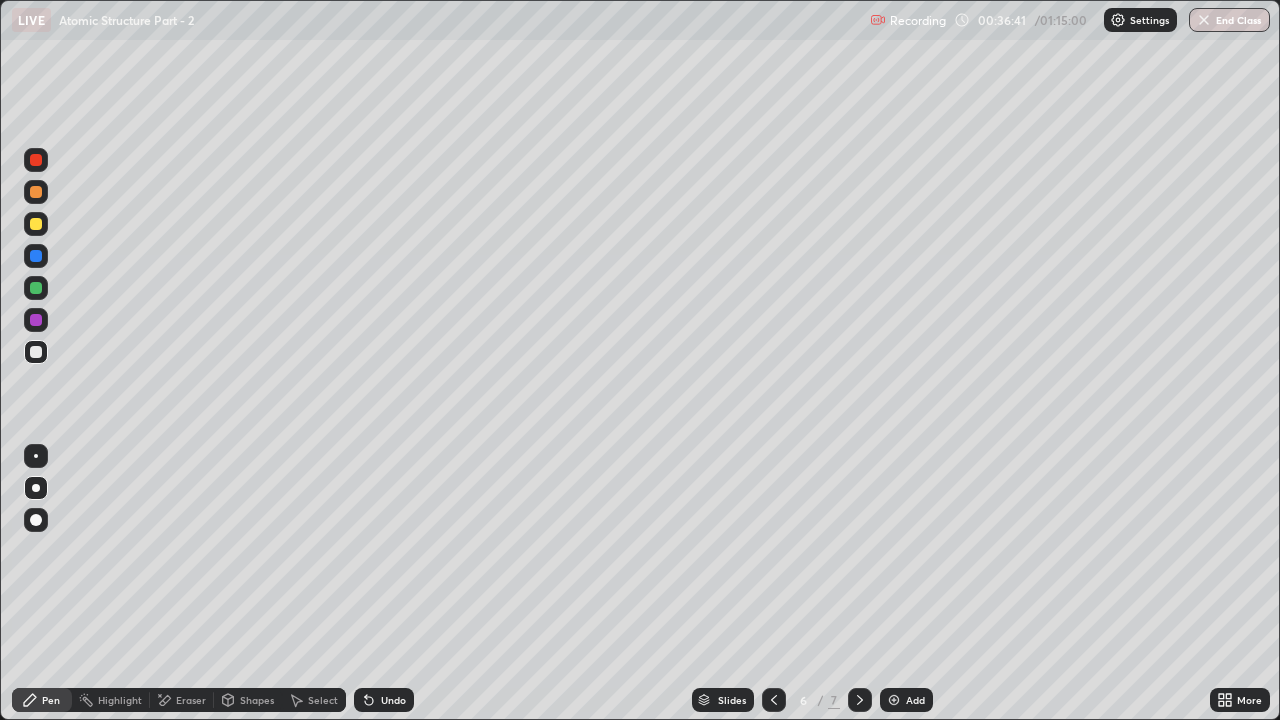 click at bounding box center [36, 224] 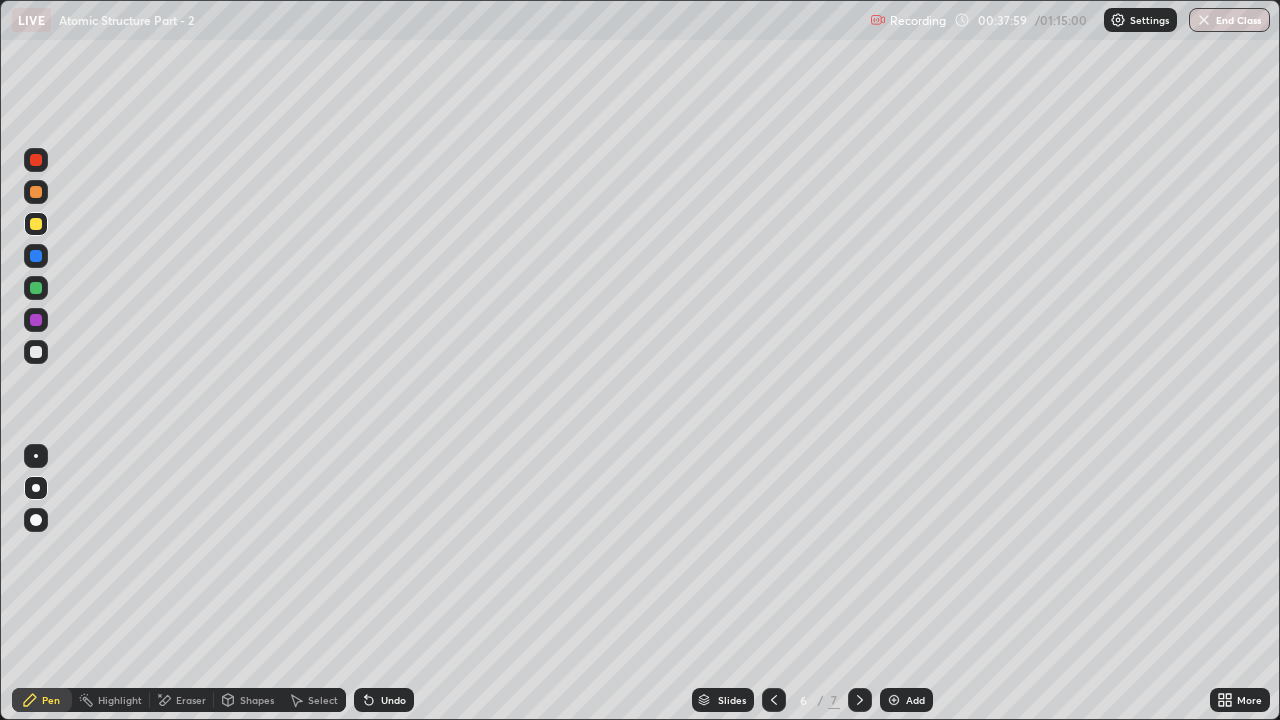 click at bounding box center [36, 320] 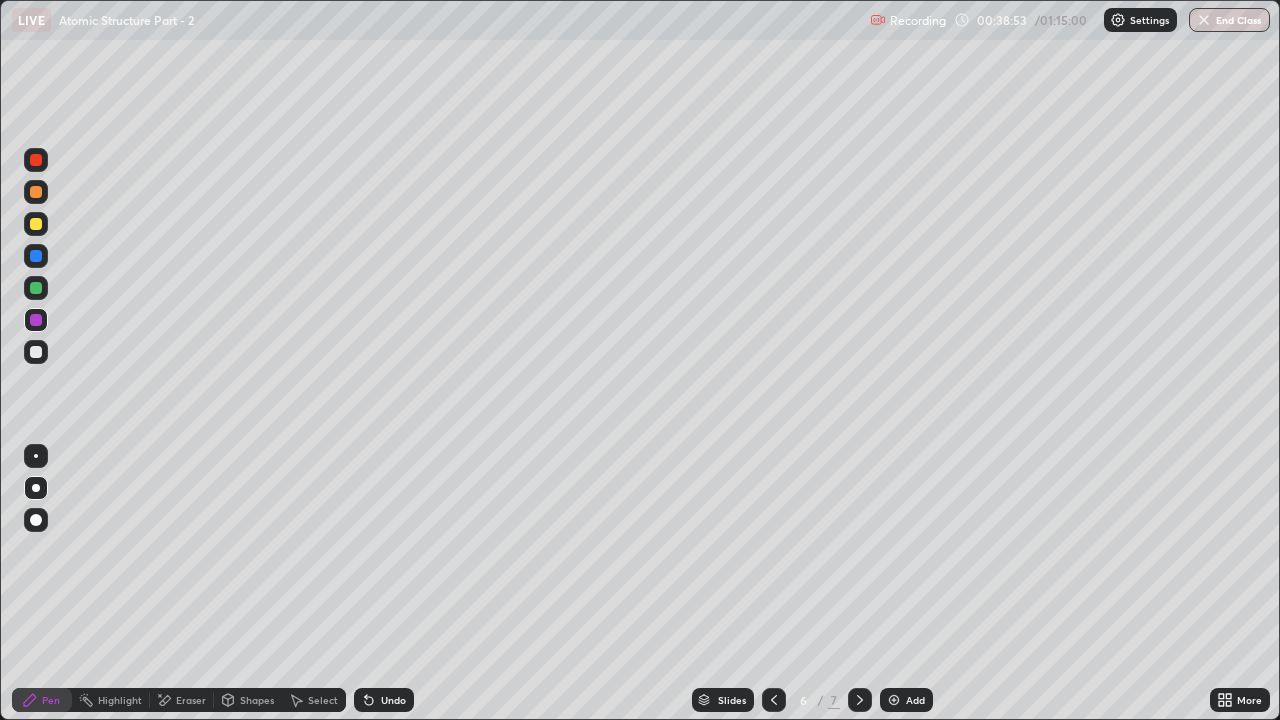 click 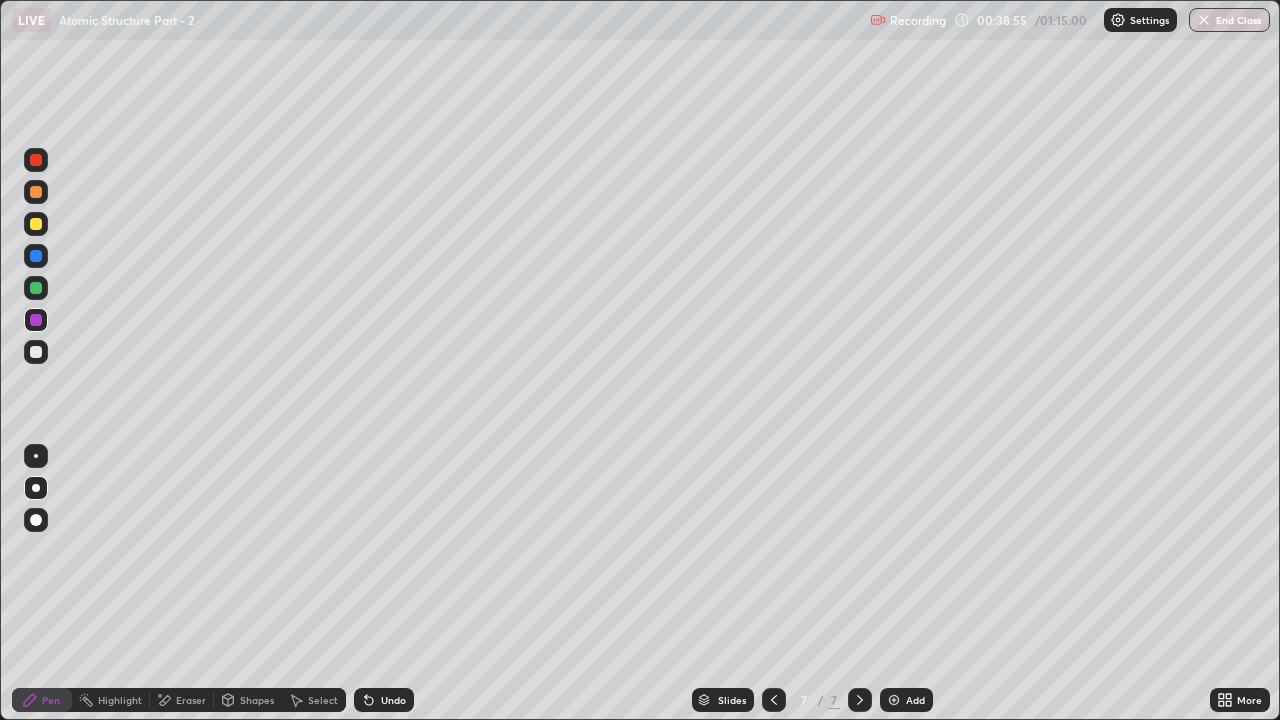click on "Shapes" at bounding box center (248, 700) 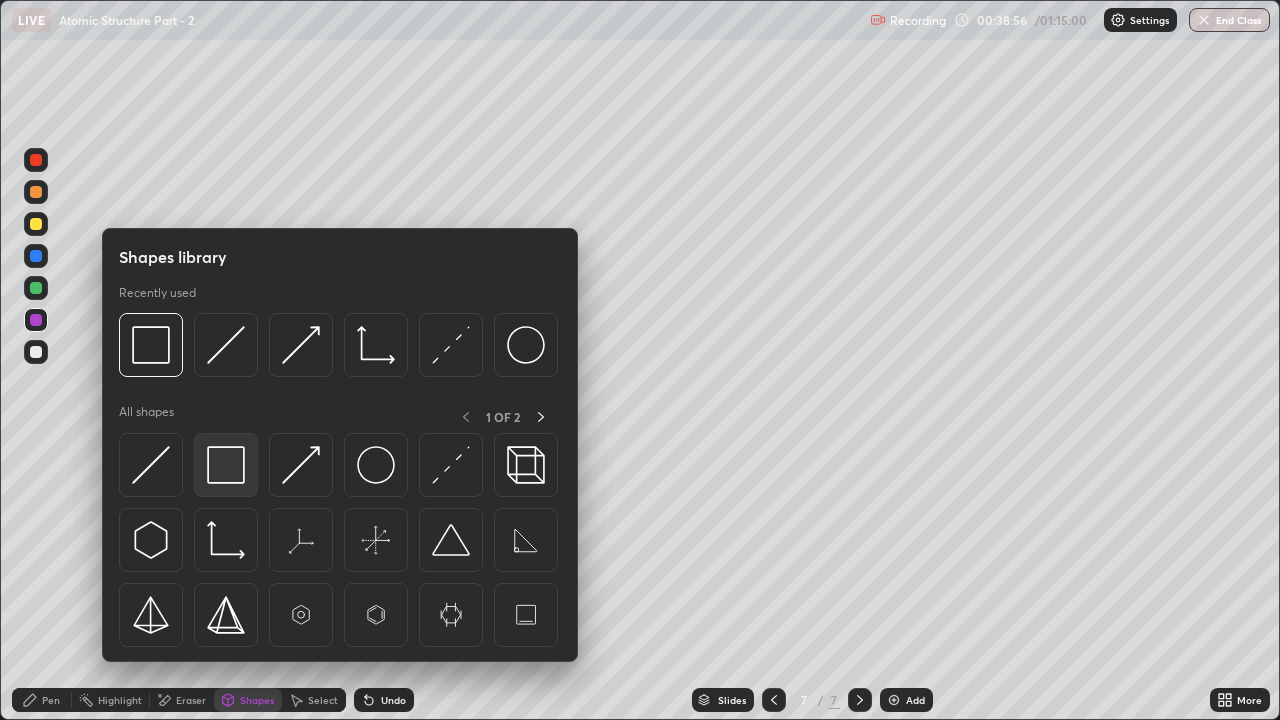 click at bounding box center (226, 465) 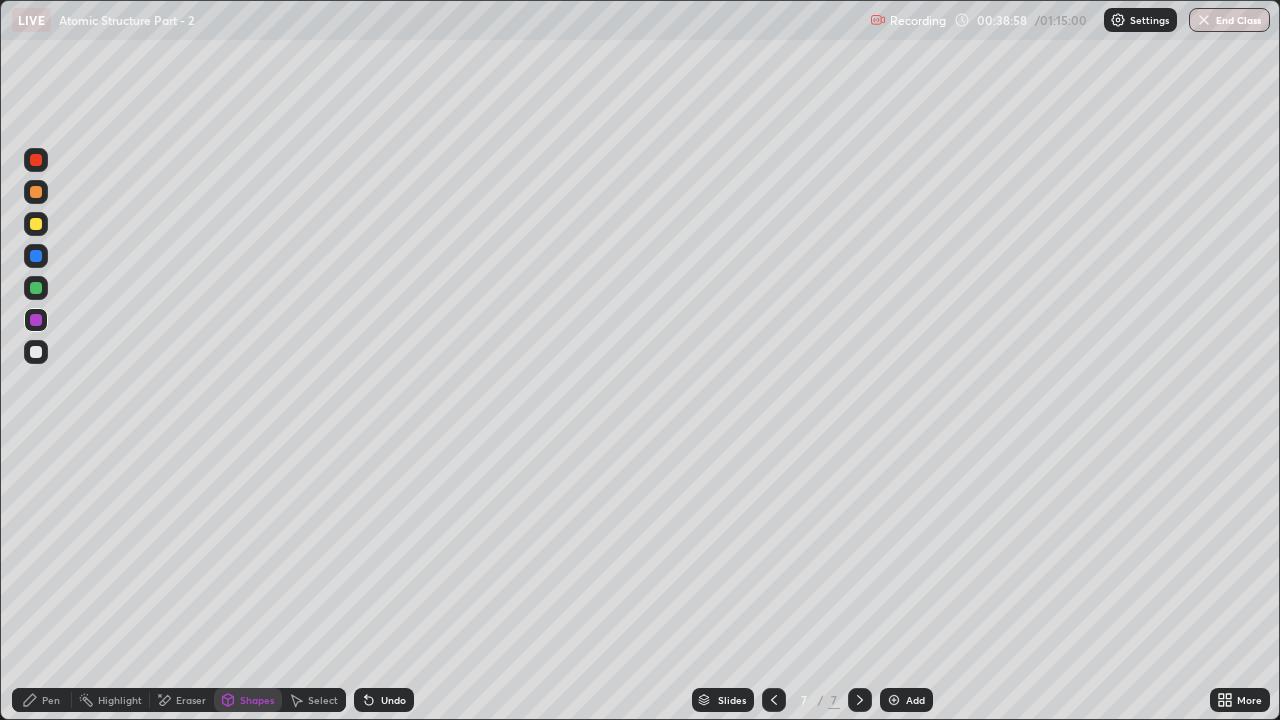 click on "Pen" at bounding box center (42, 700) 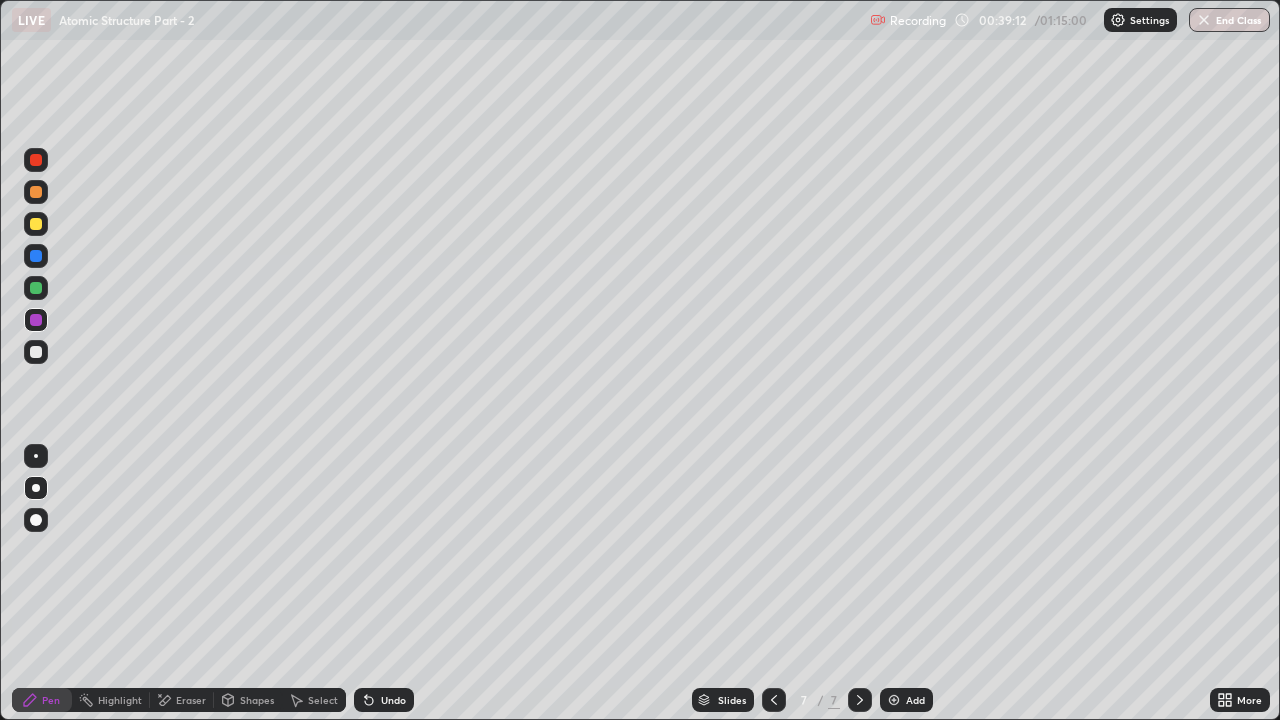 click at bounding box center [36, 224] 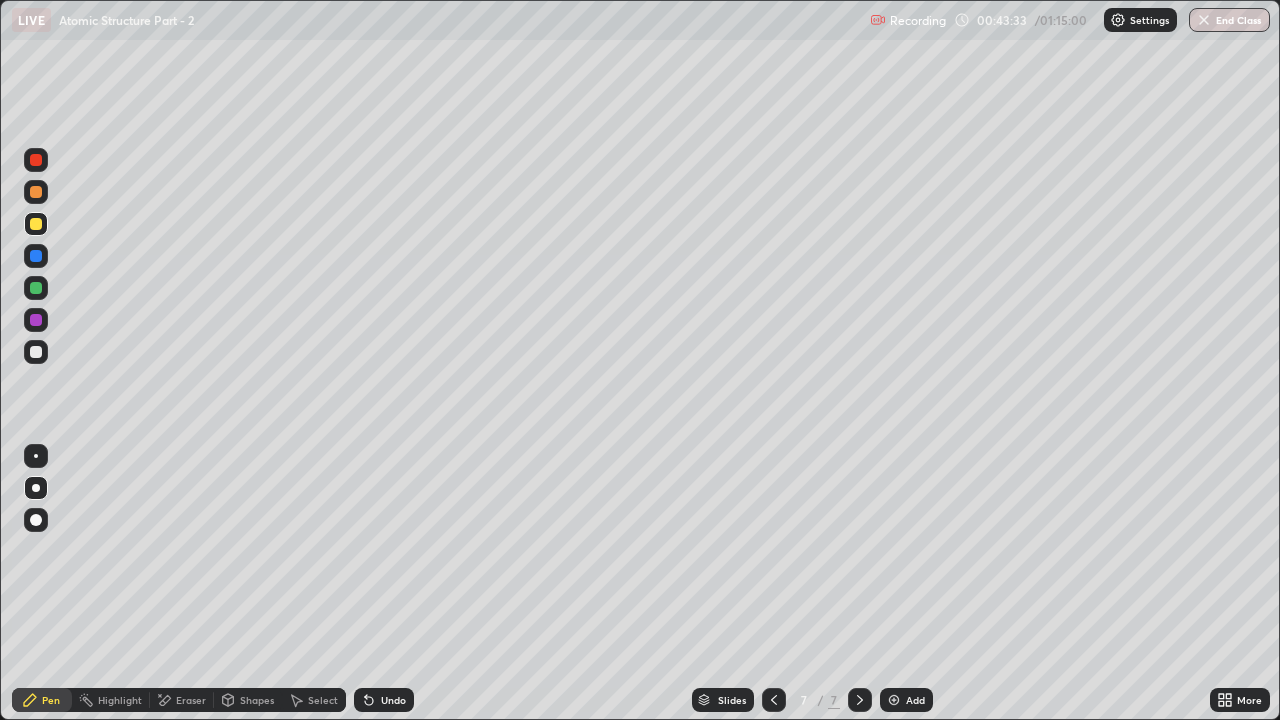 click on "Shapes" at bounding box center [257, 700] 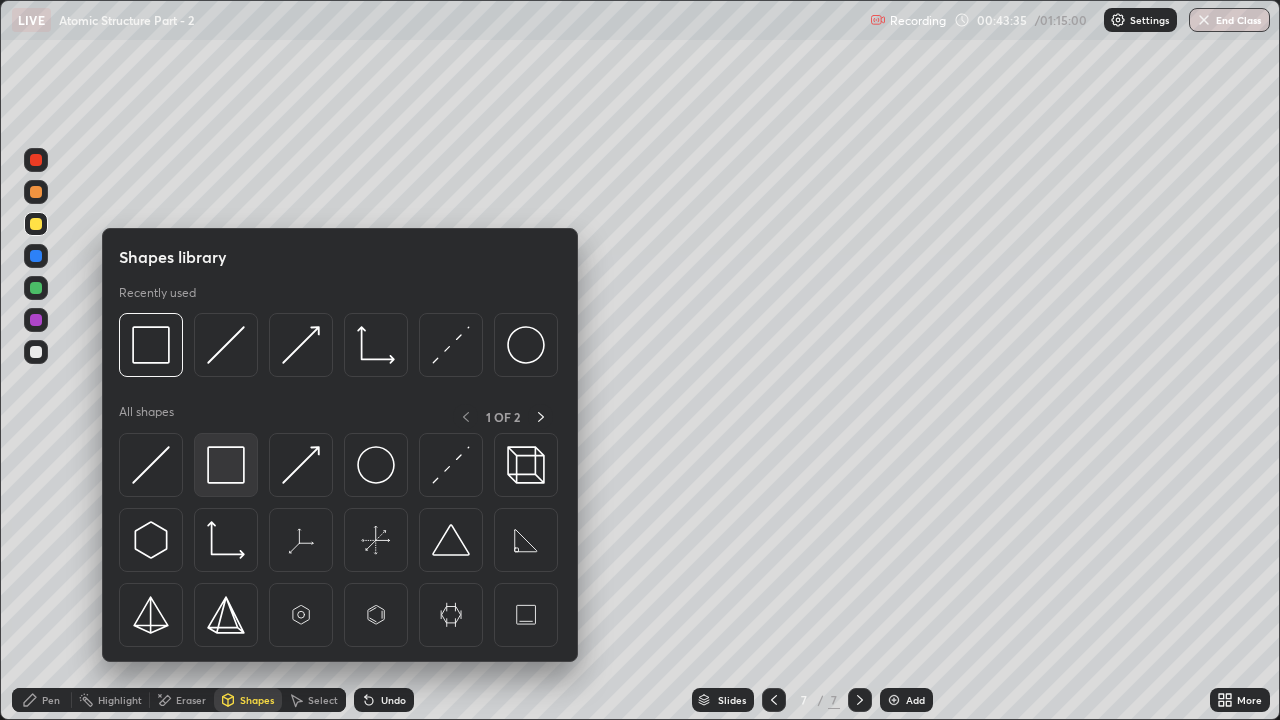 click at bounding box center [226, 465] 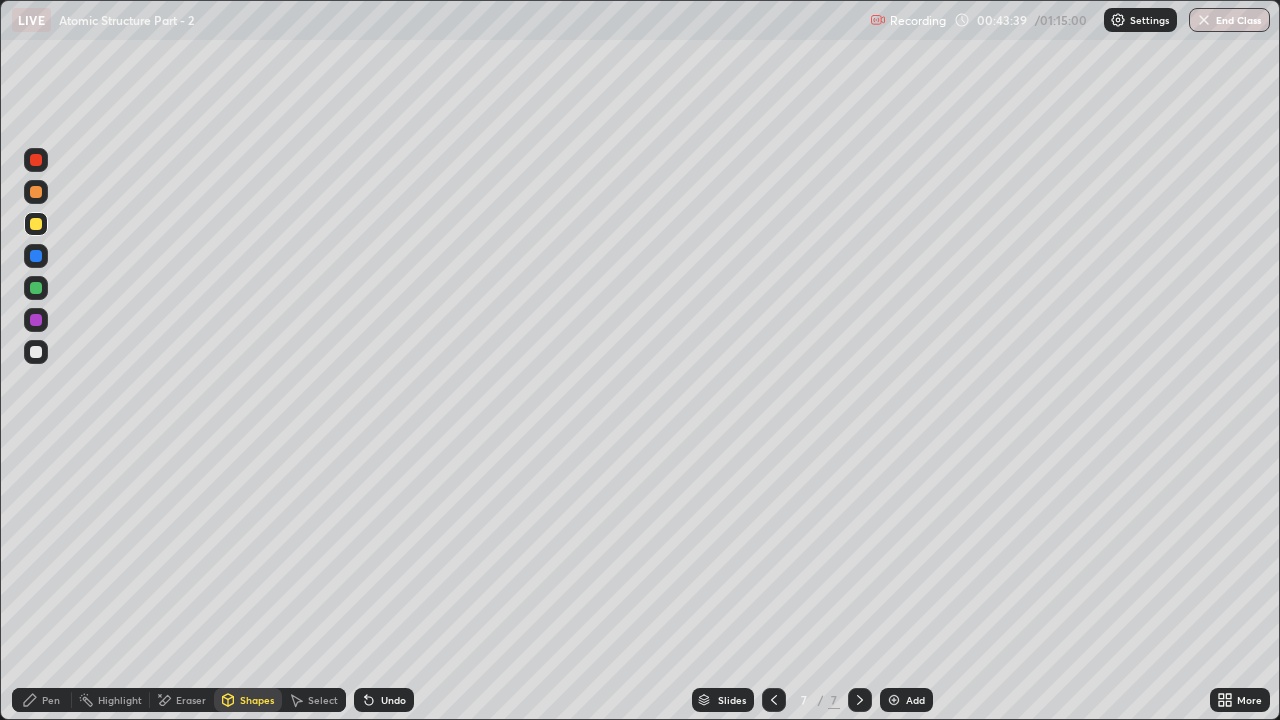 click on "Pen" at bounding box center (42, 700) 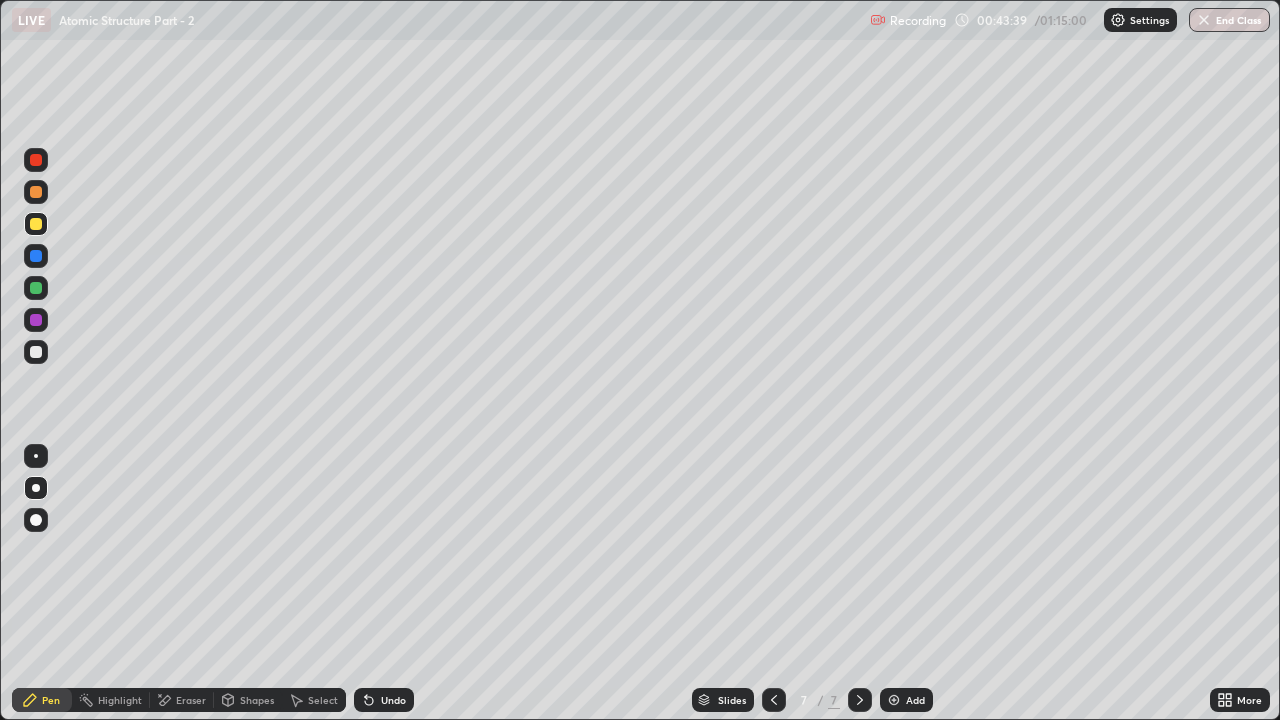 click at bounding box center (36, 352) 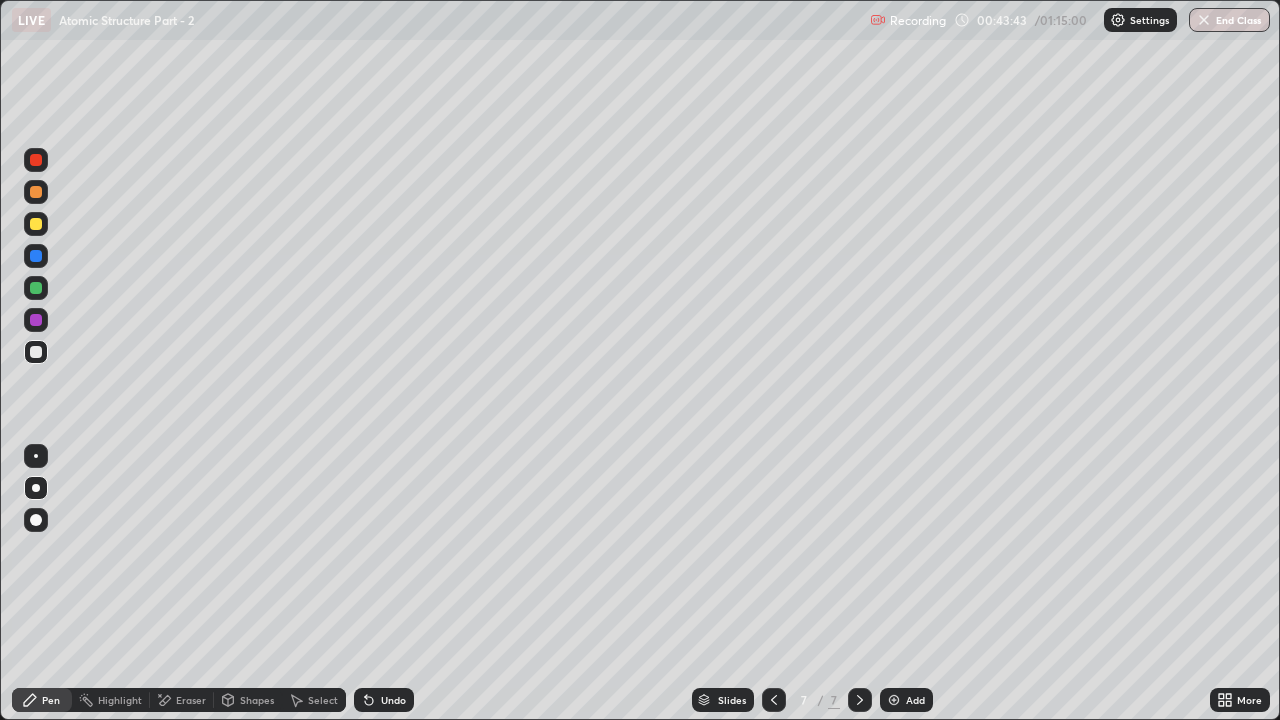 click on "Undo" at bounding box center [393, 700] 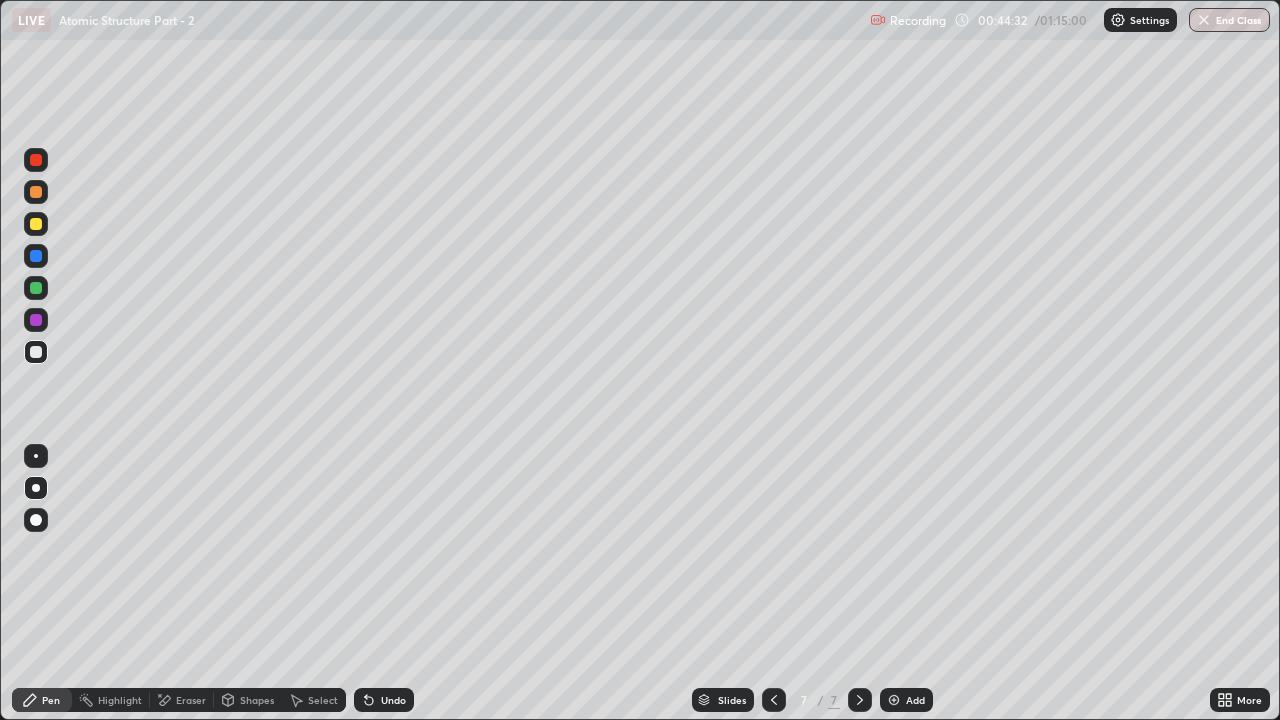 click on "Shapes" at bounding box center (257, 700) 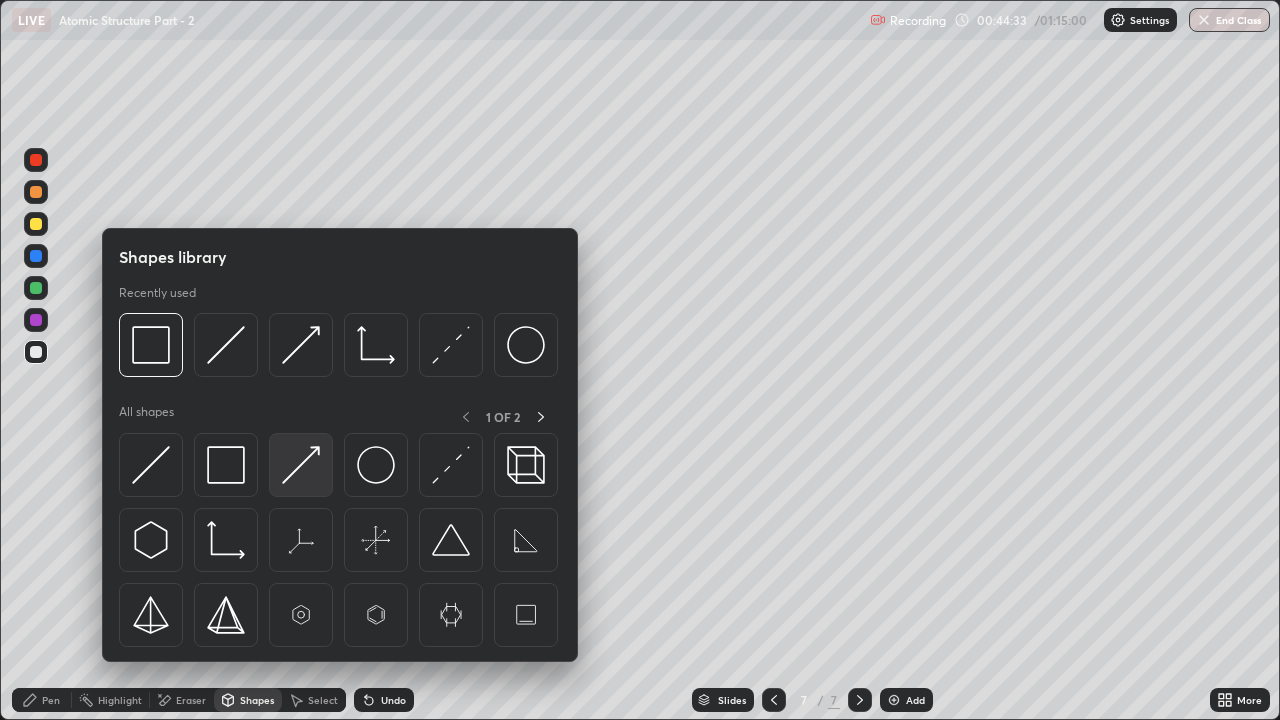 click at bounding box center (301, 465) 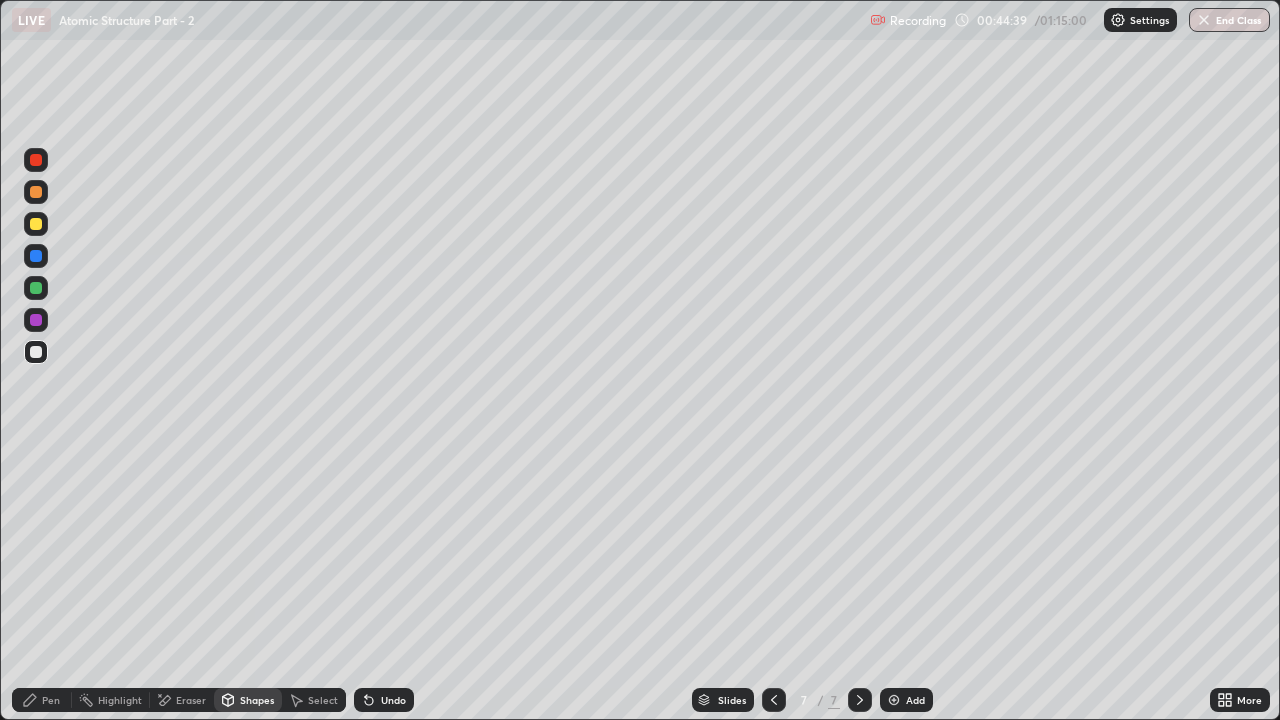 click on "Pen" at bounding box center (42, 700) 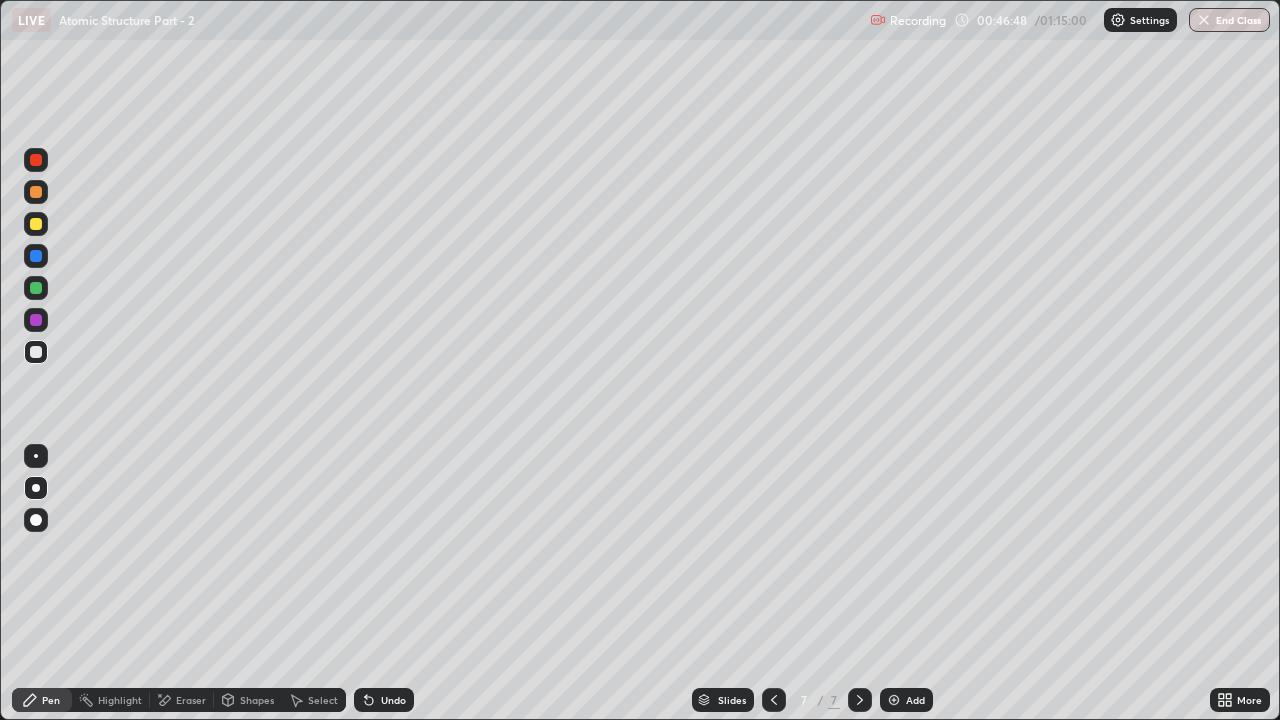 click on "Add" at bounding box center (915, 700) 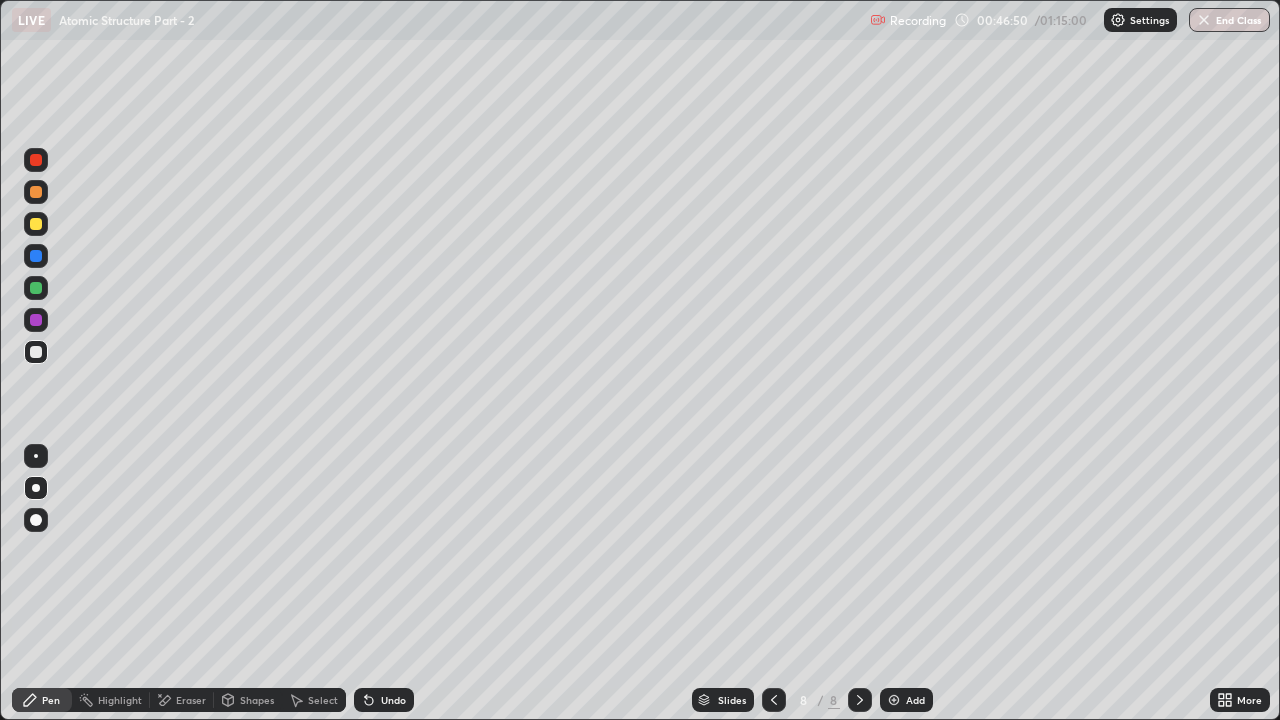 click at bounding box center [36, 320] 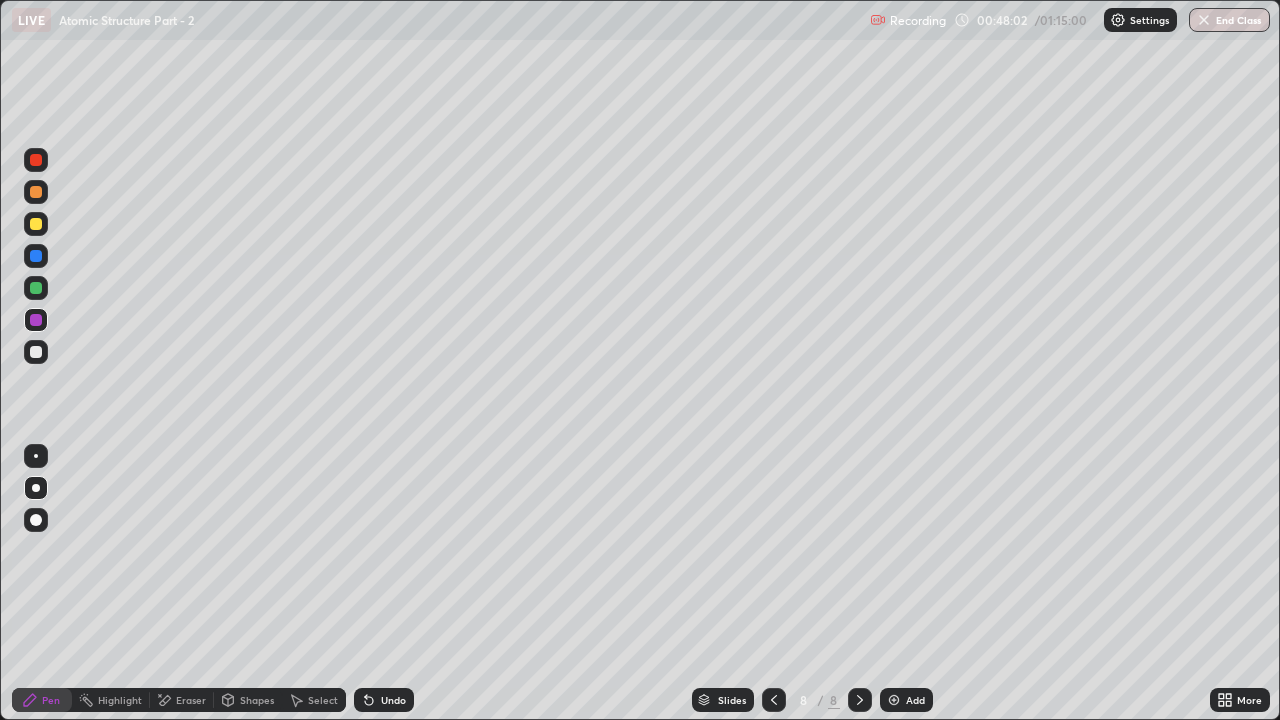 click 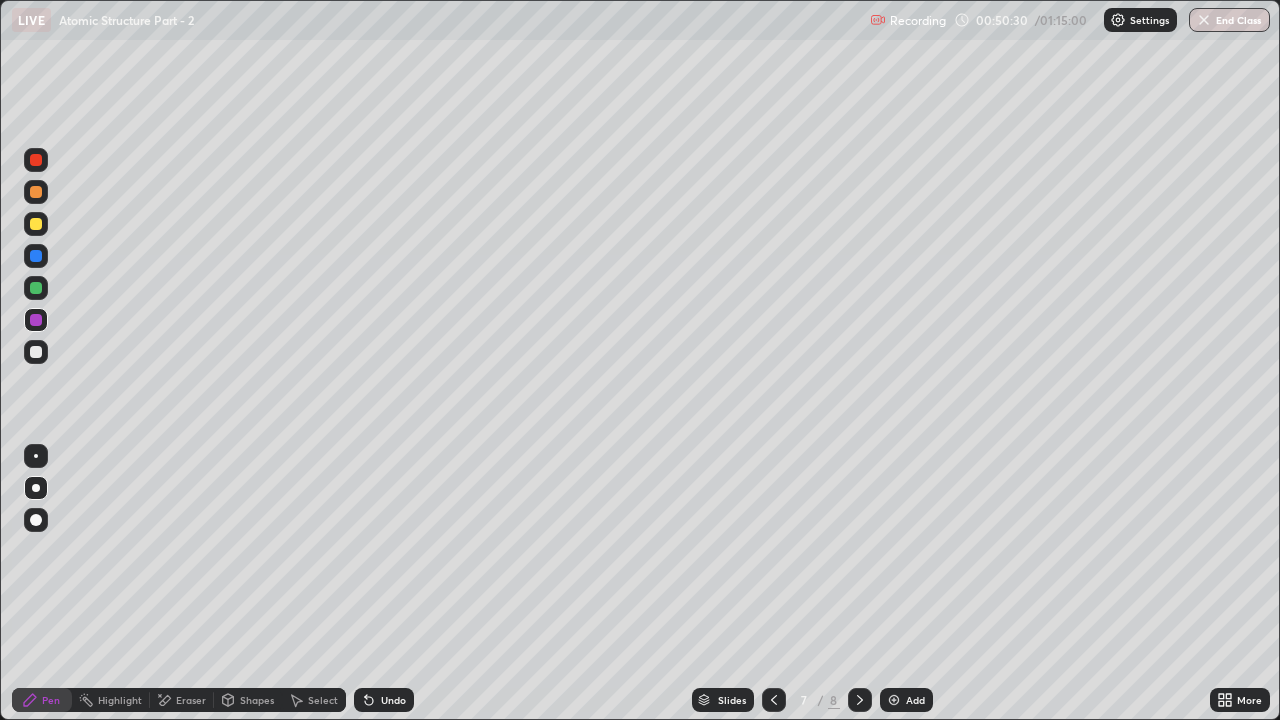 click 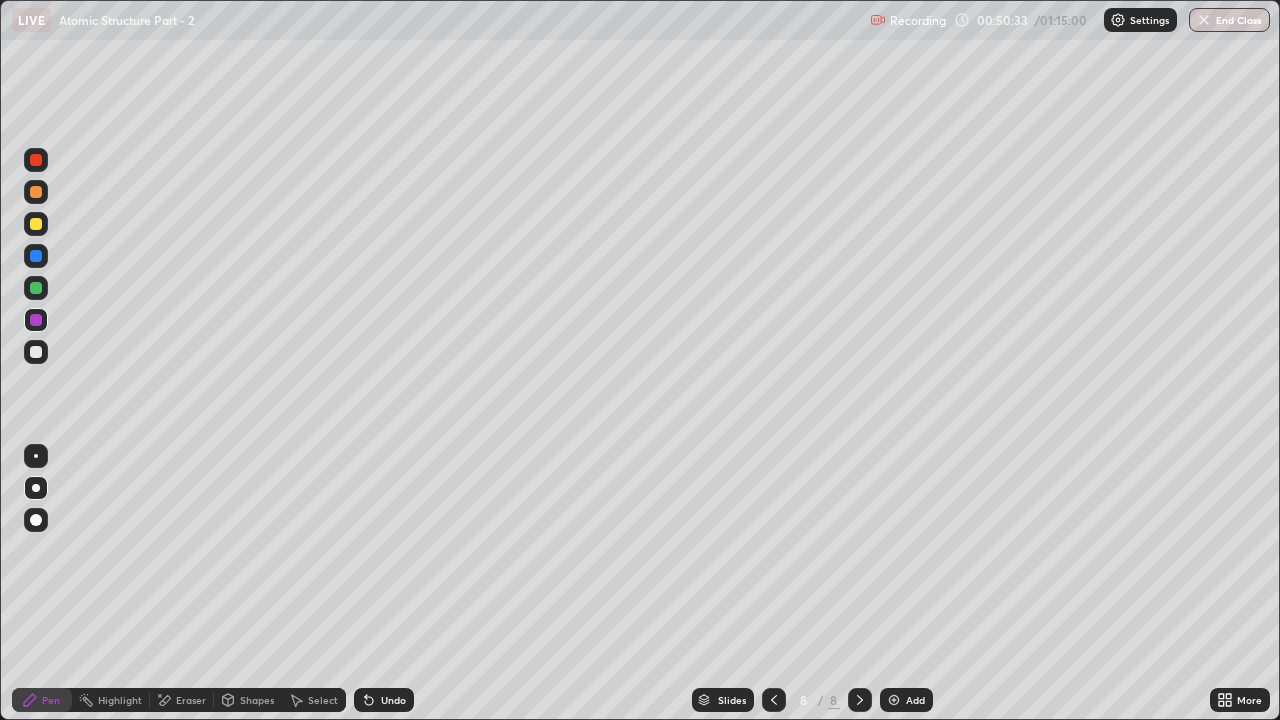 click on "Shapes" at bounding box center (257, 700) 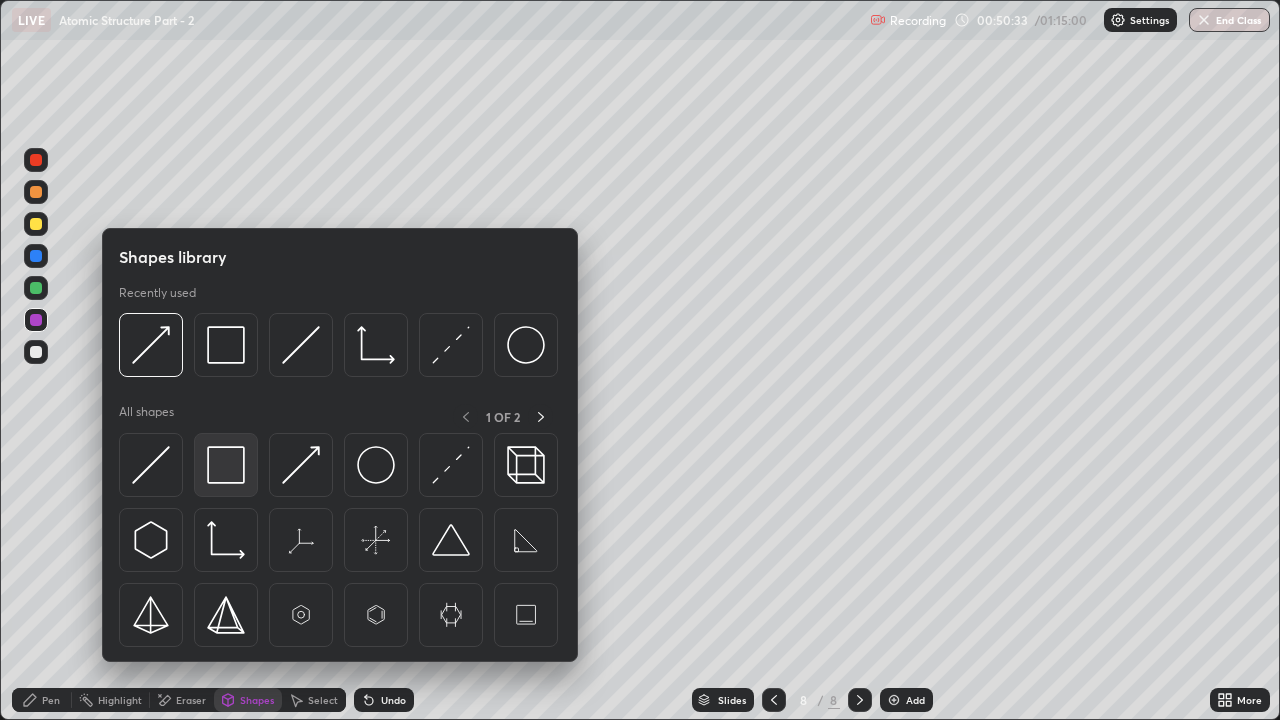 click at bounding box center (226, 465) 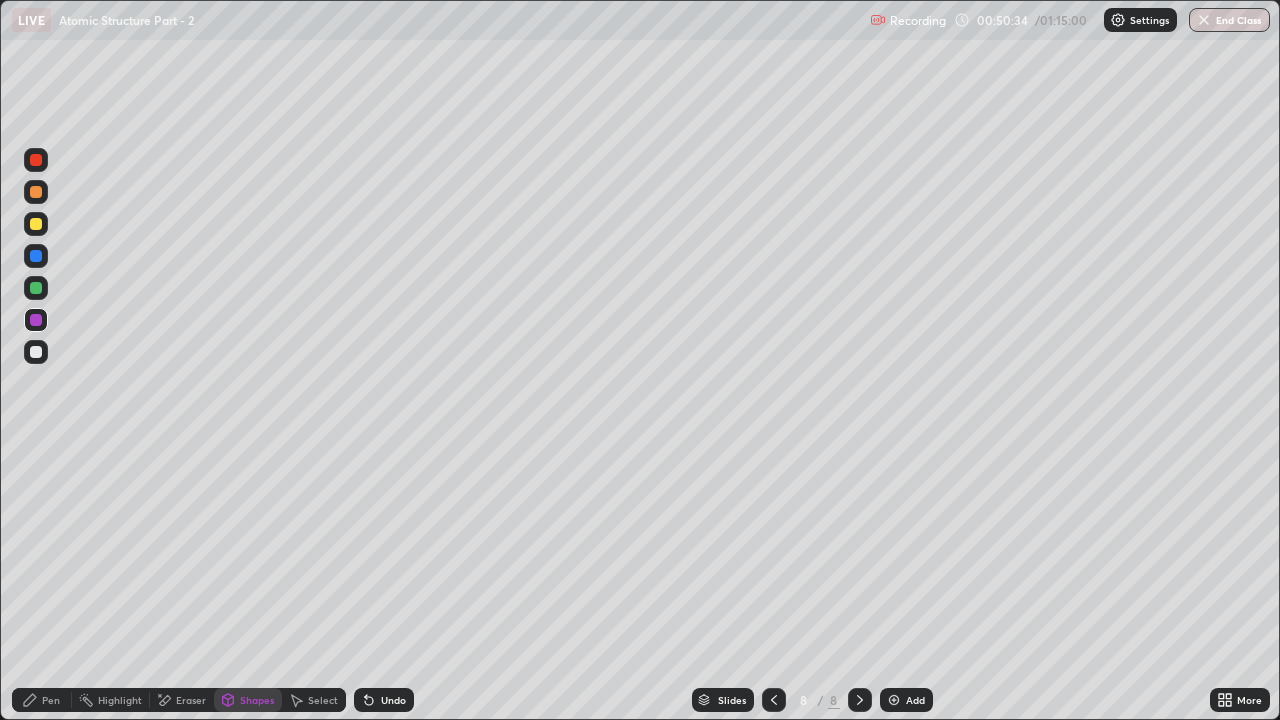 click at bounding box center [36, 352] 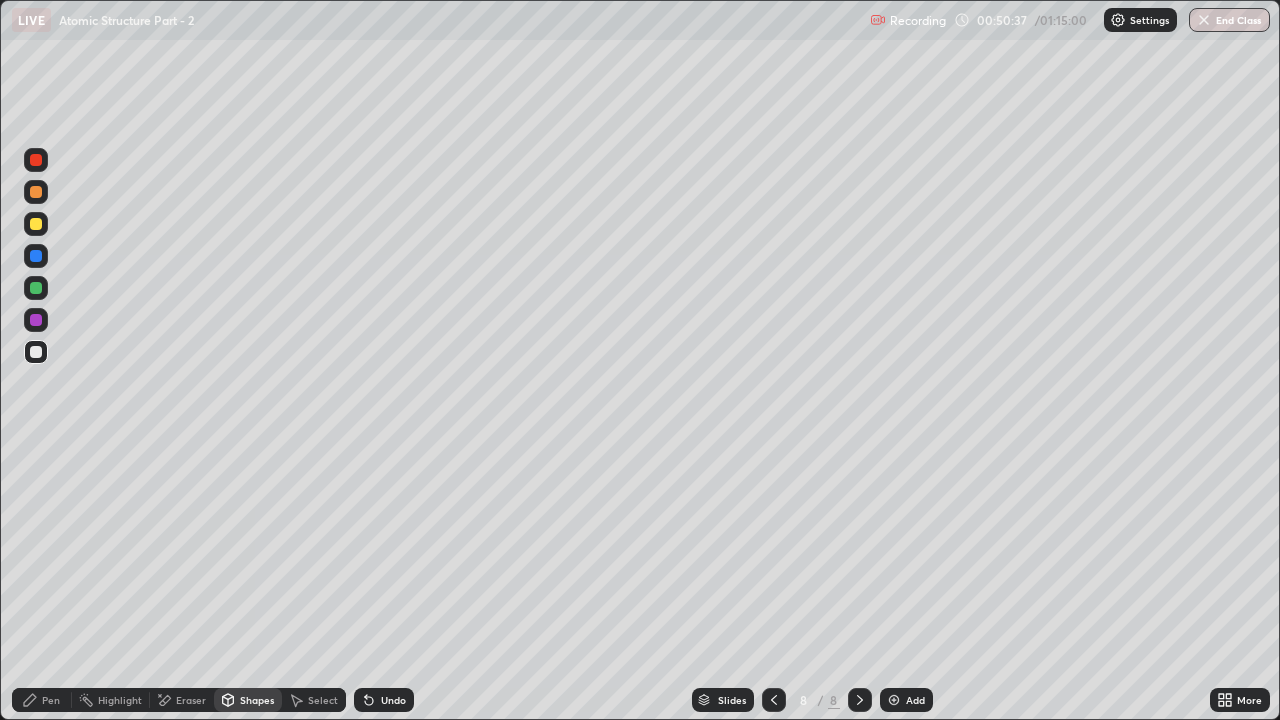 click on "Undo" at bounding box center [393, 700] 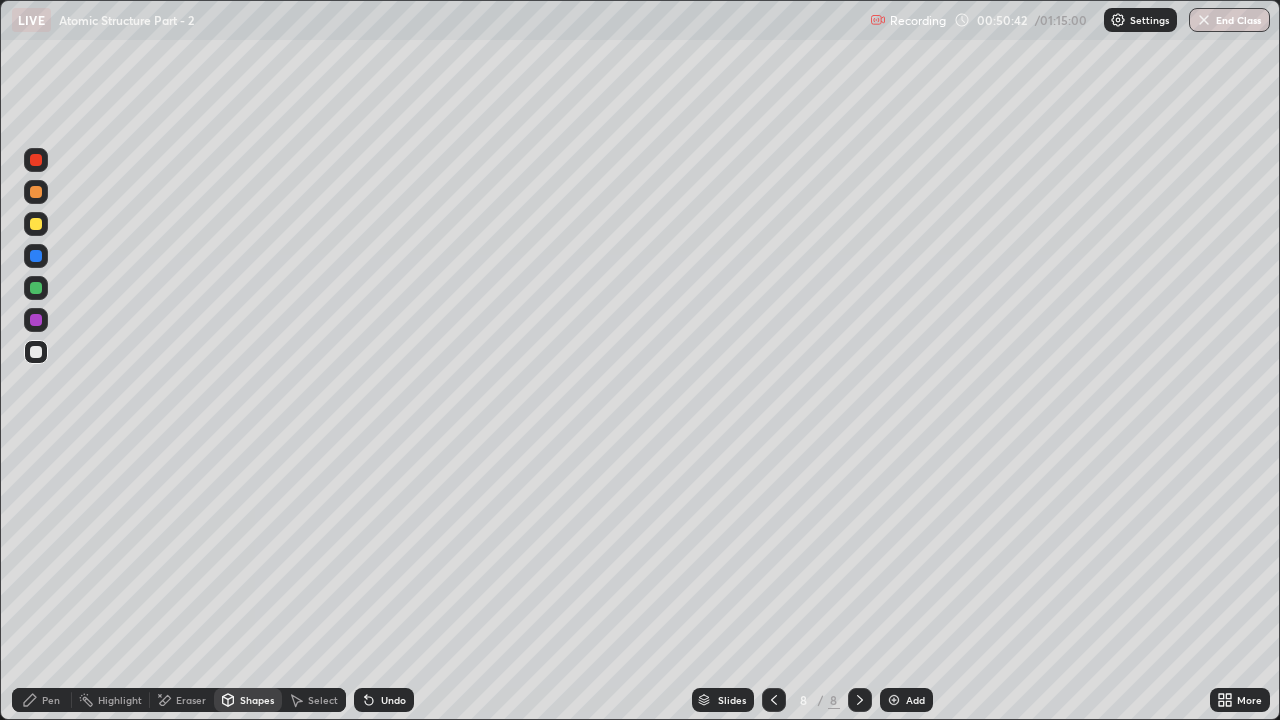 click 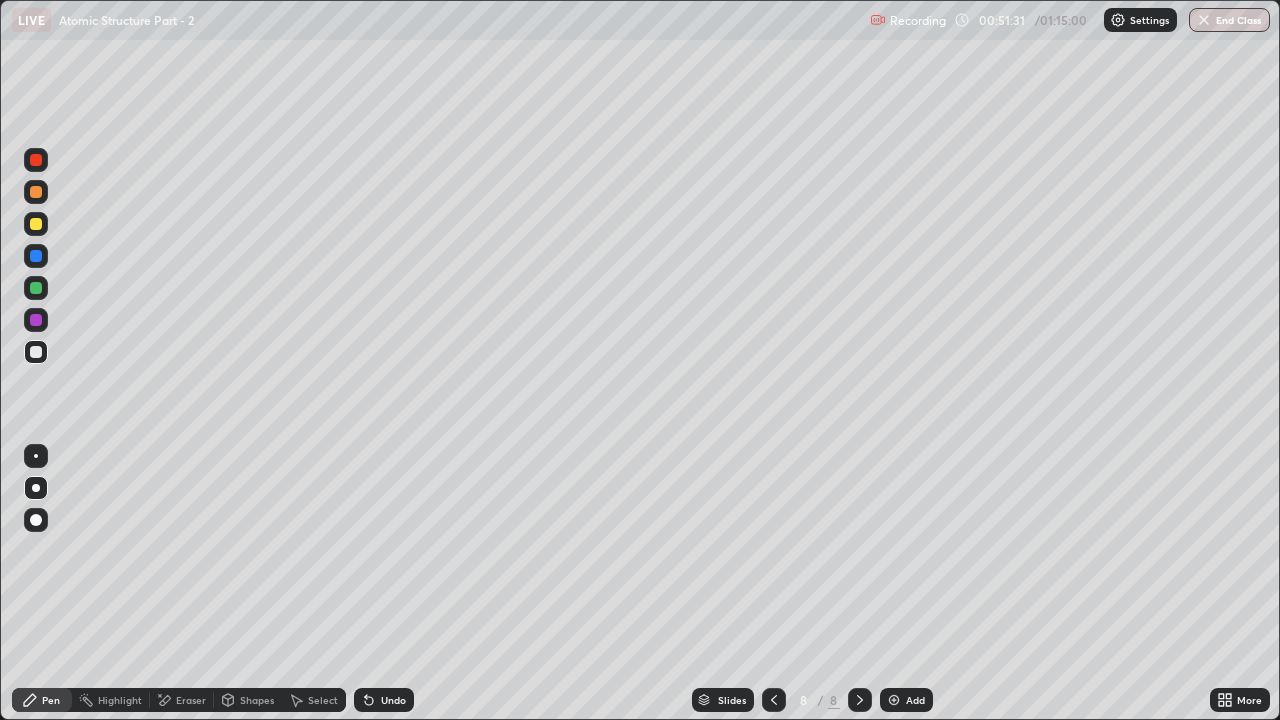 click at bounding box center [36, 224] 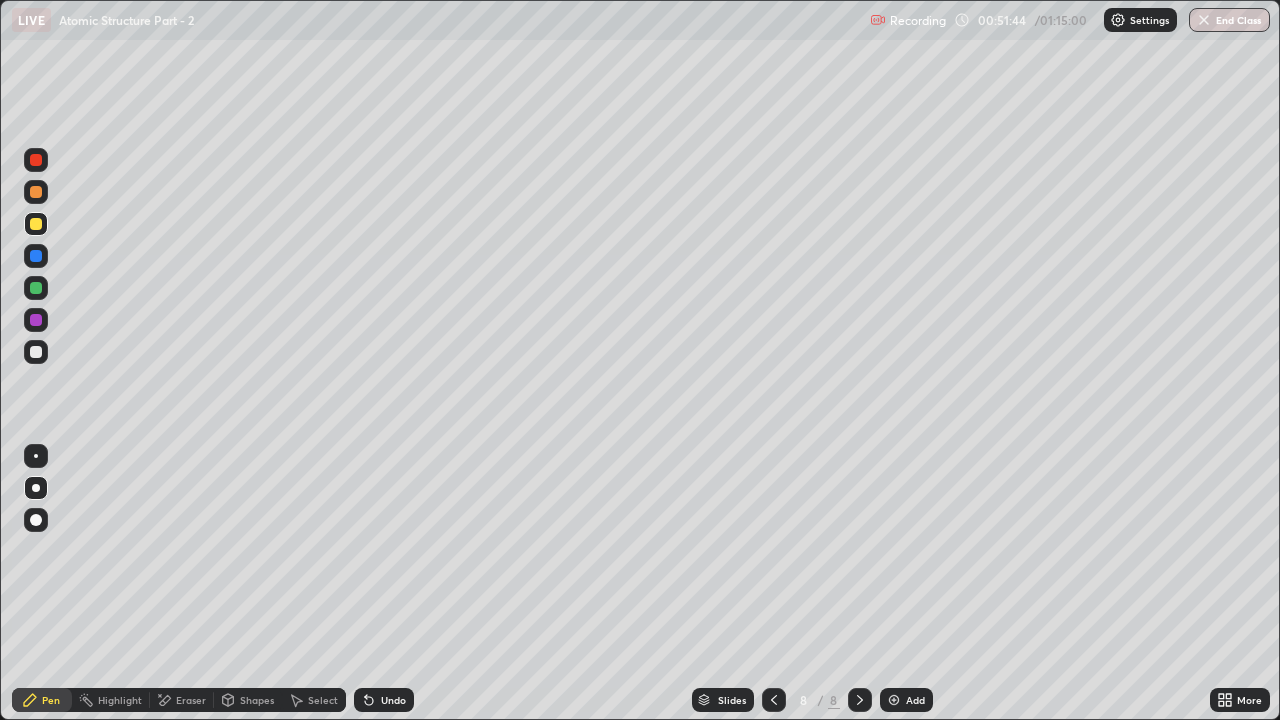 click on "Undo" at bounding box center [384, 700] 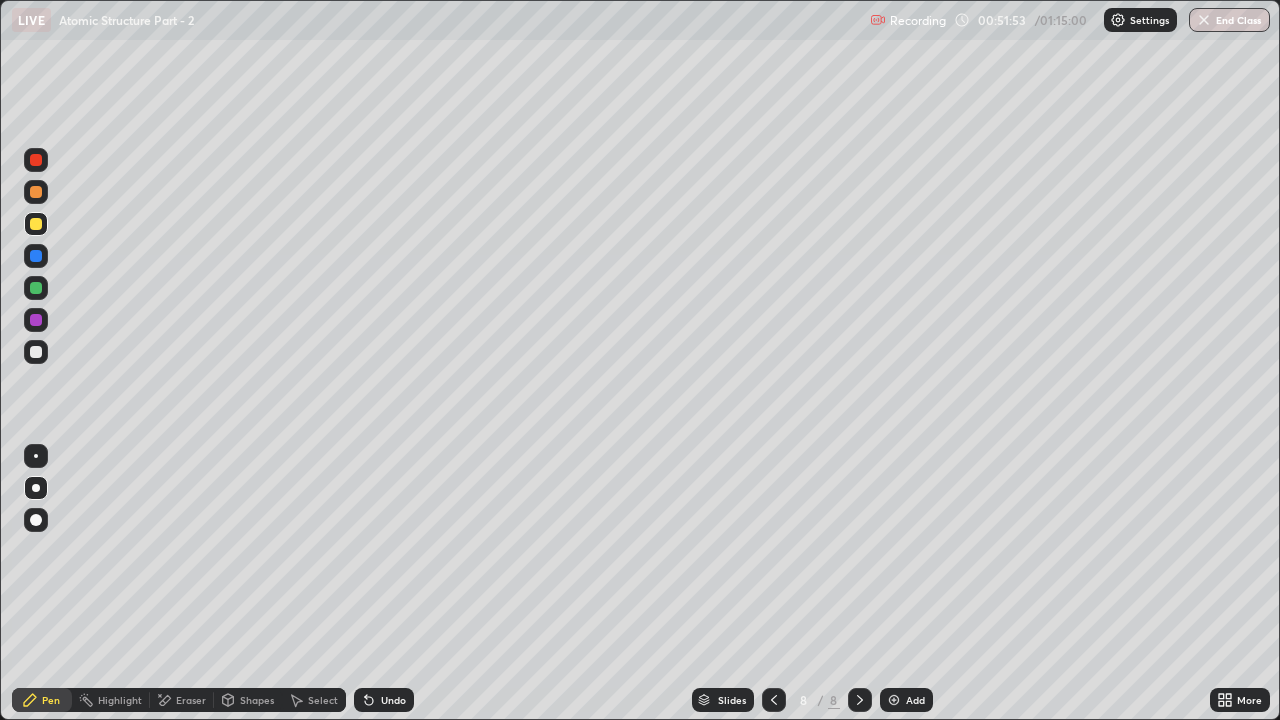 click on "Shapes" at bounding box center [257, 700] 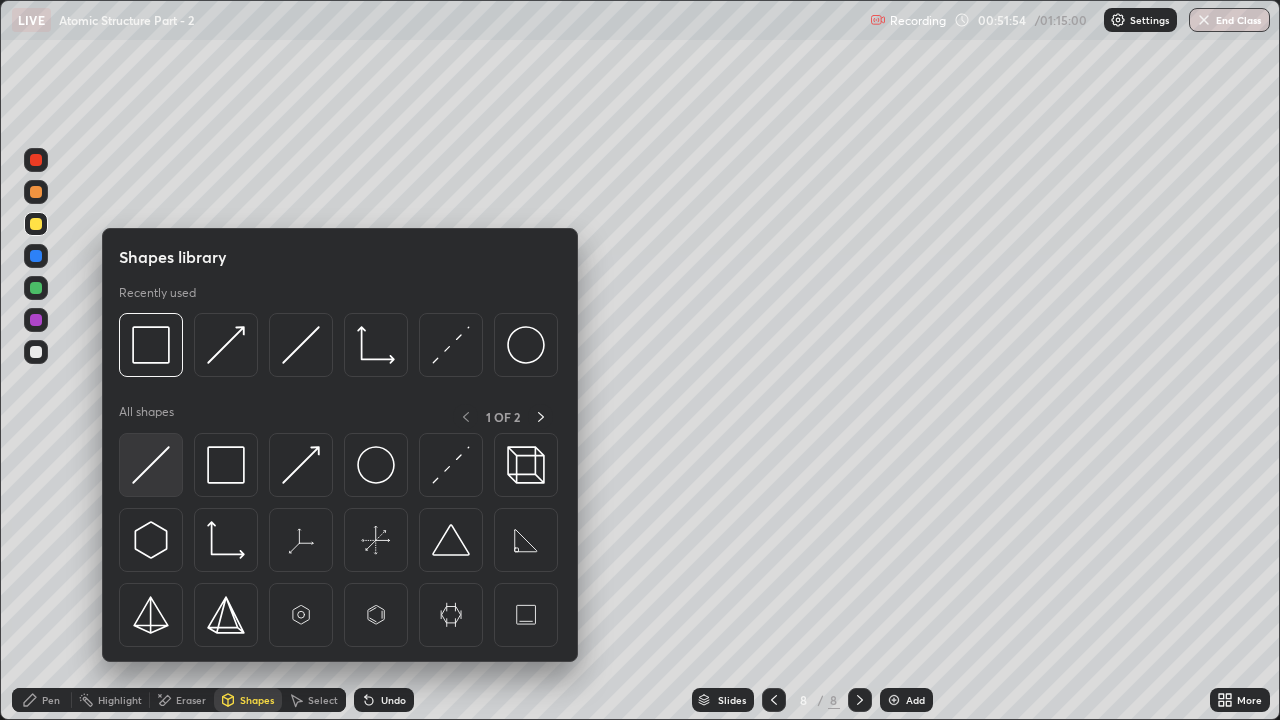 click at bounding box center [151, 465] 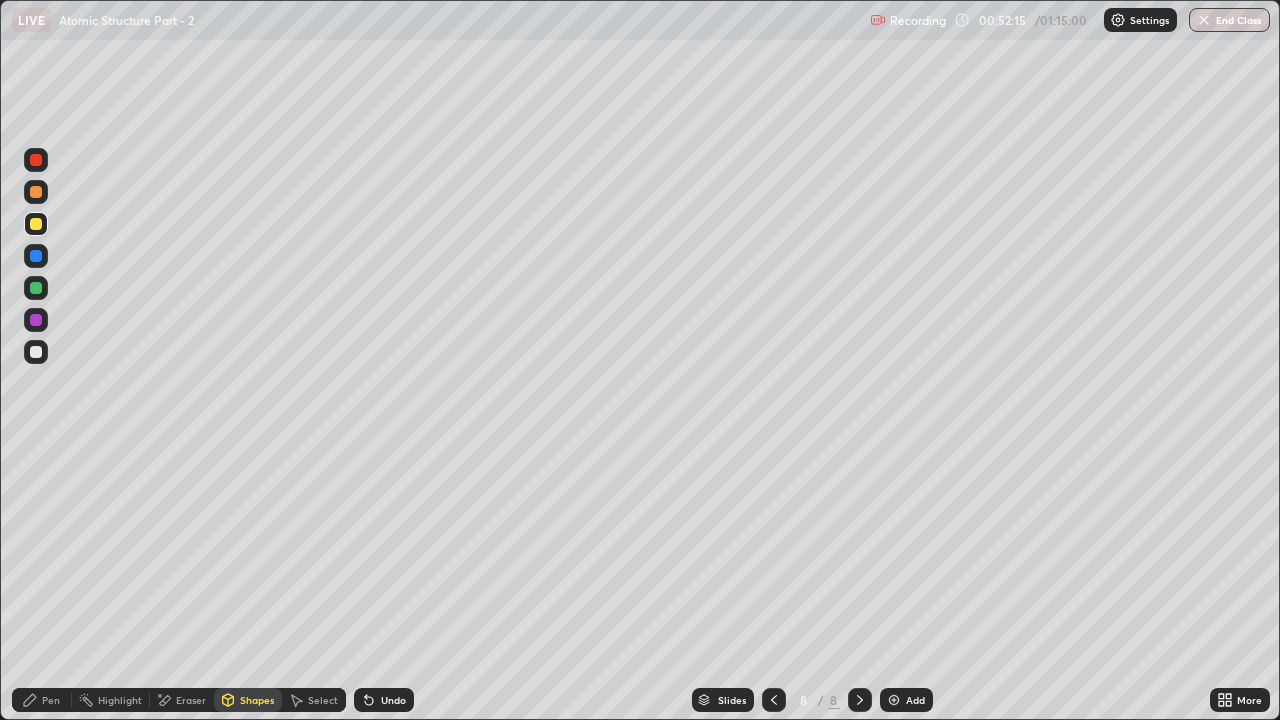 click at bounding box center (36, 288) 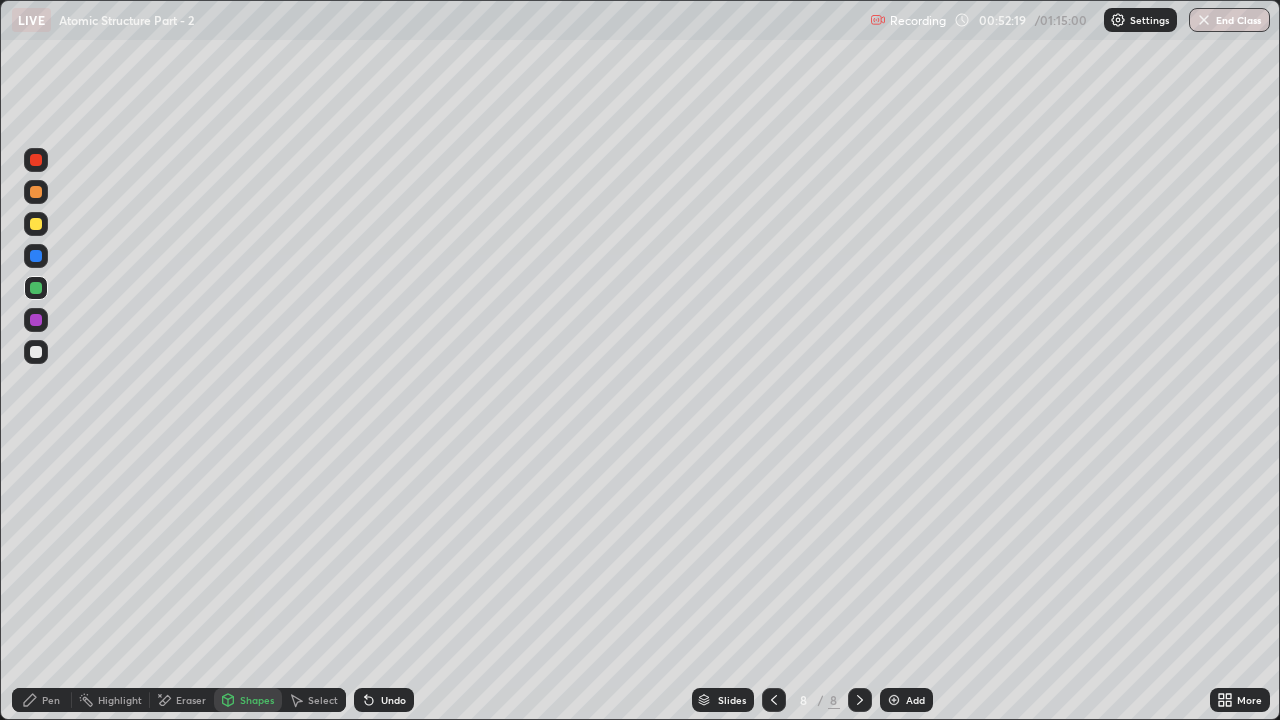 click at bounding box center [36, 352] 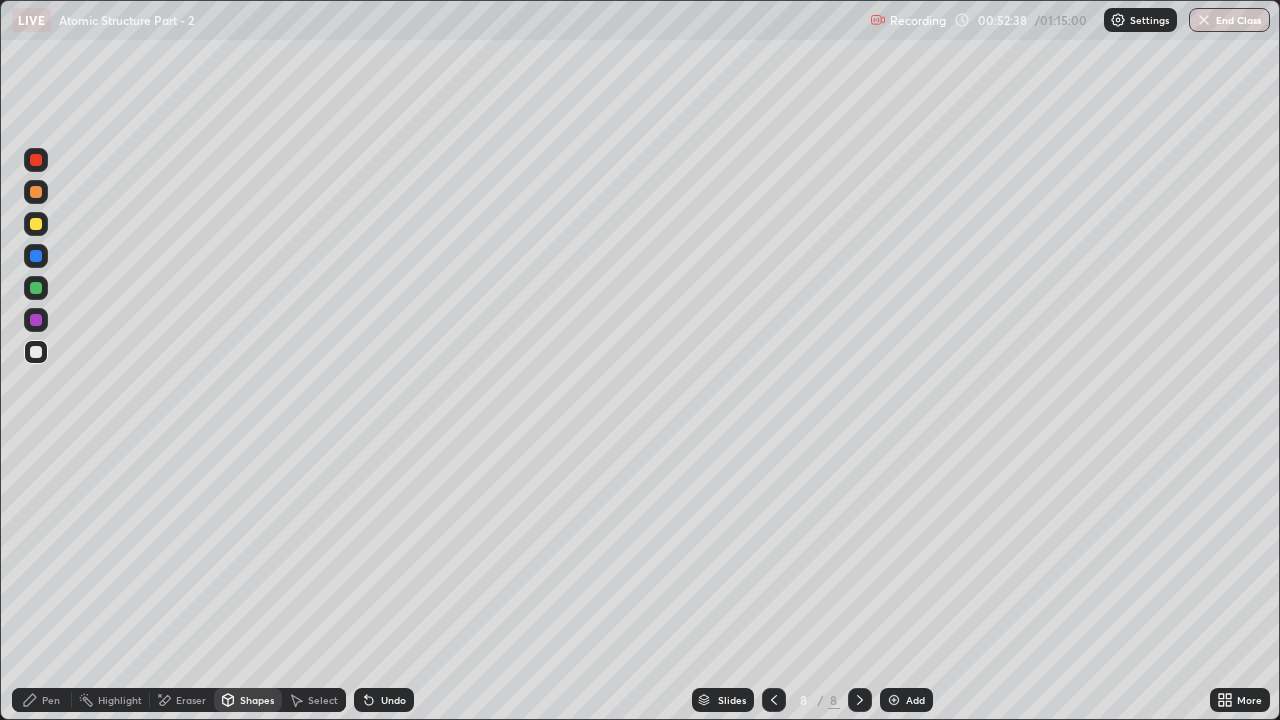 click at bounding box center [36, 288] 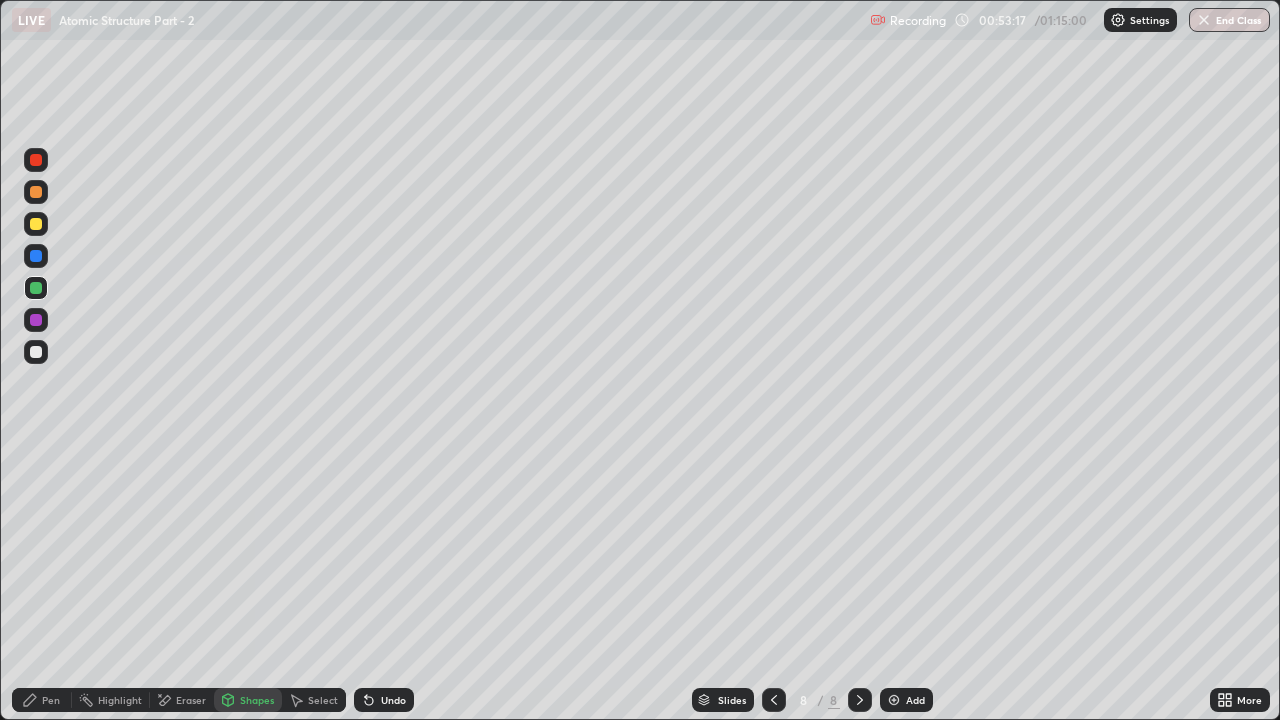 click on "Undo" at bounding box center (393, 700) 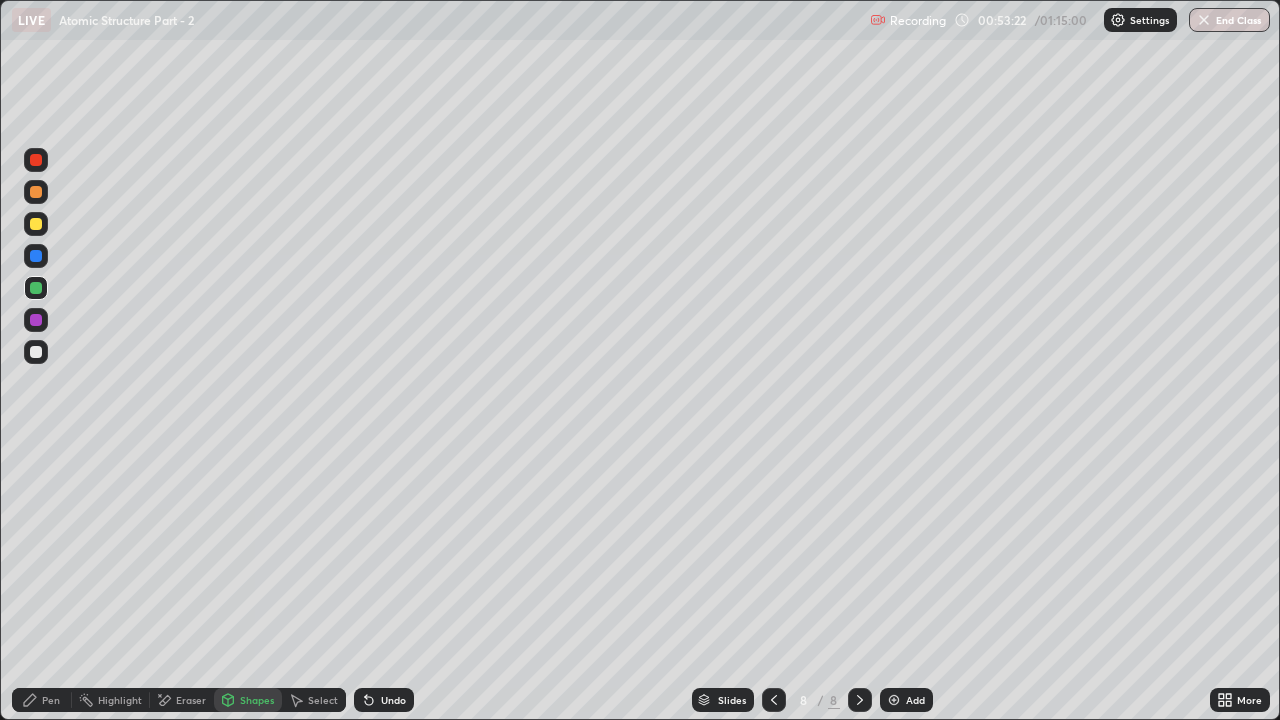 click on "Undo" at bounding box center [393, 700] 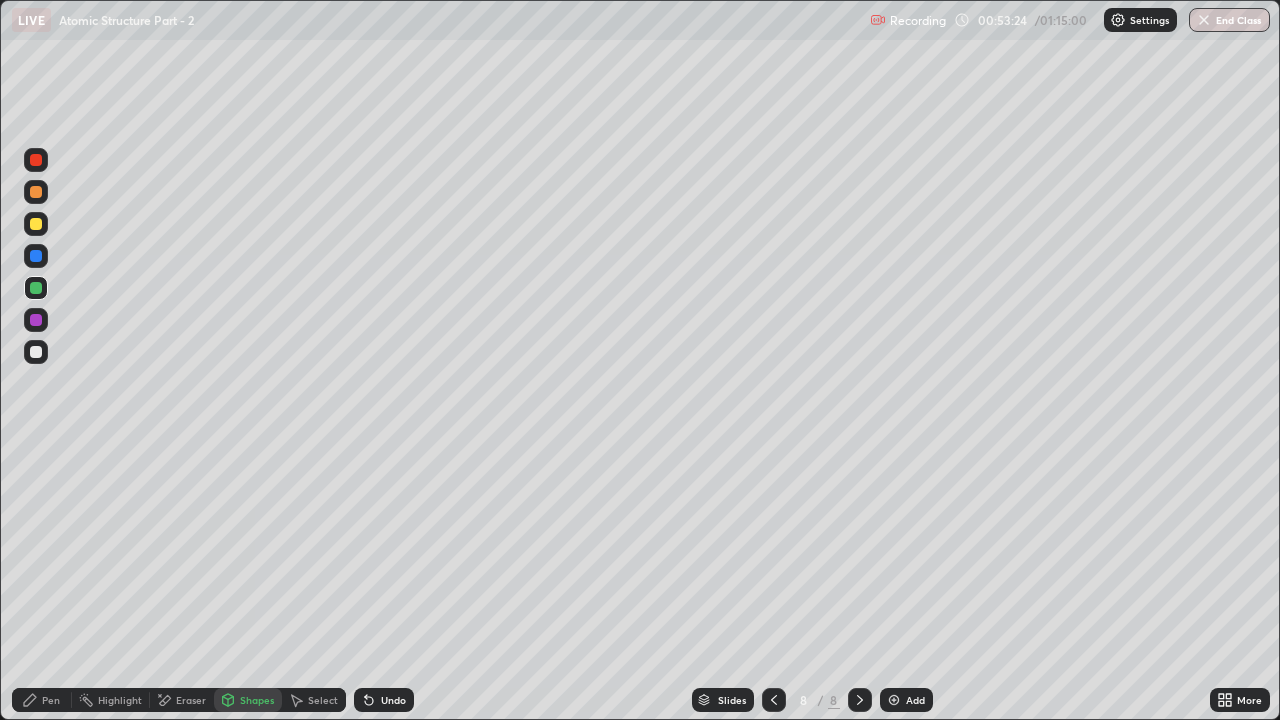 click on "Shapes" at bounding box center (257, 700) 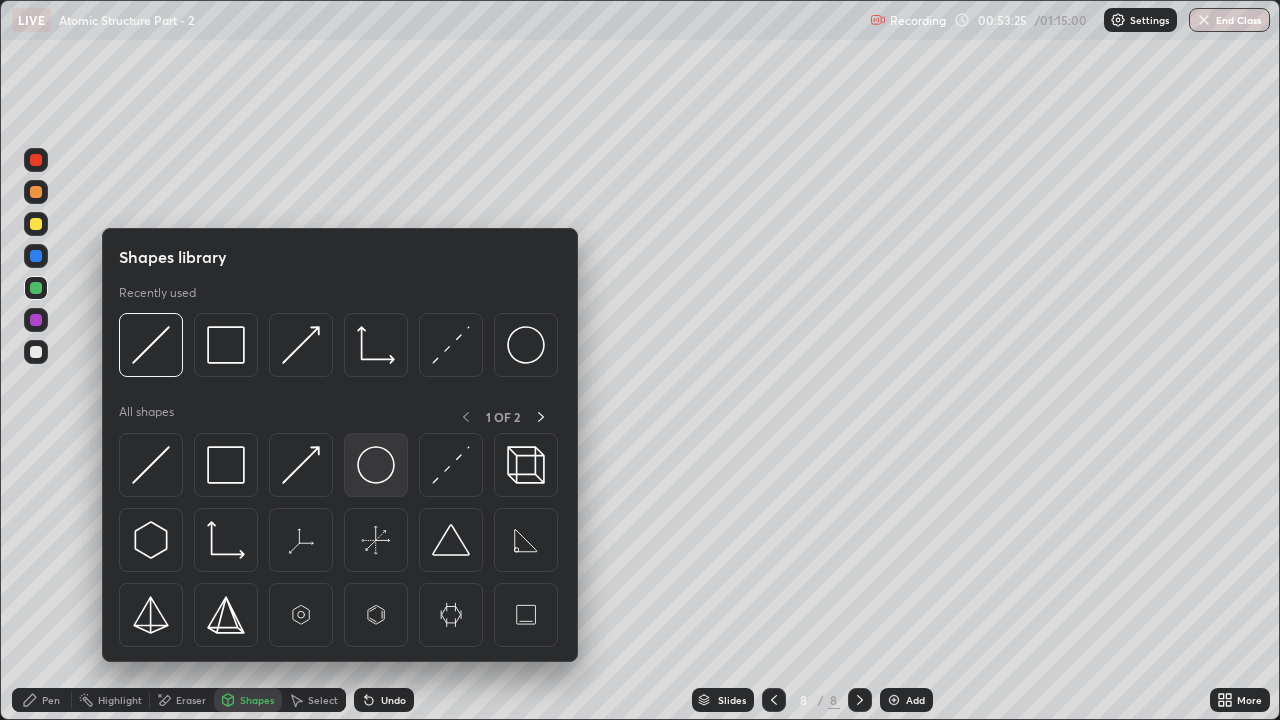 click at bounding box center [376, 465] 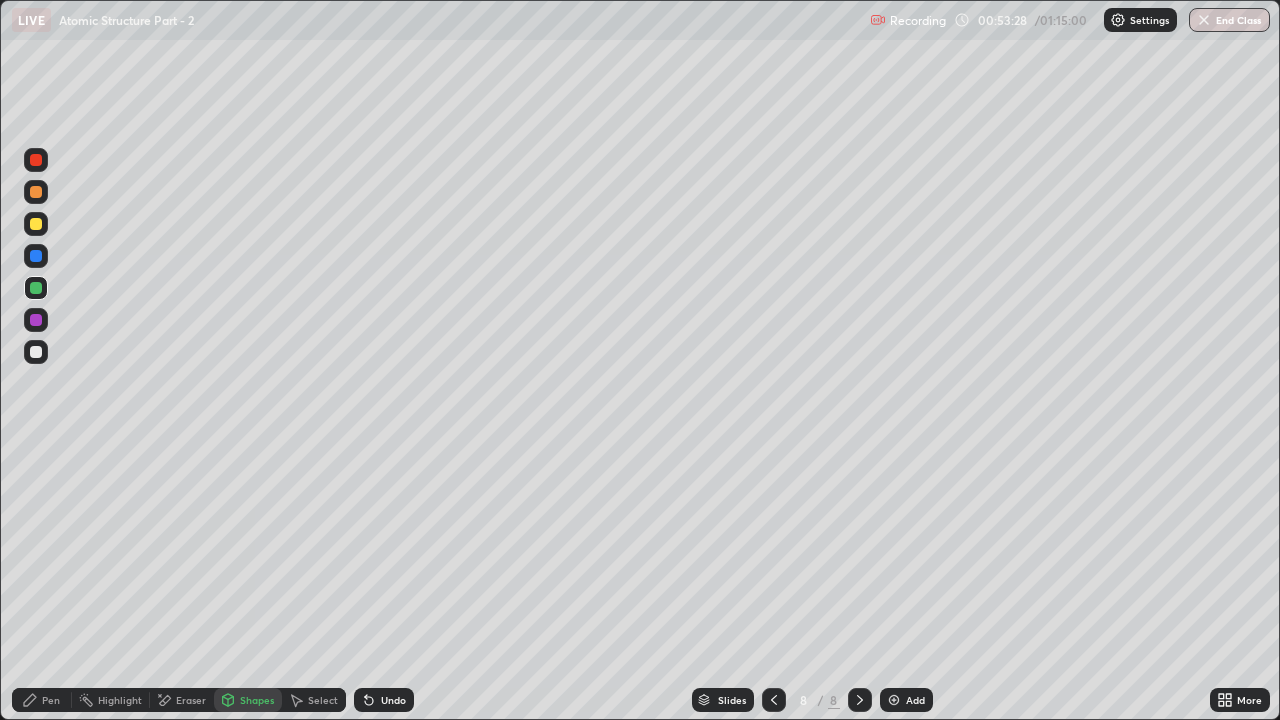 click on "Shapes" at bounding box center [257, 700] 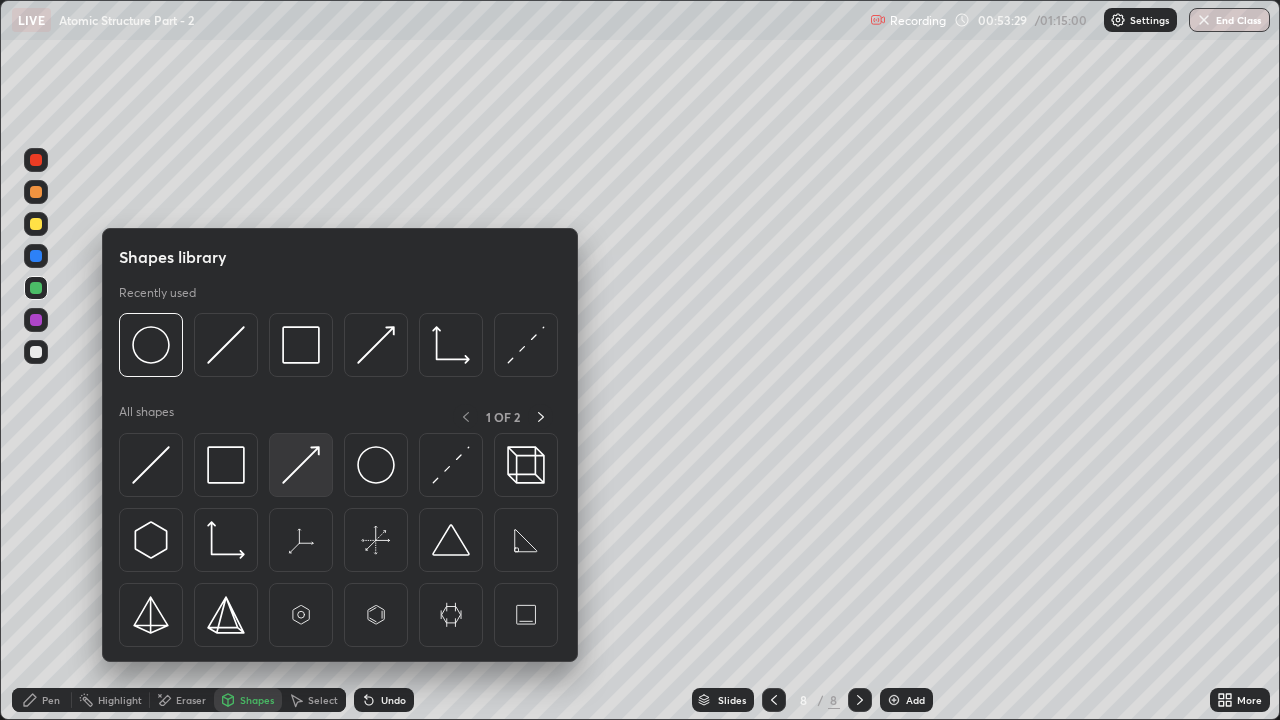 click at bounding box center [301, 465] 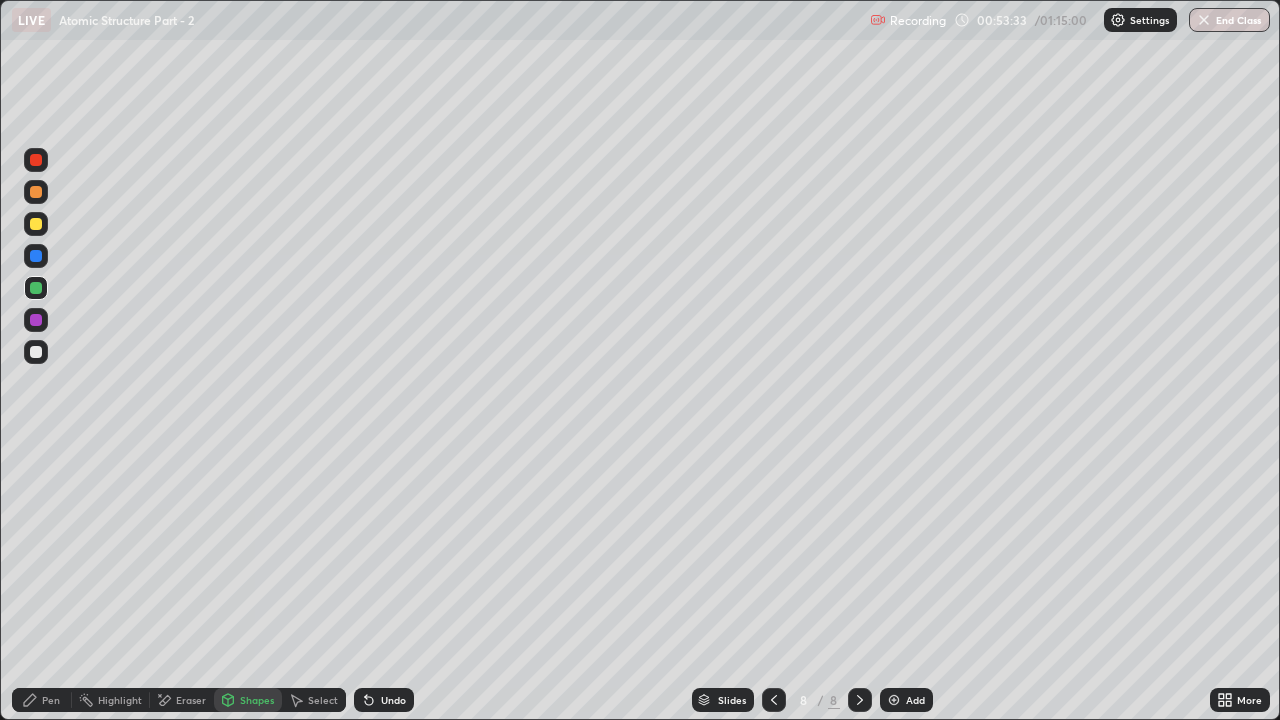 click at bounding box center [36, 352] 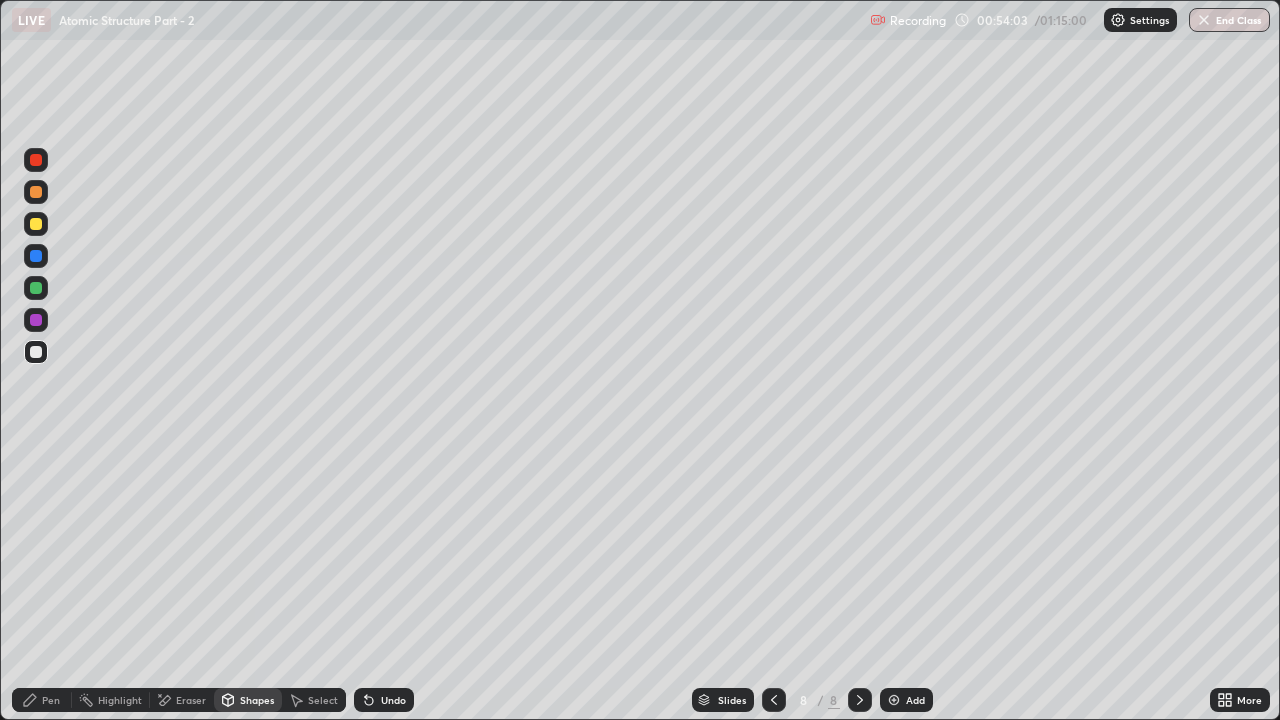 click on "Undo" at bounding box center (393, 700) 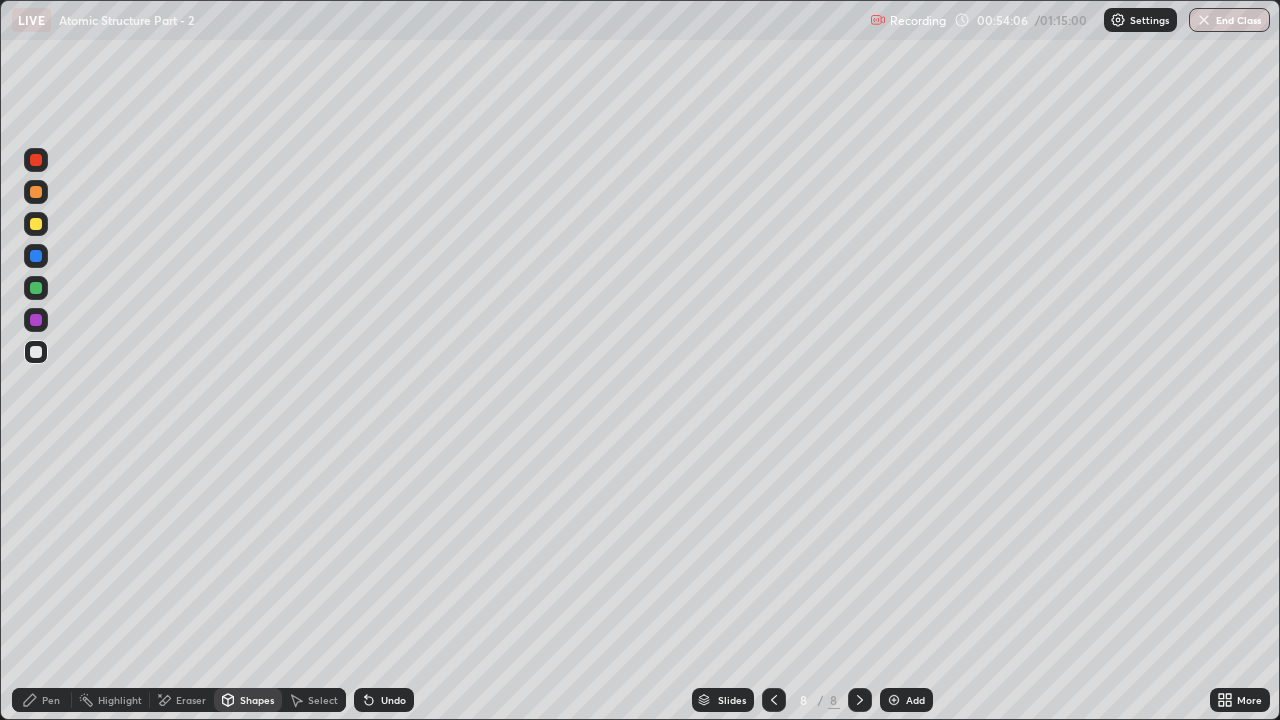 click on "Undo" at bounding box center (384, 700) 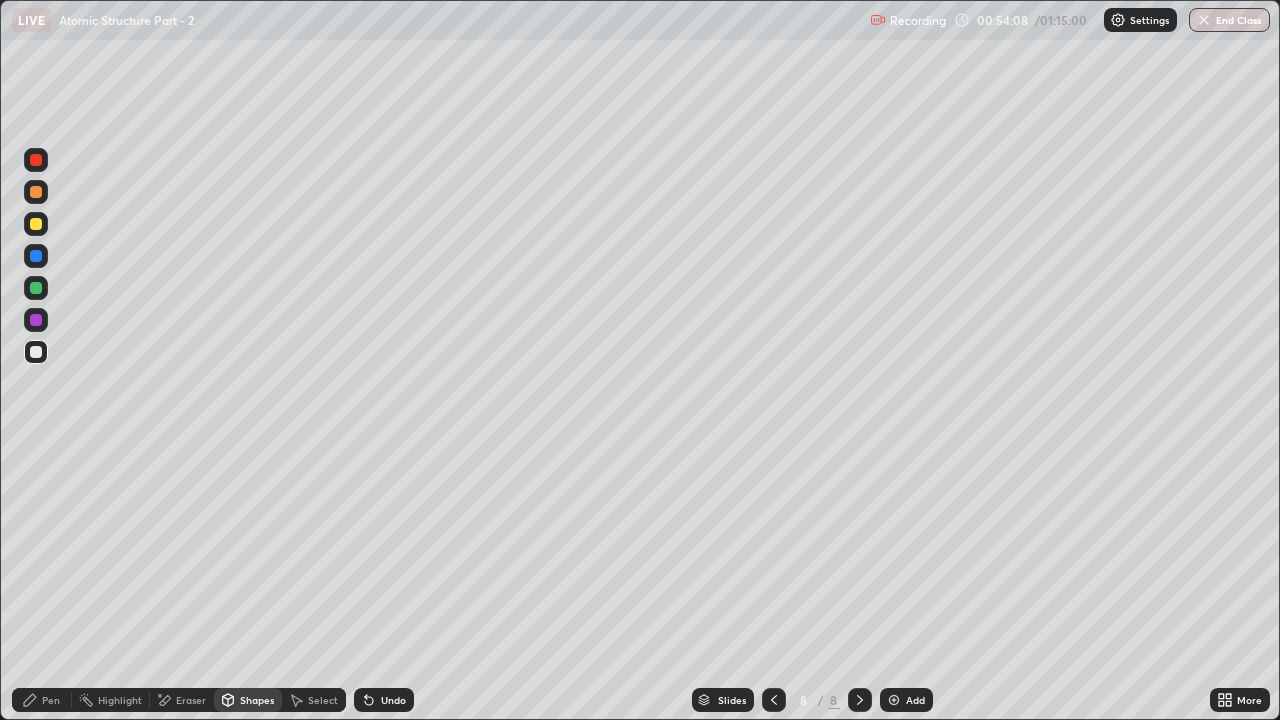 click on "Undo" at bounding box center (393, 700) 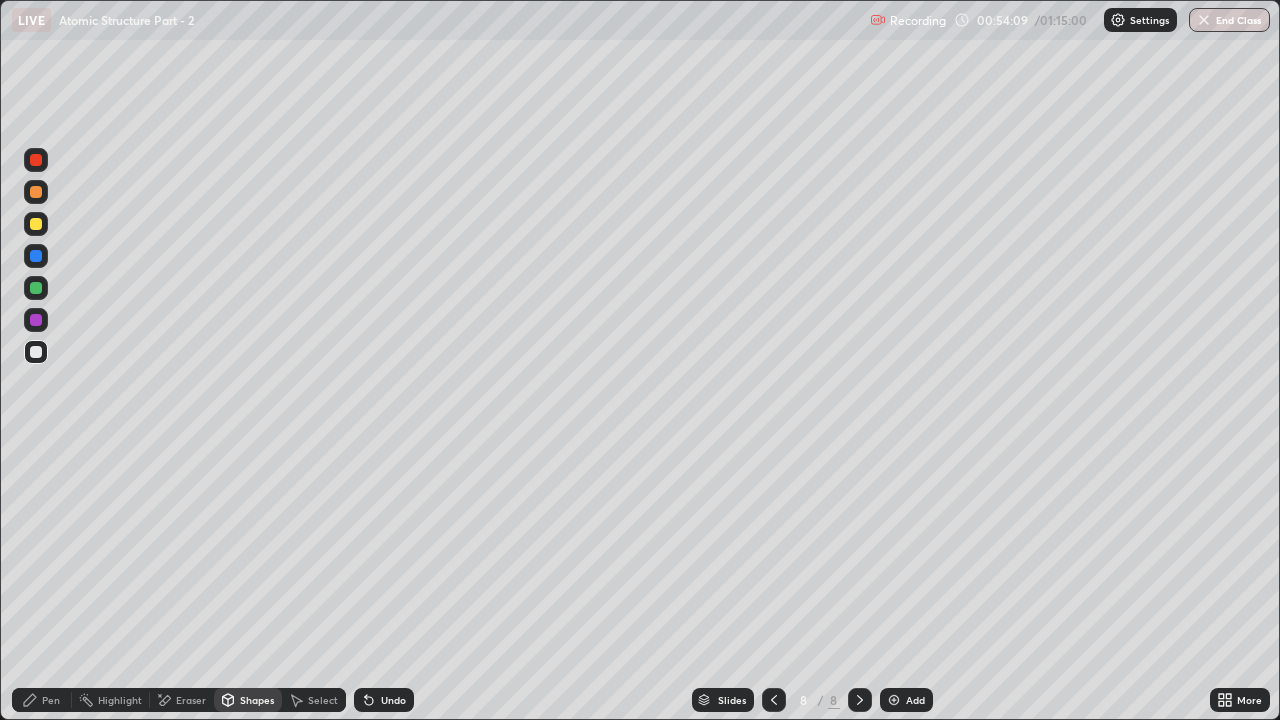 click on "Pen" at bounding box center [42, 700] 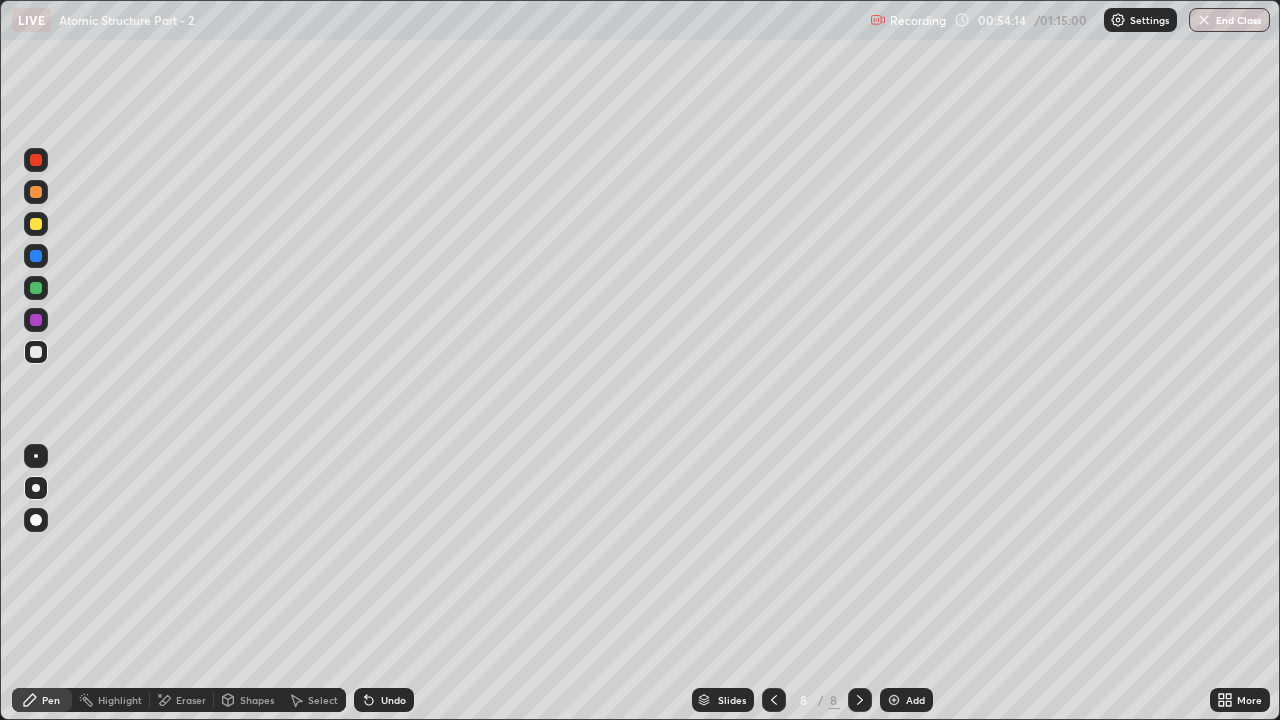 click on "Undo" at bounding box center (393, 700) 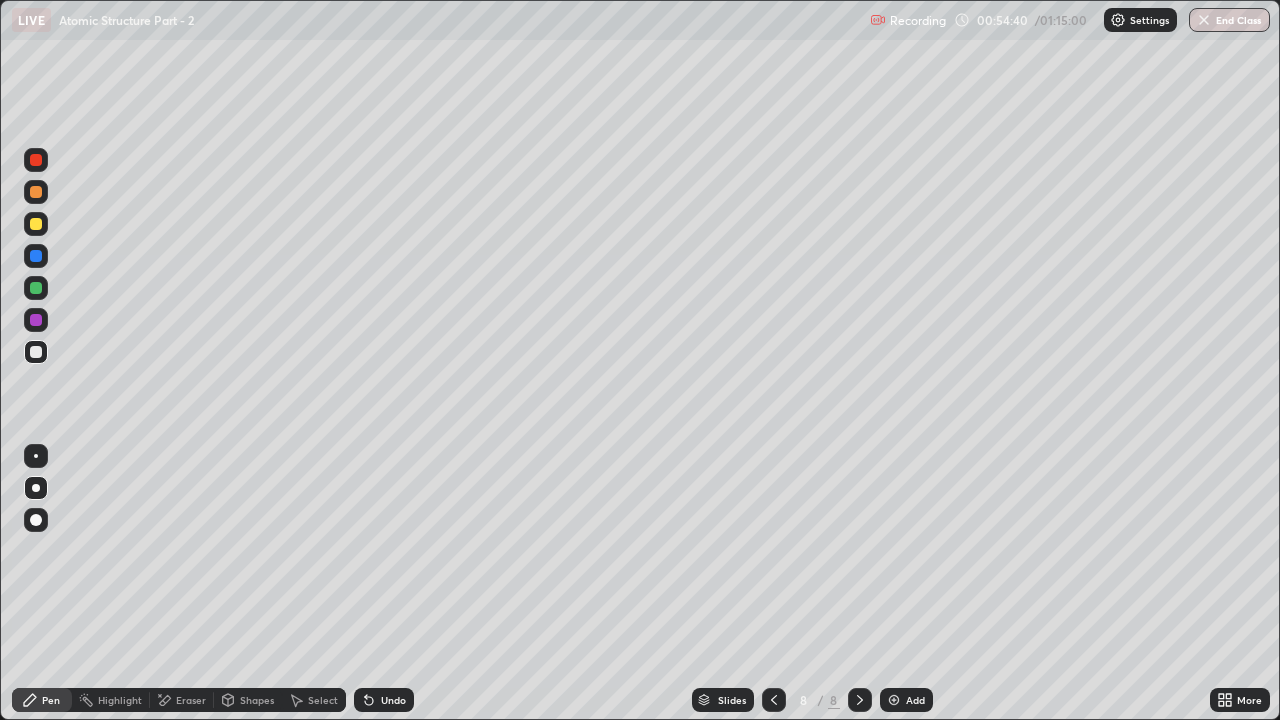 click on "Undo" at bounding box center (384, 700) 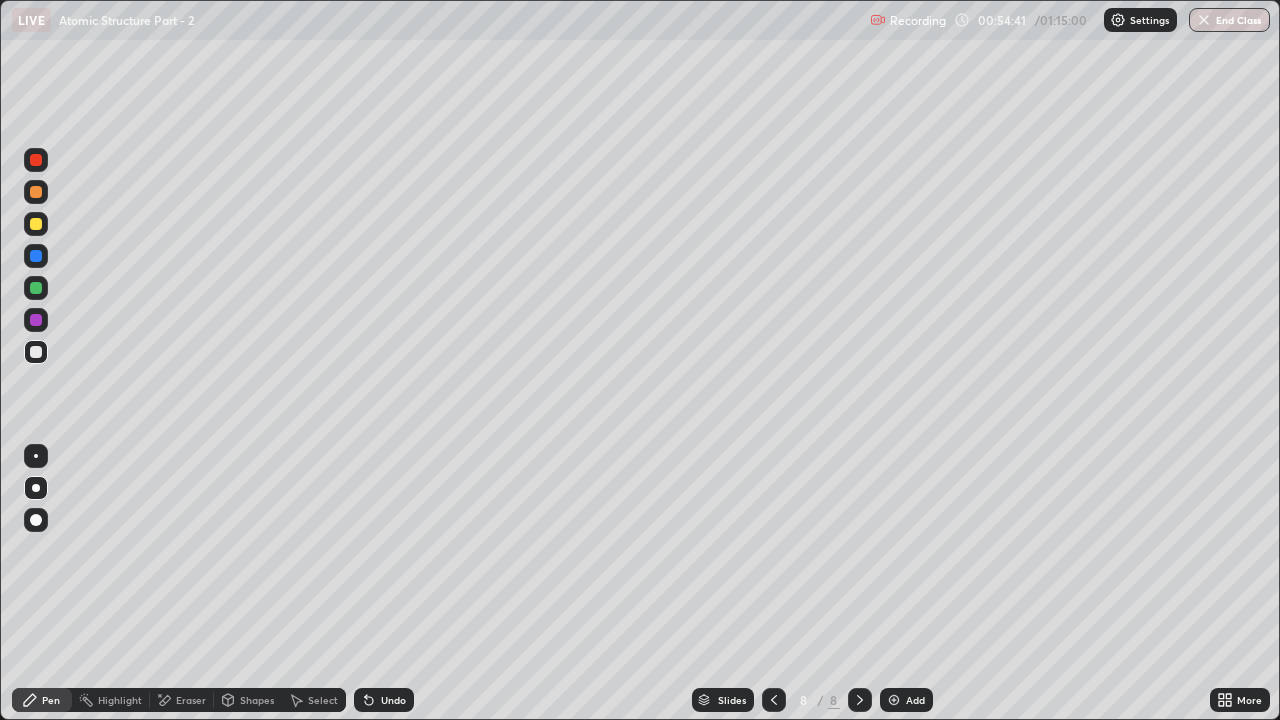 click on "Undo" at bounding box center (393, 700) 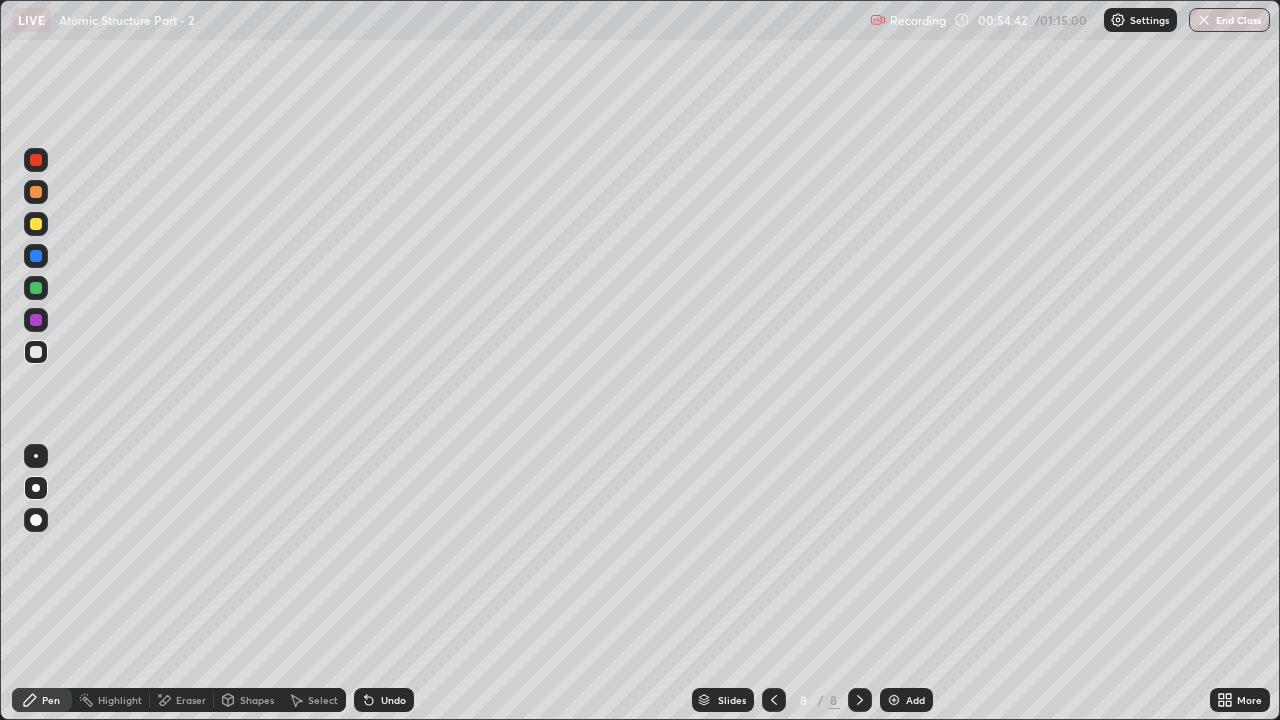 click on "Undo" at bounding box center [393, 700] 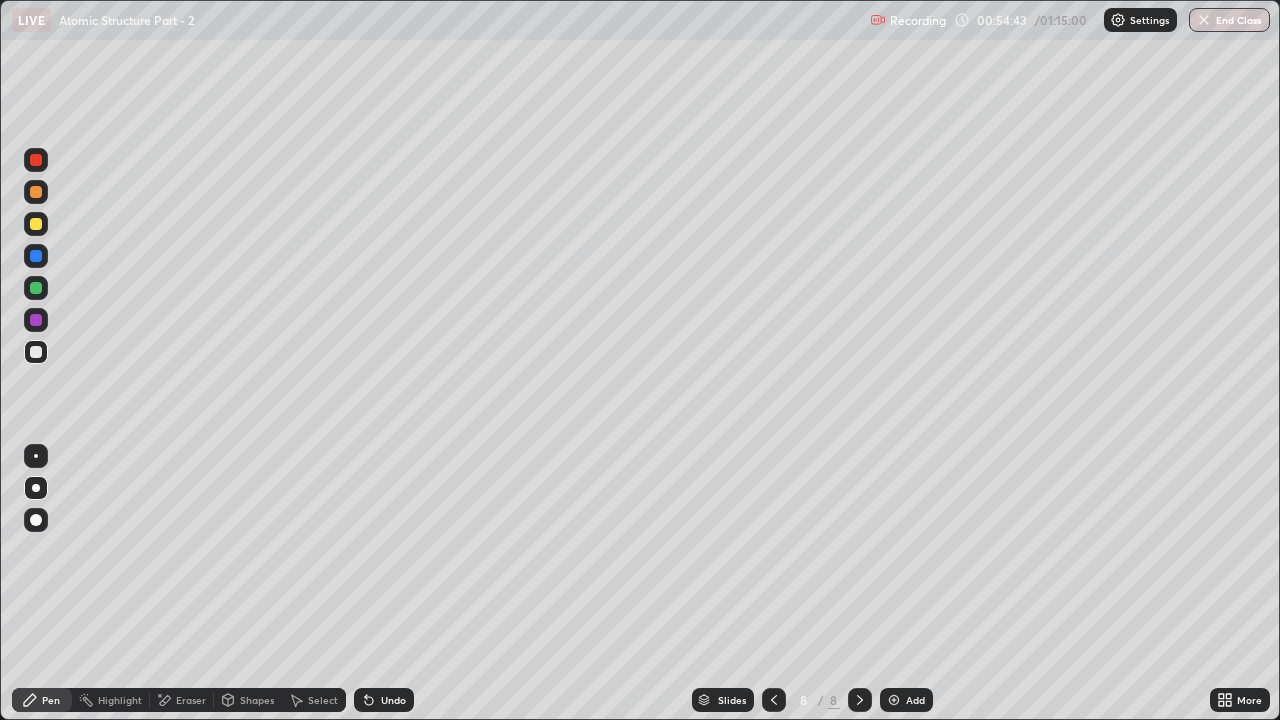 click on "Undo" at bounding box center [384, 700] 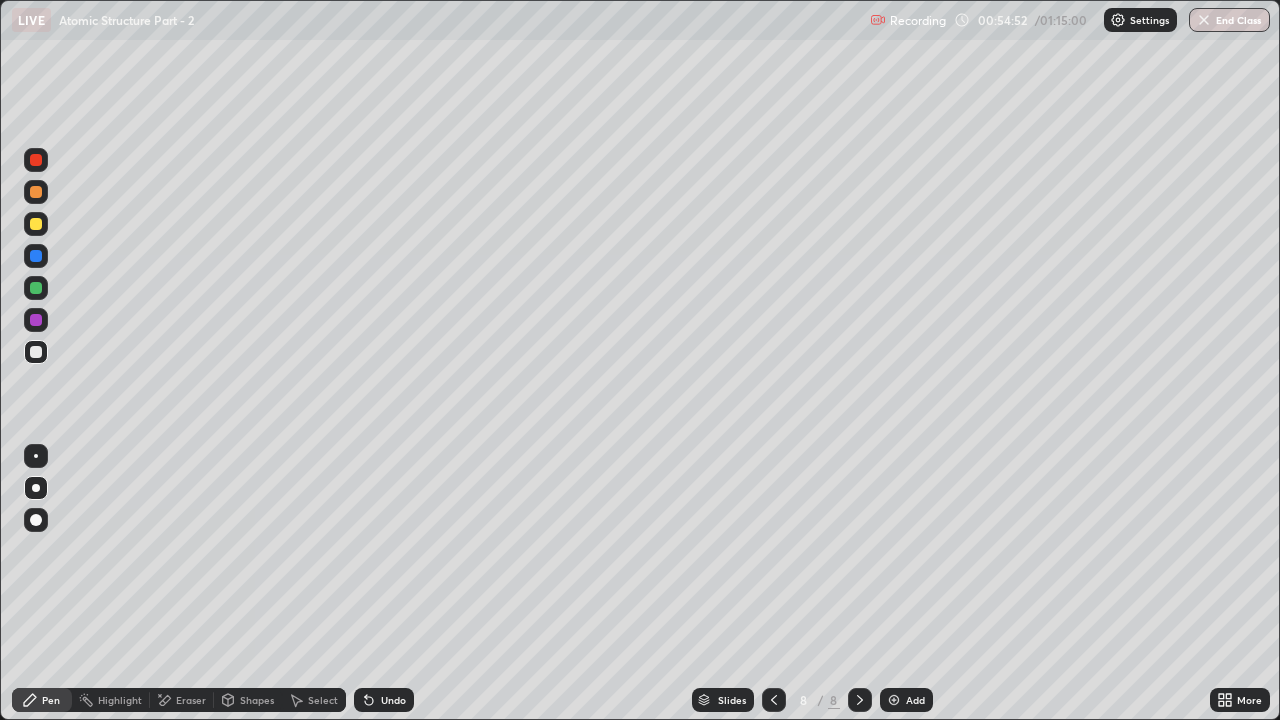 click on "Undo" at bounding box center (384, 700) 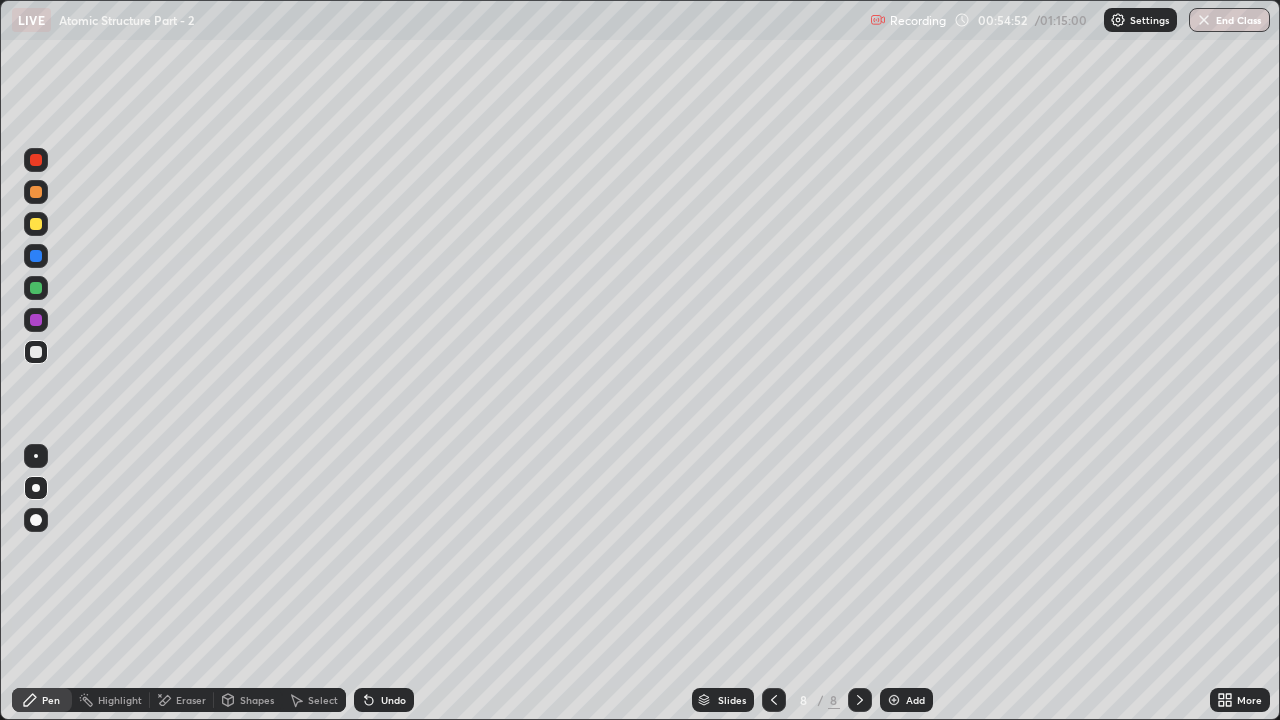 click on "Undo" at bounding box center [393, 700] 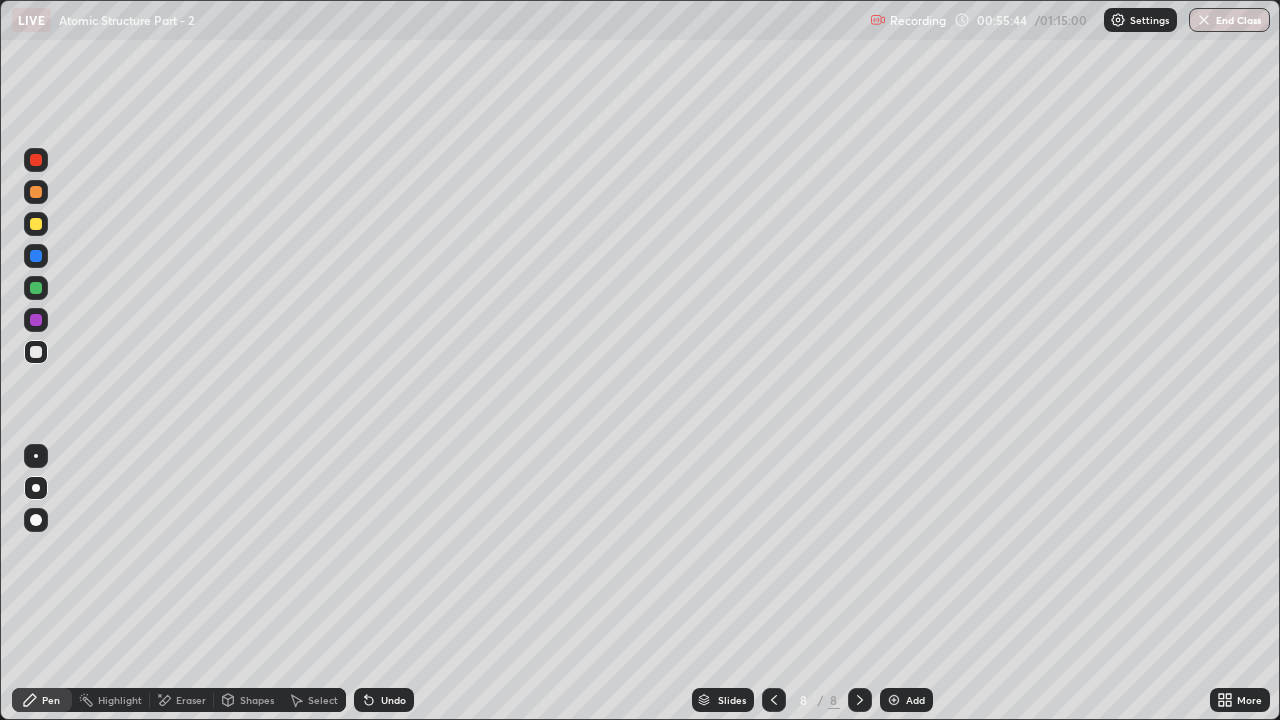 click on "Undo" at bounding box center (384, 700) 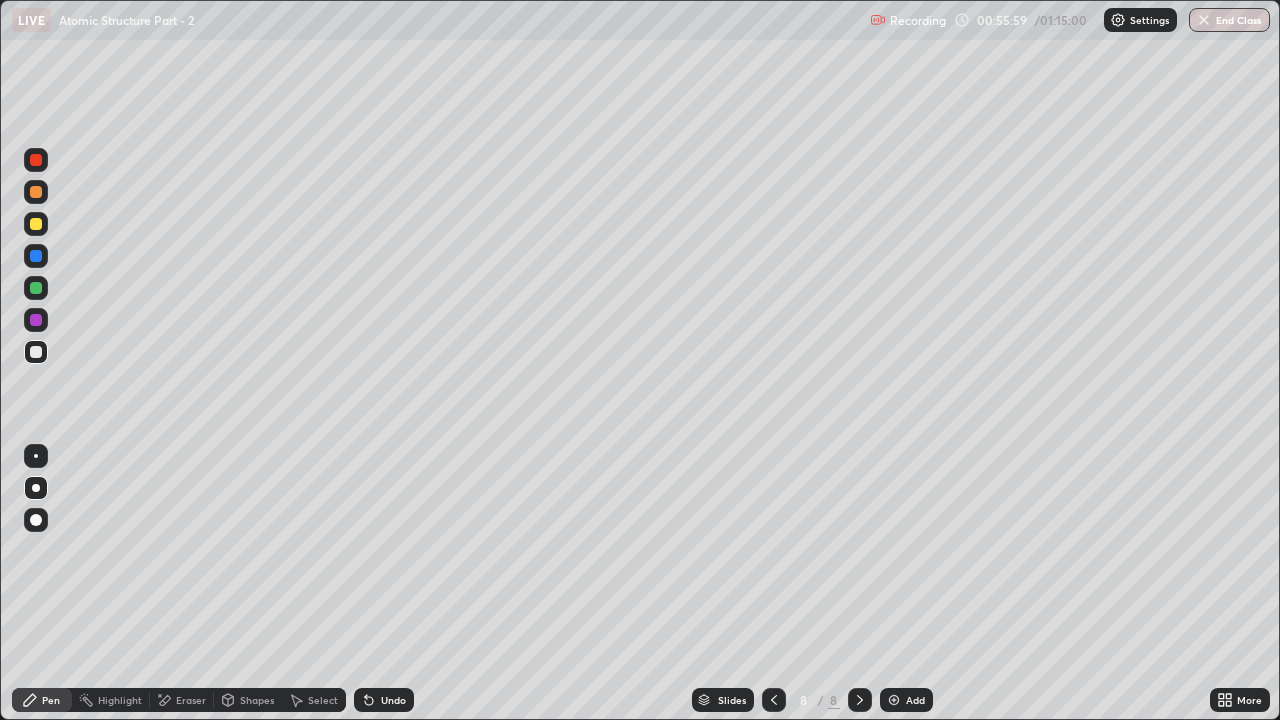 click on "Eraser" at bounding box center [191, 700] 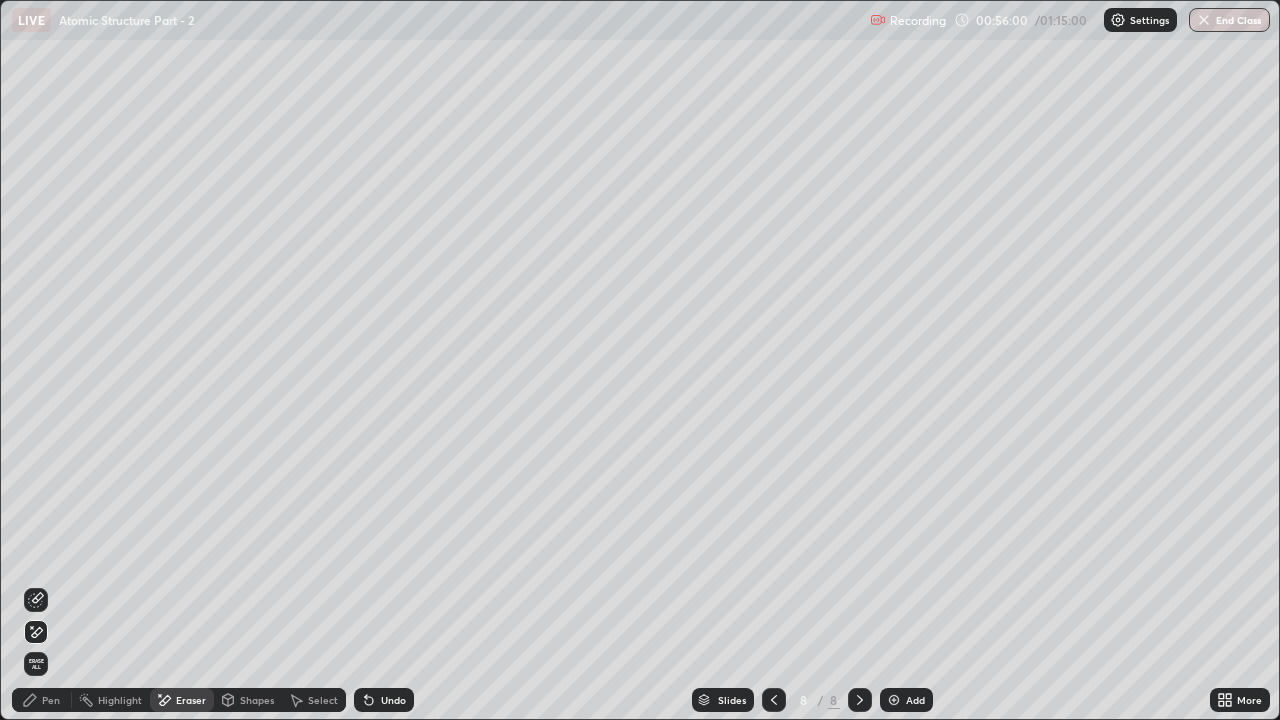 click 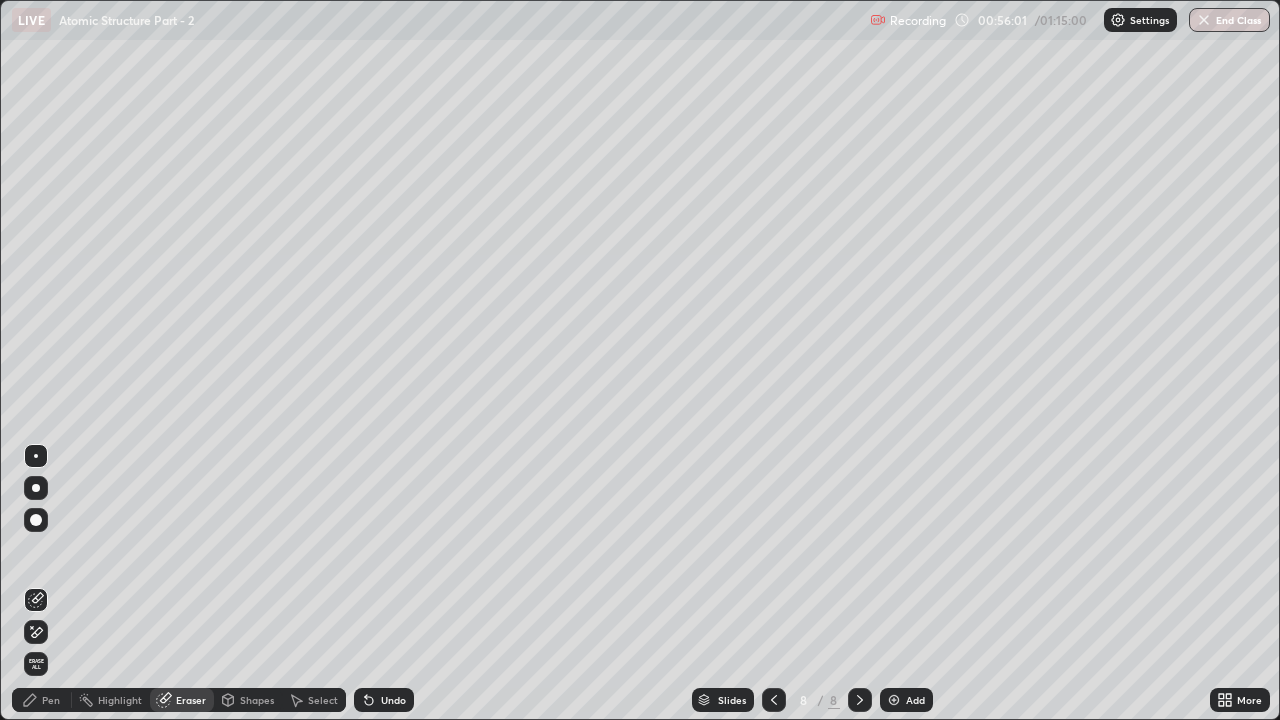 click 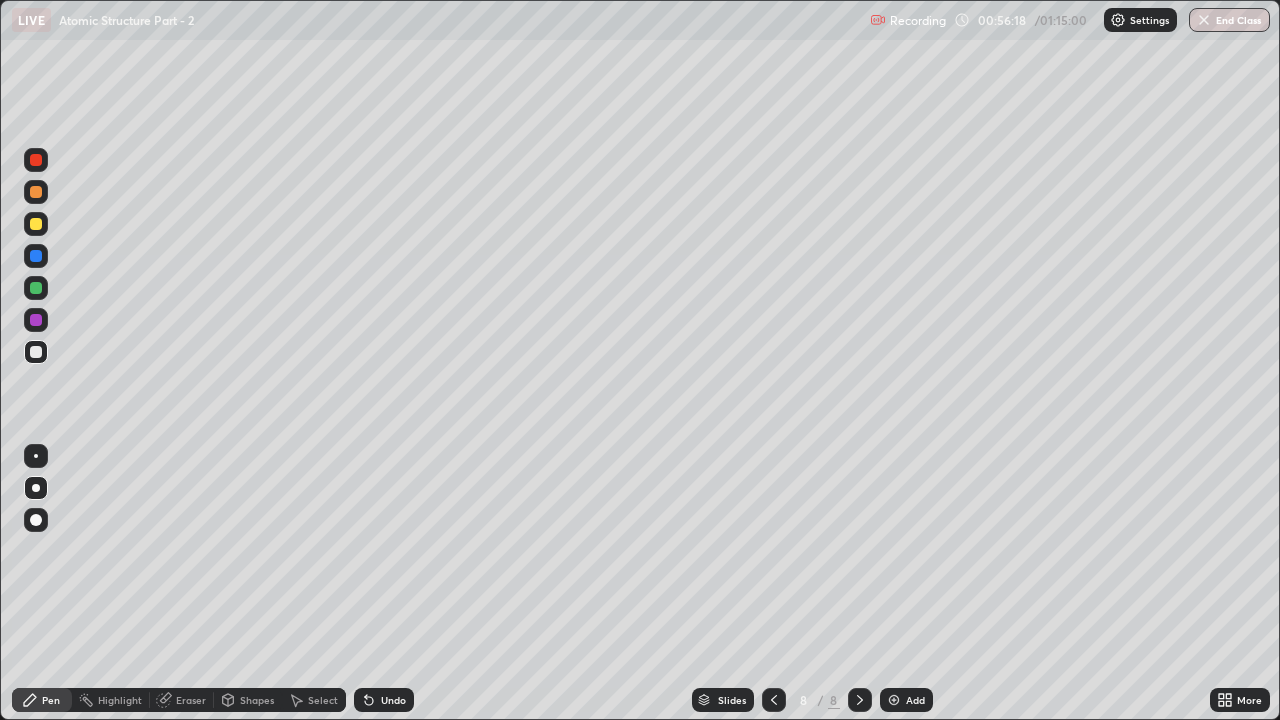 click at bounding box center [36, 288] 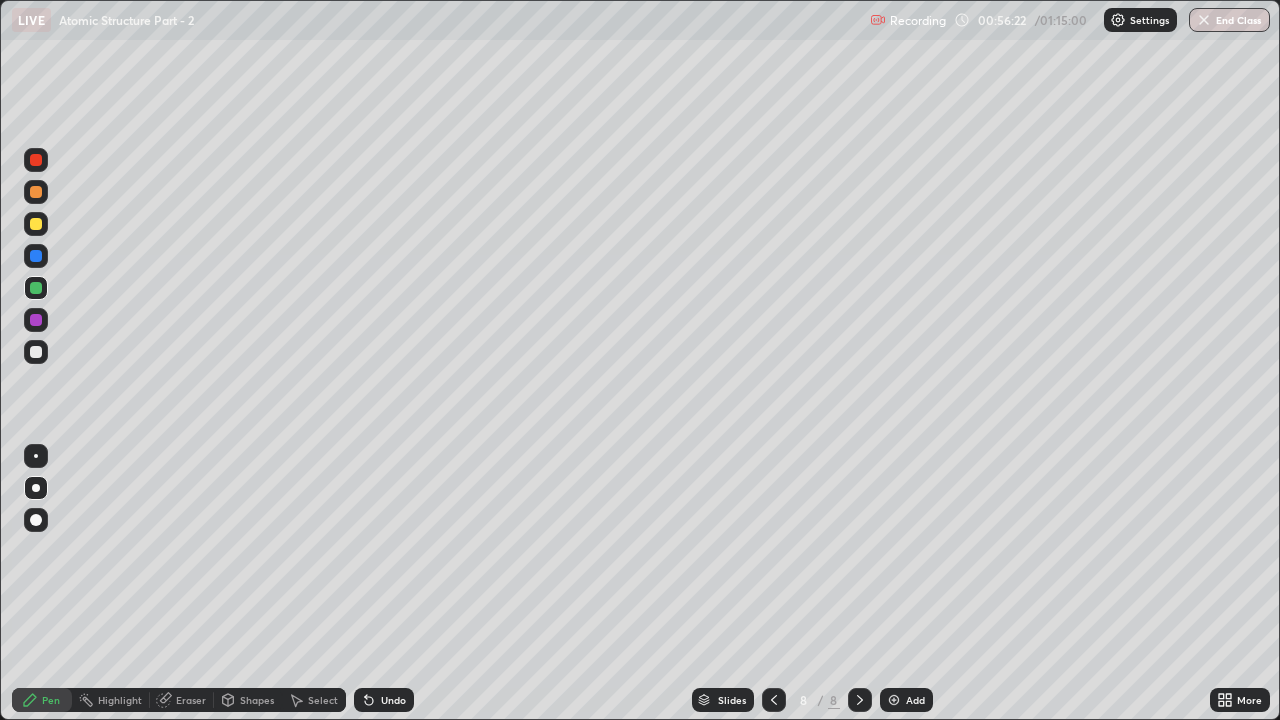 click on "Undo" at bounding box center [393, 700] 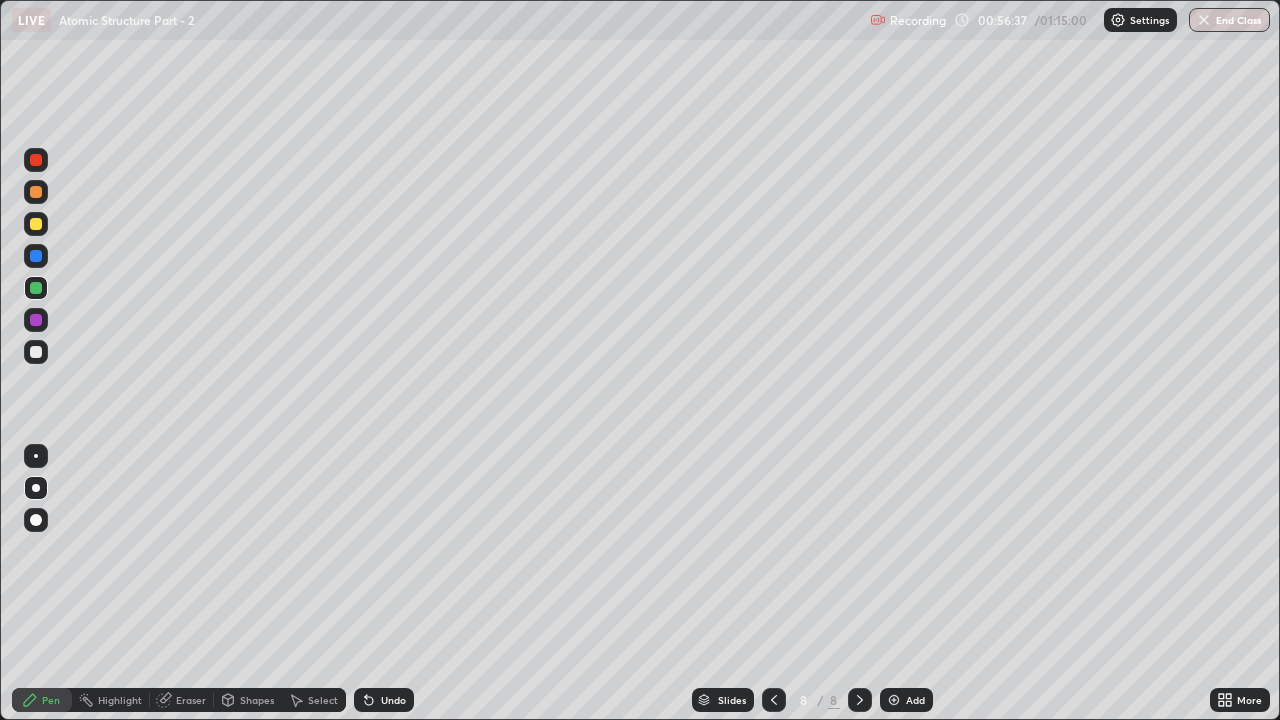 click on "Undo" at bounding box center (393, 700) 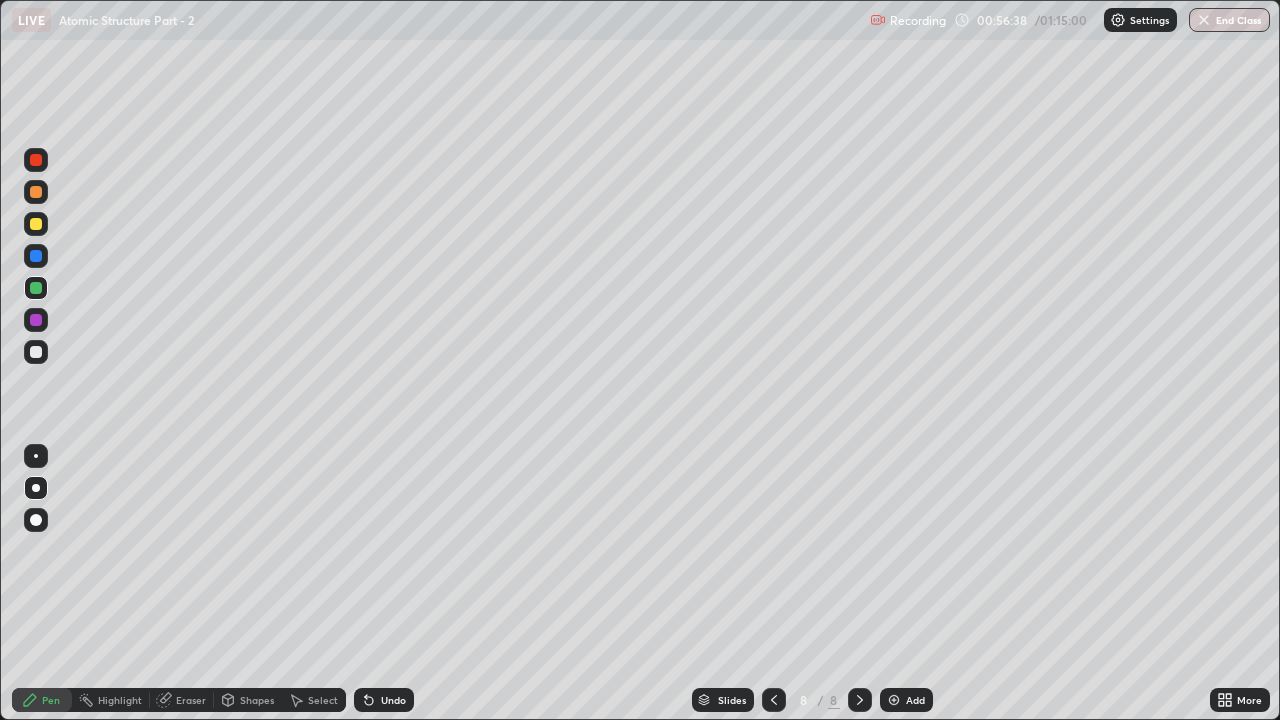 click on "Eraser" at bounding box center (191, 700) 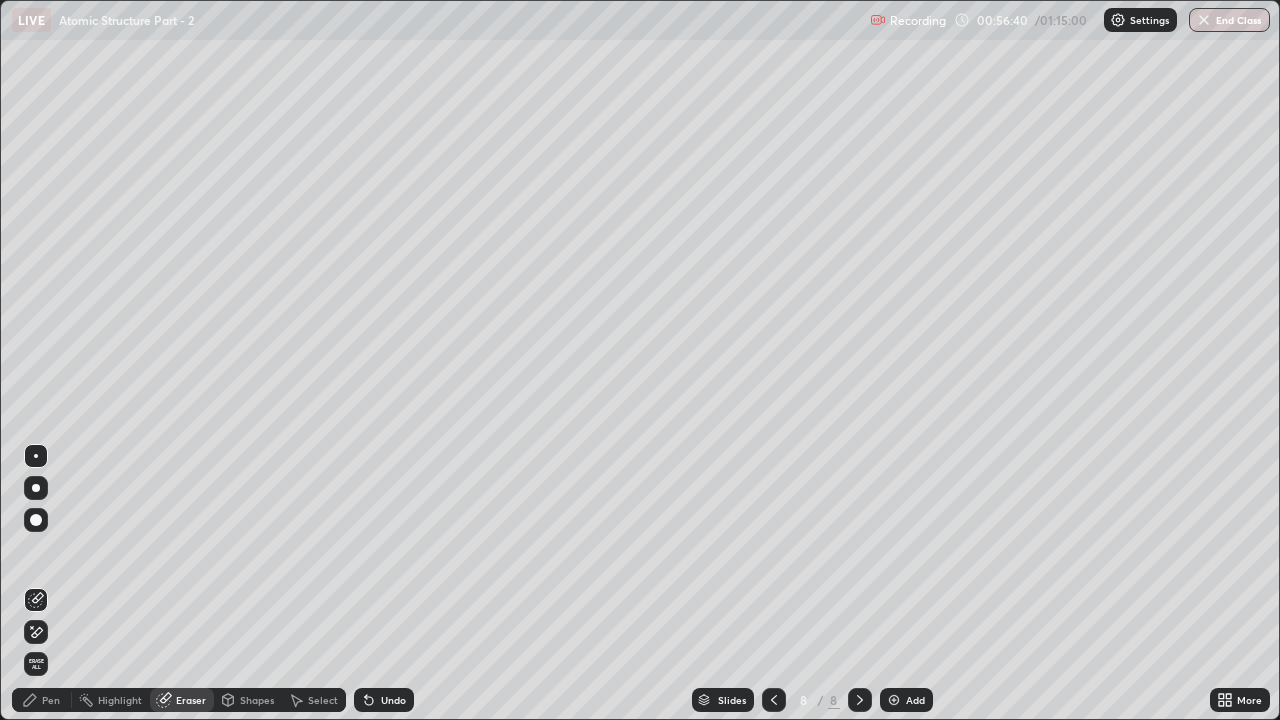 click on "Pen" at bounding box center (42, 700) 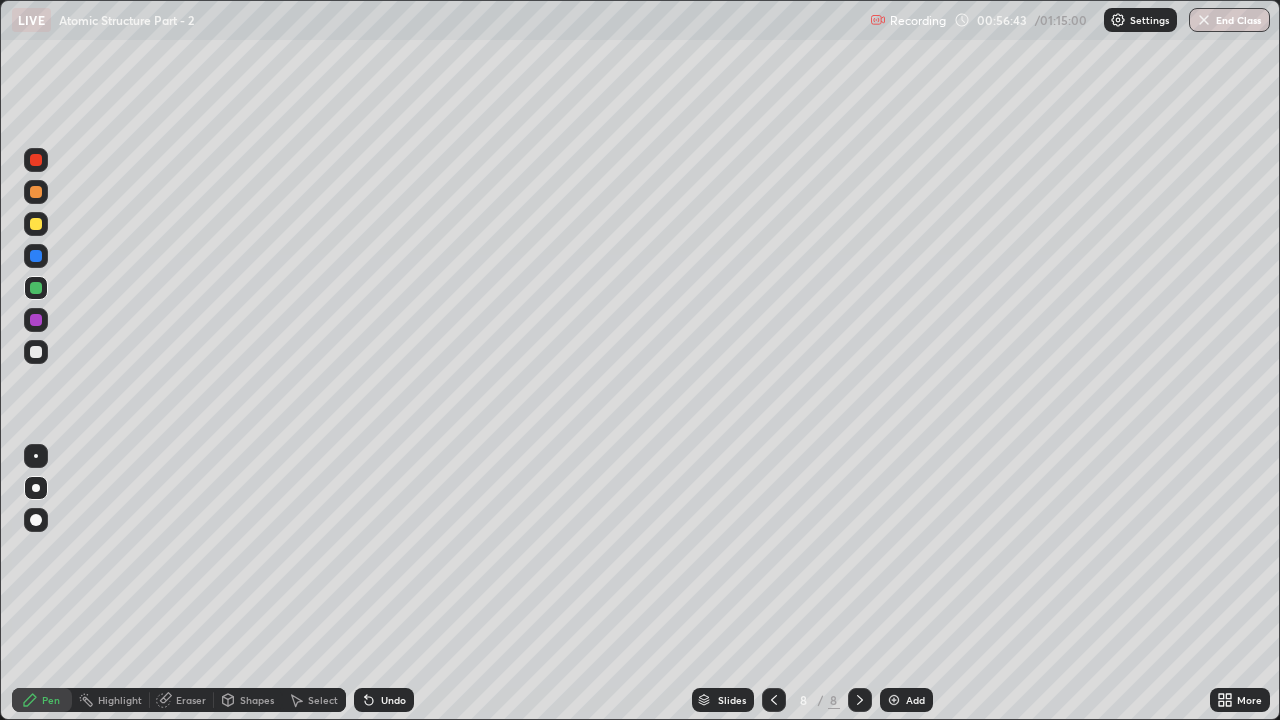 click at bounding box center (36, 352) 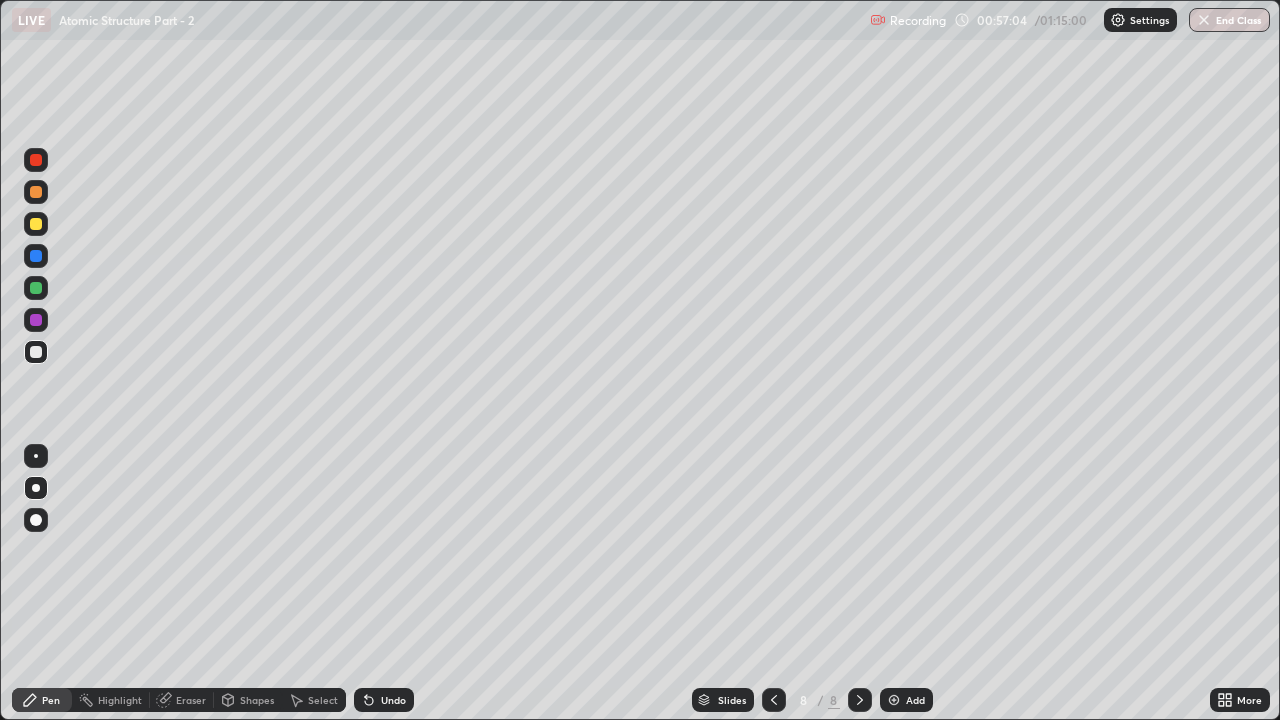 click at bounding box center [36, 320] 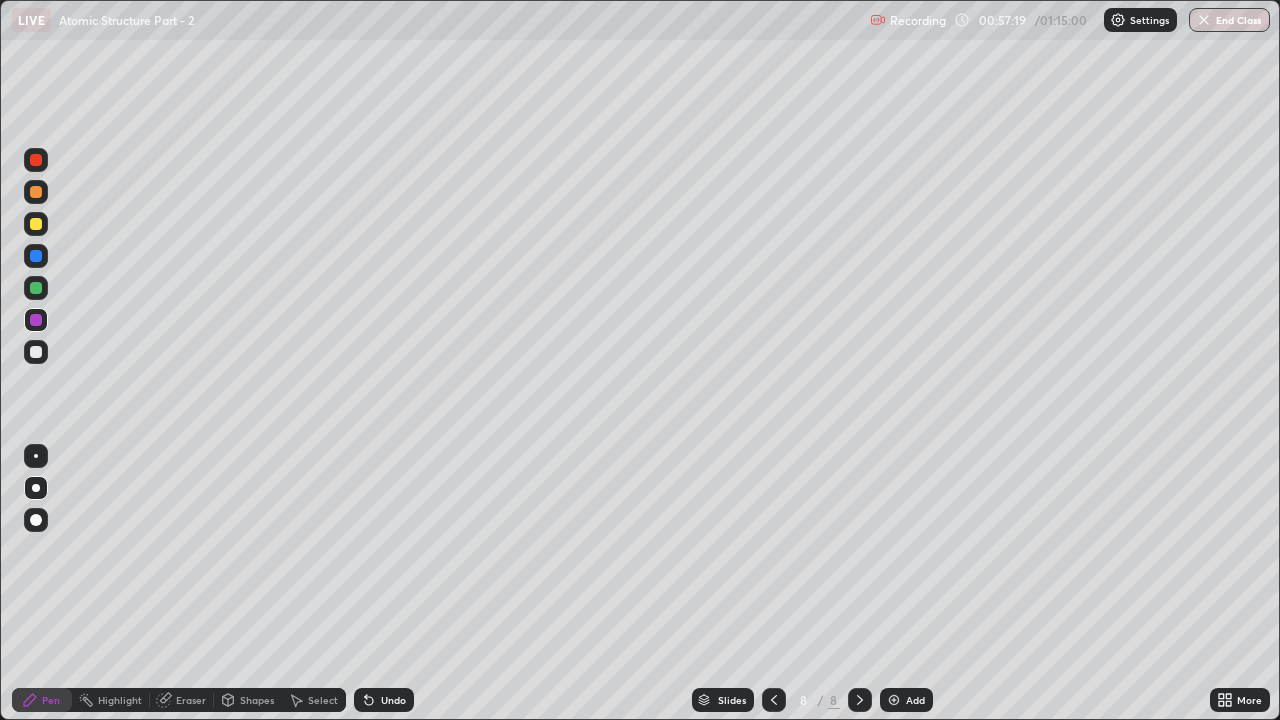click on "Undo" at bounding box center [393, 700] 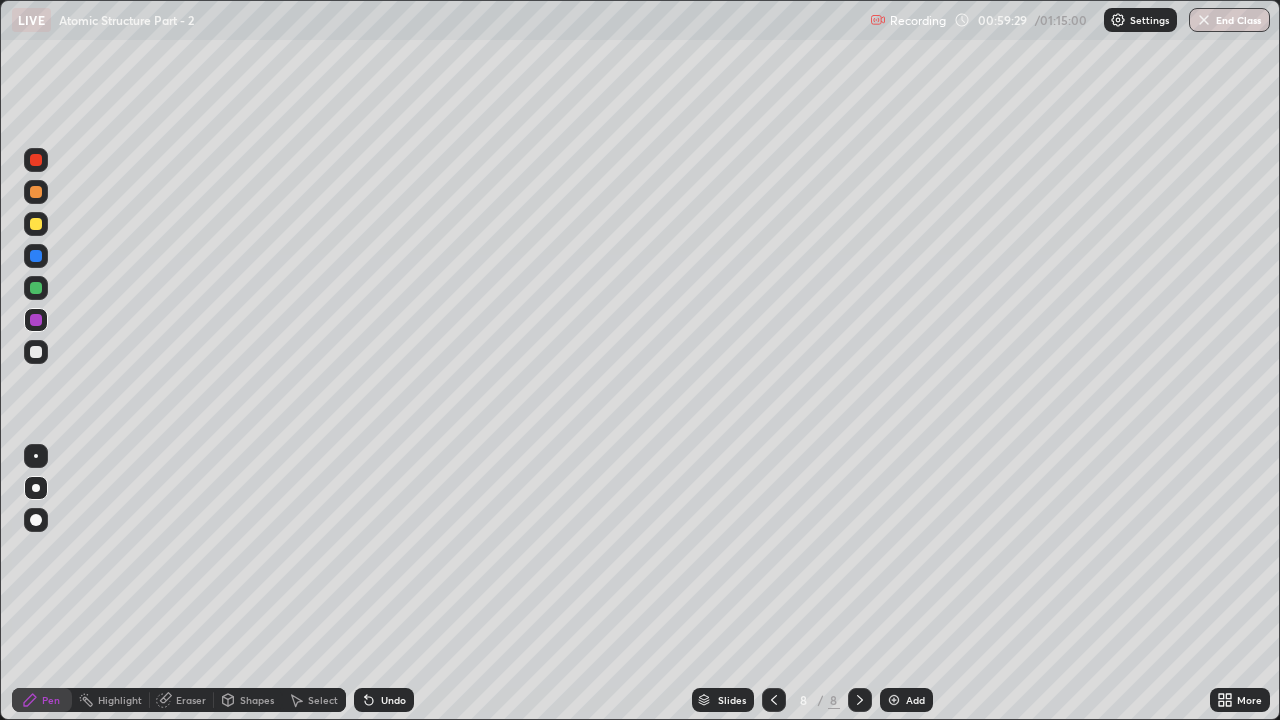 click at bounding box center (894, 700) 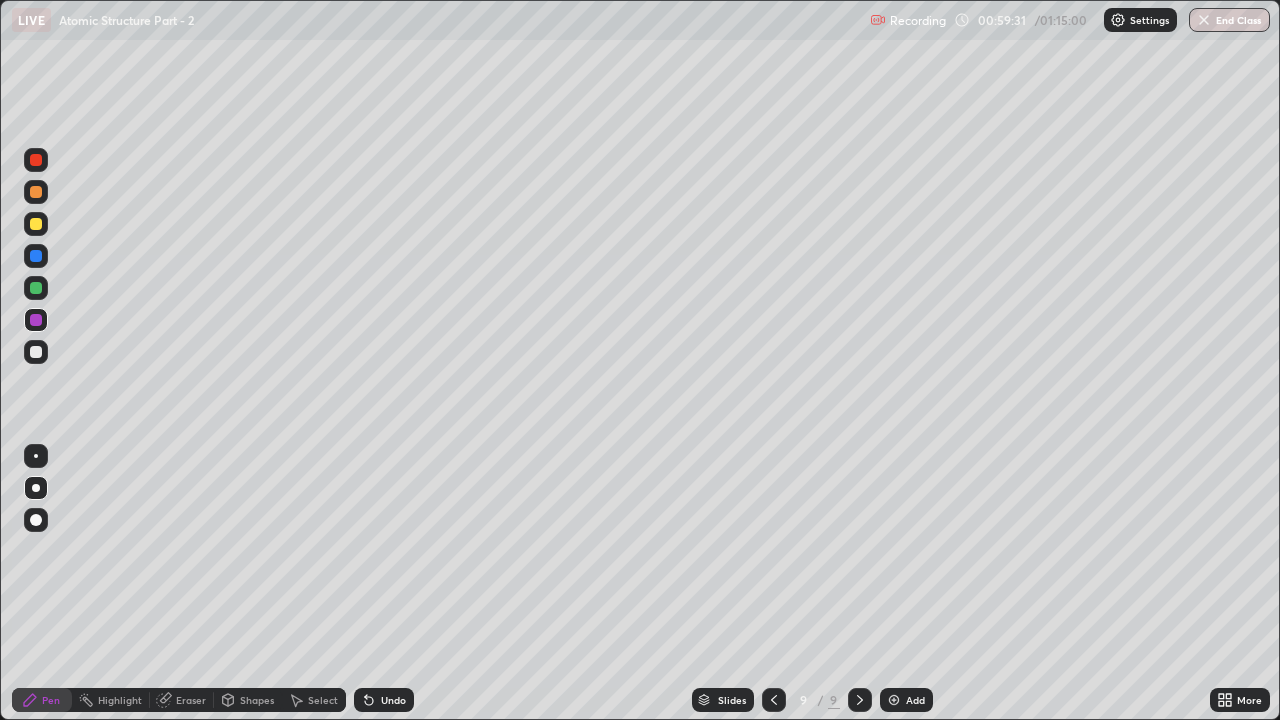 click at bounding box center [36, 224] 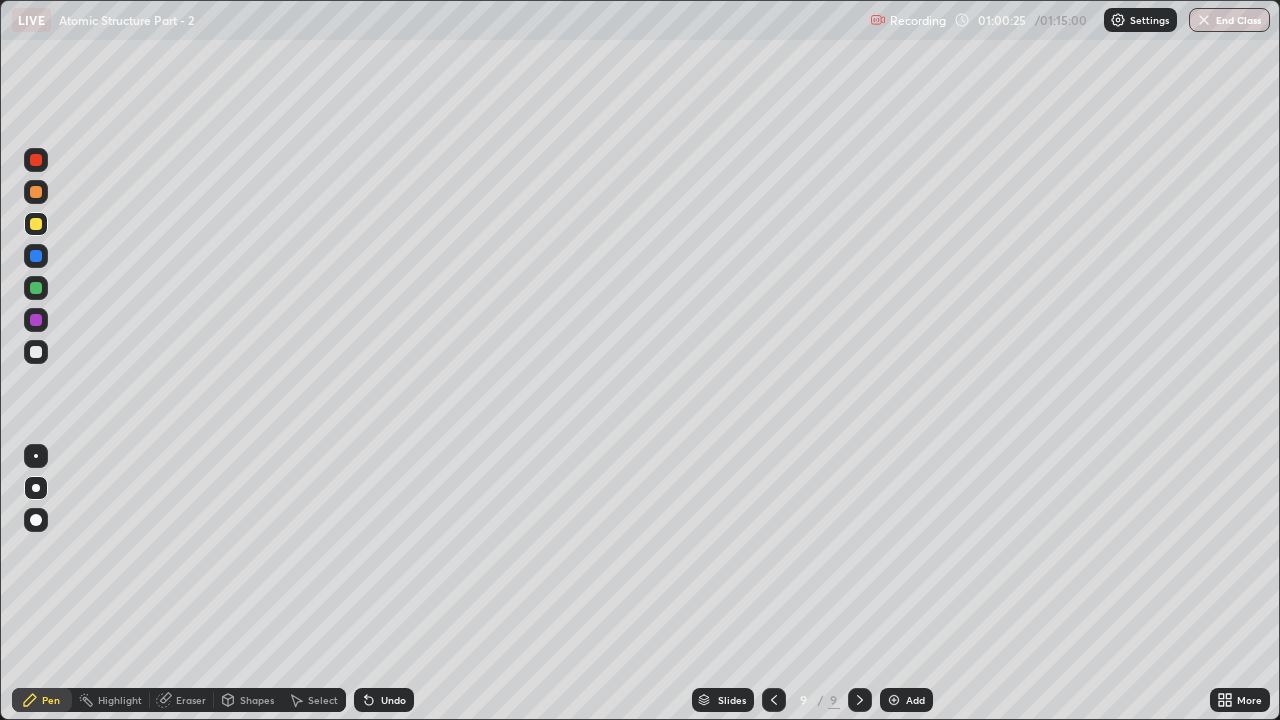 click on "Undo" at bounding box center [393, 700] 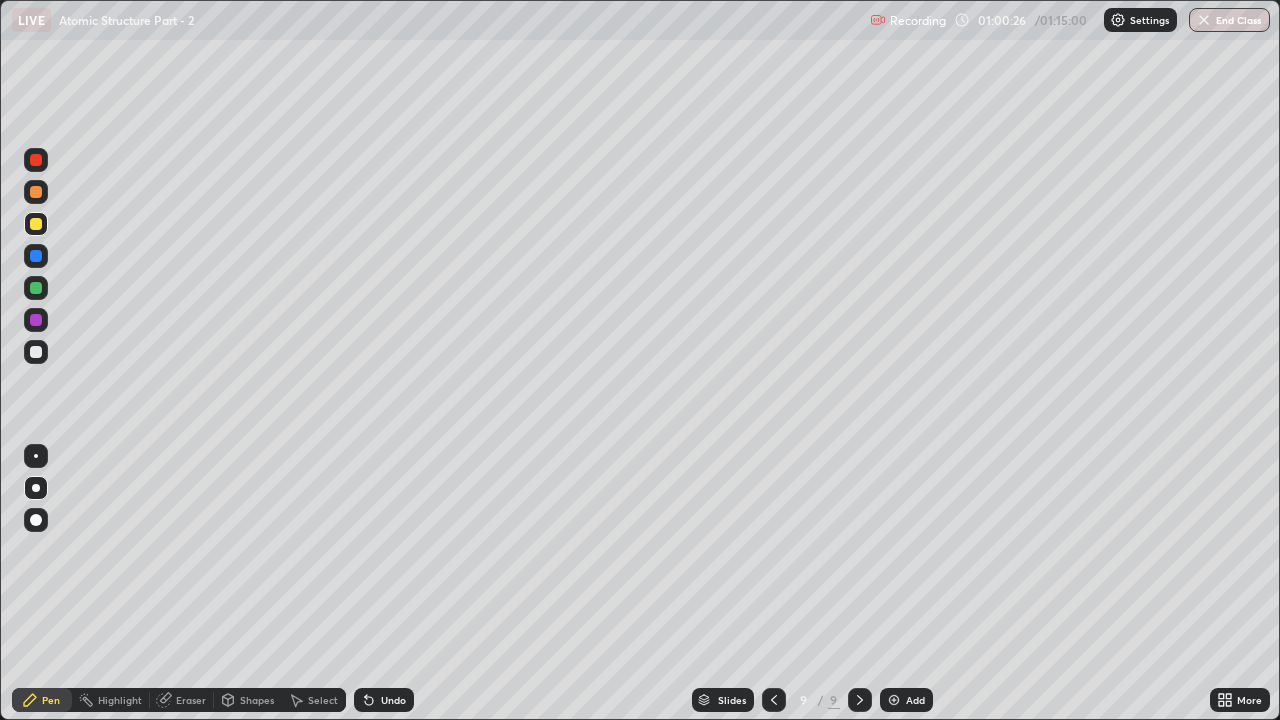 click on "Undo" at bounding box center [393, 700] 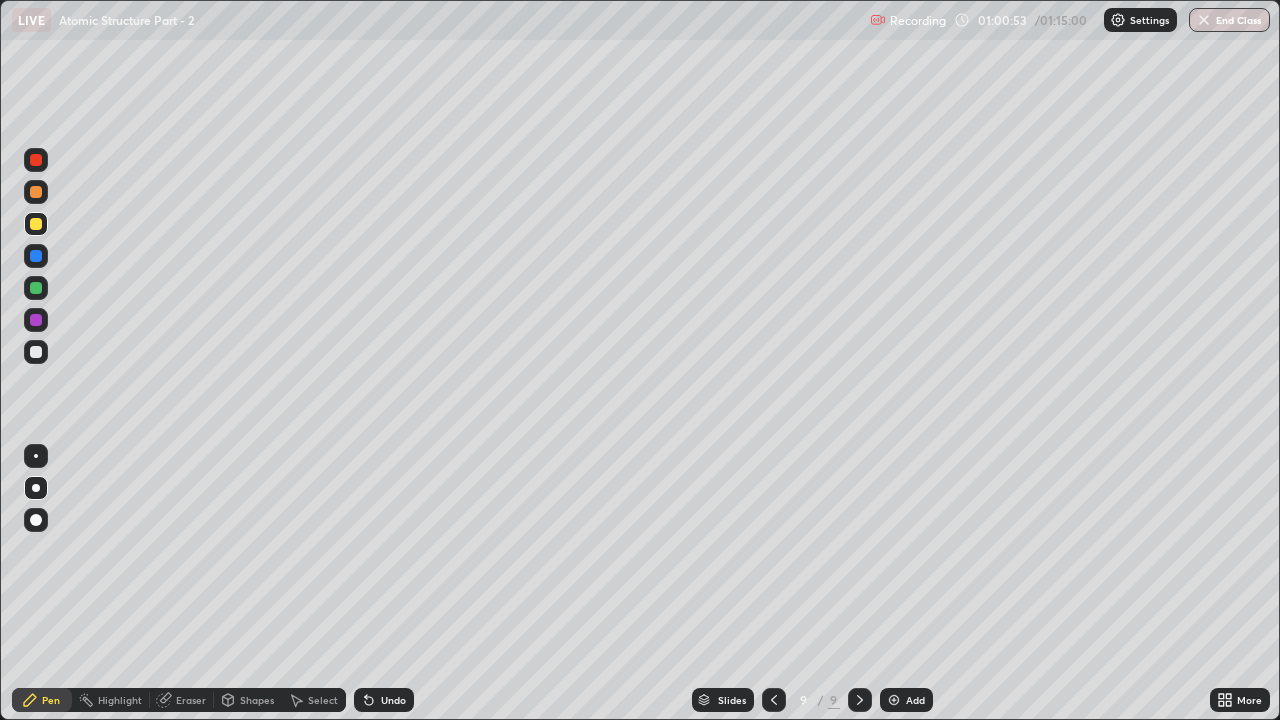 click on "Undo" at bounding box center (393, 700) 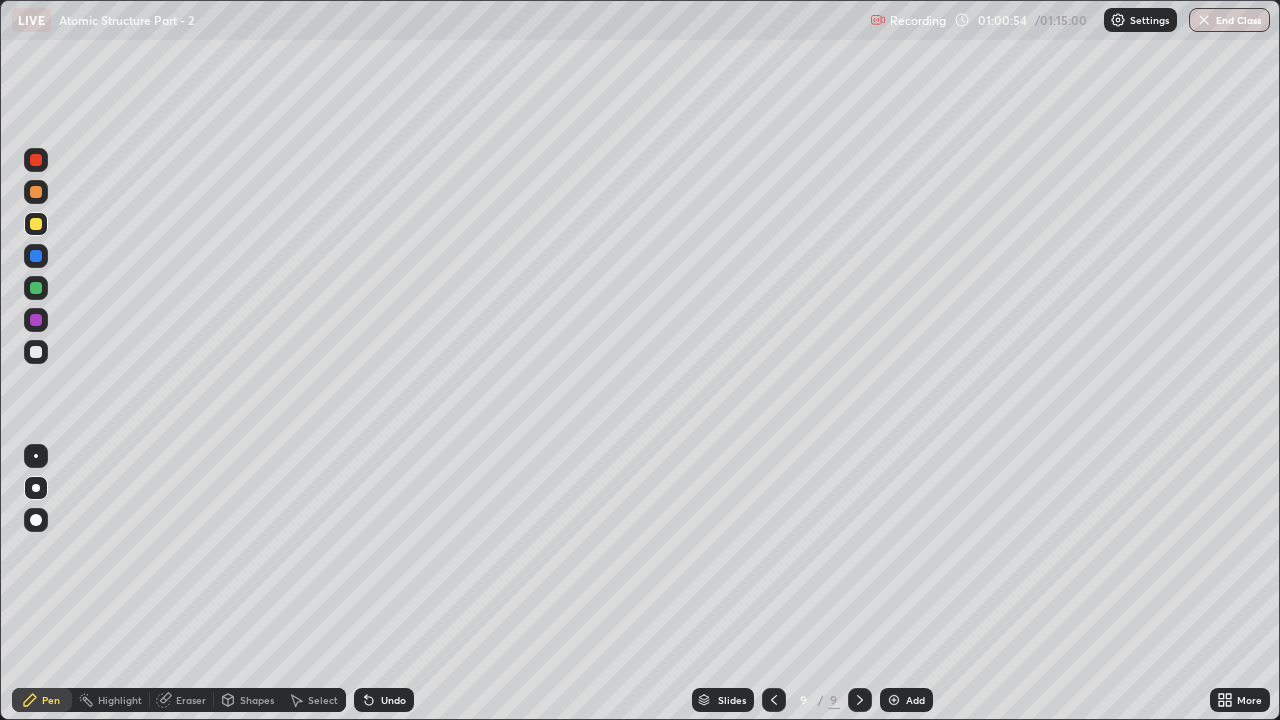 click on "Undo" at bounding box center (393, 700) 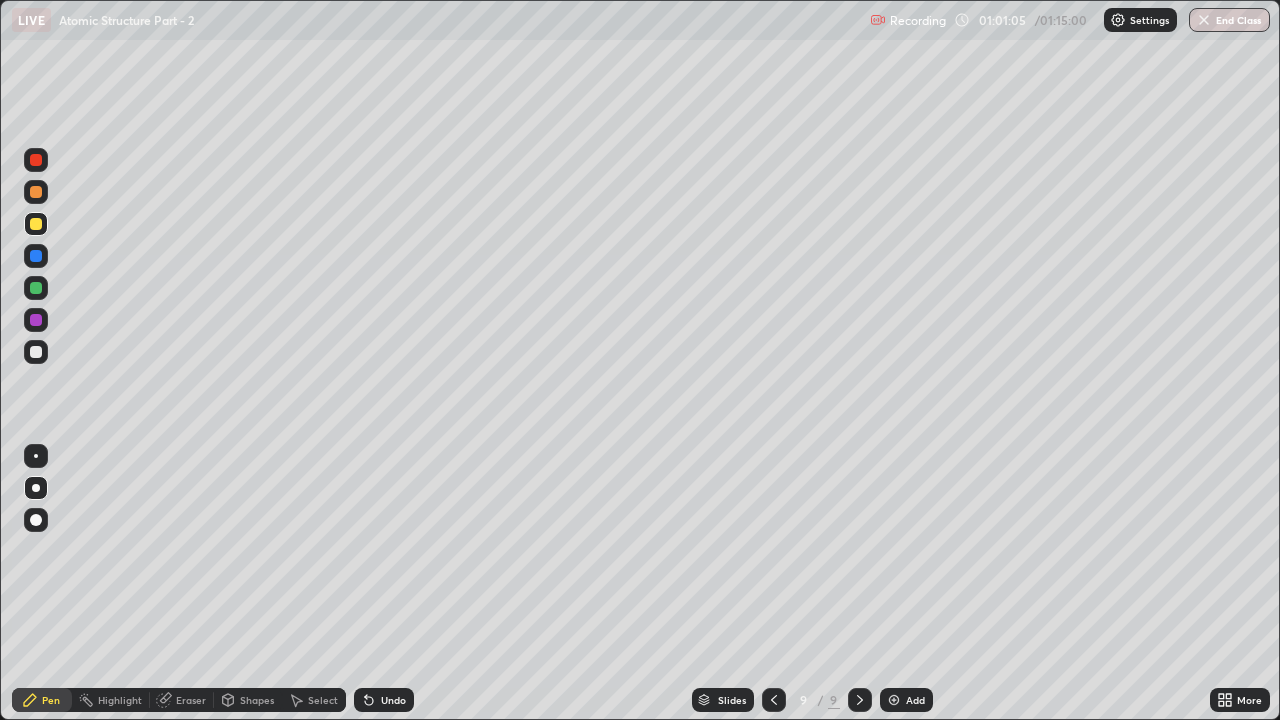 click on "Undo" at bounding box center (393, 700) 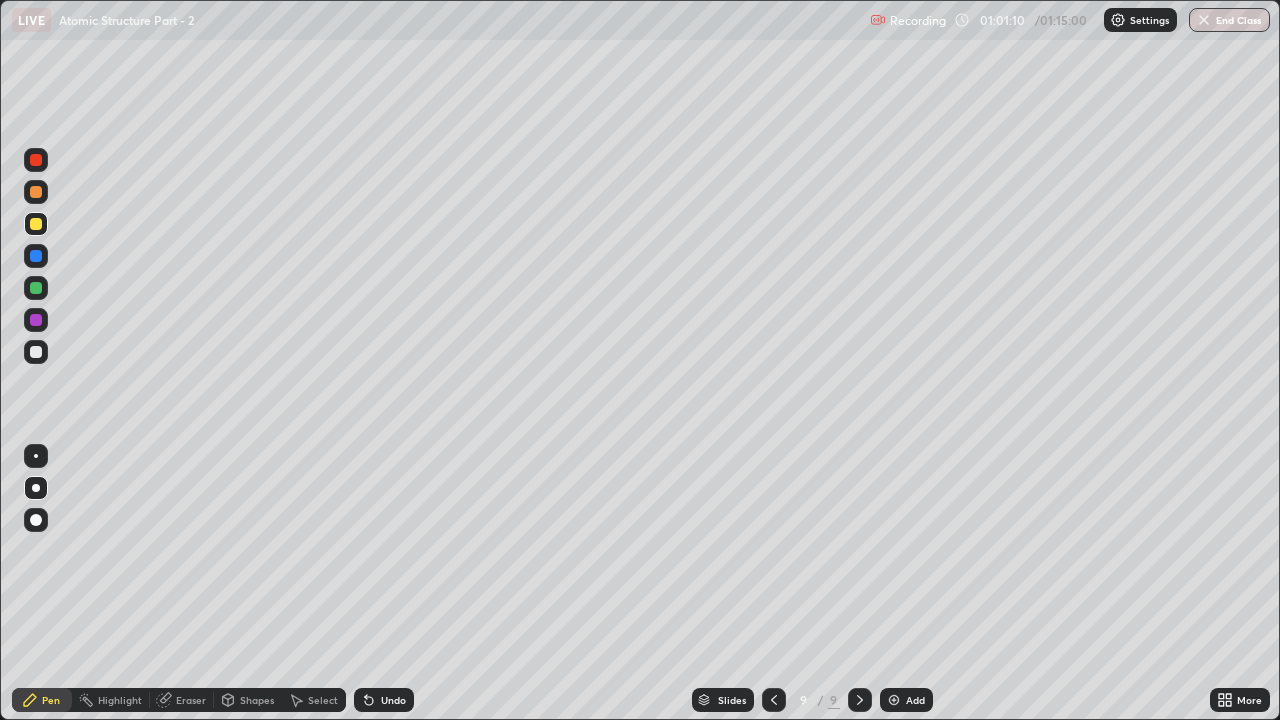 click on "Undo" at bounding box center [384, 700] 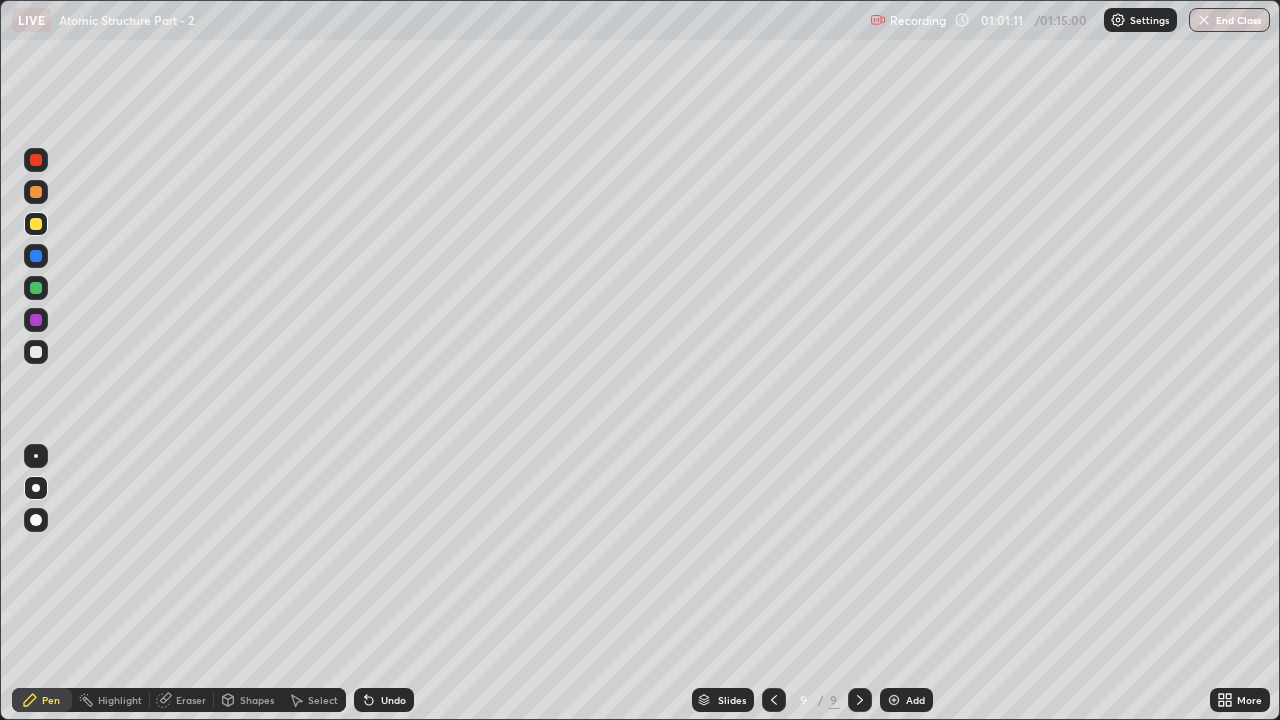 click on "Undo" at bounding box center [384, 700] 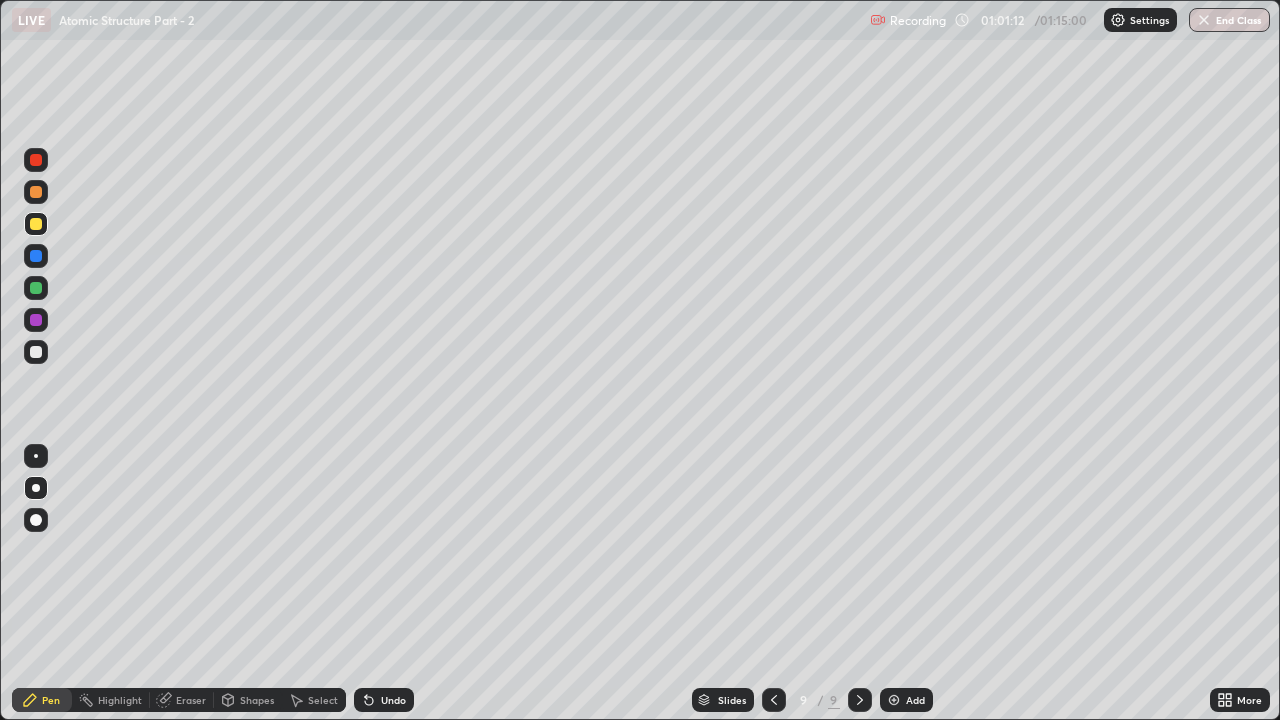 click on "Undo" at bounding box center [380, 700] 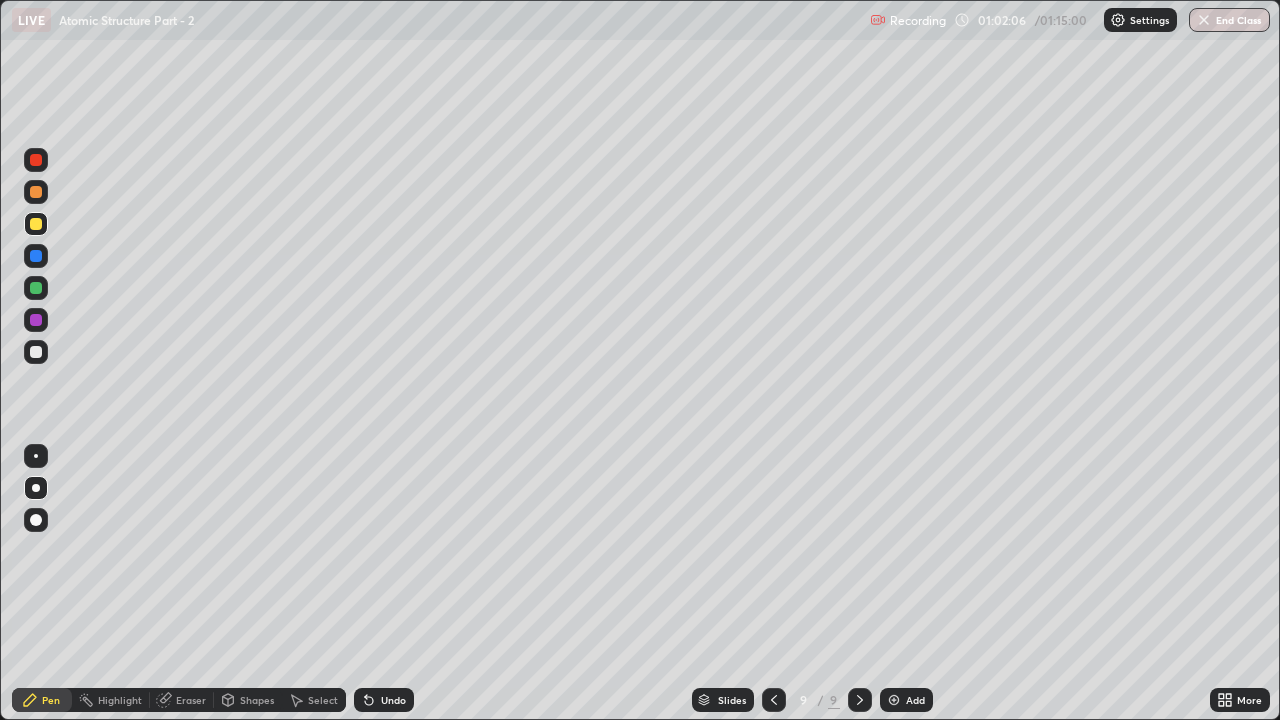 click on "Undo" at bounding box center (393, 700) 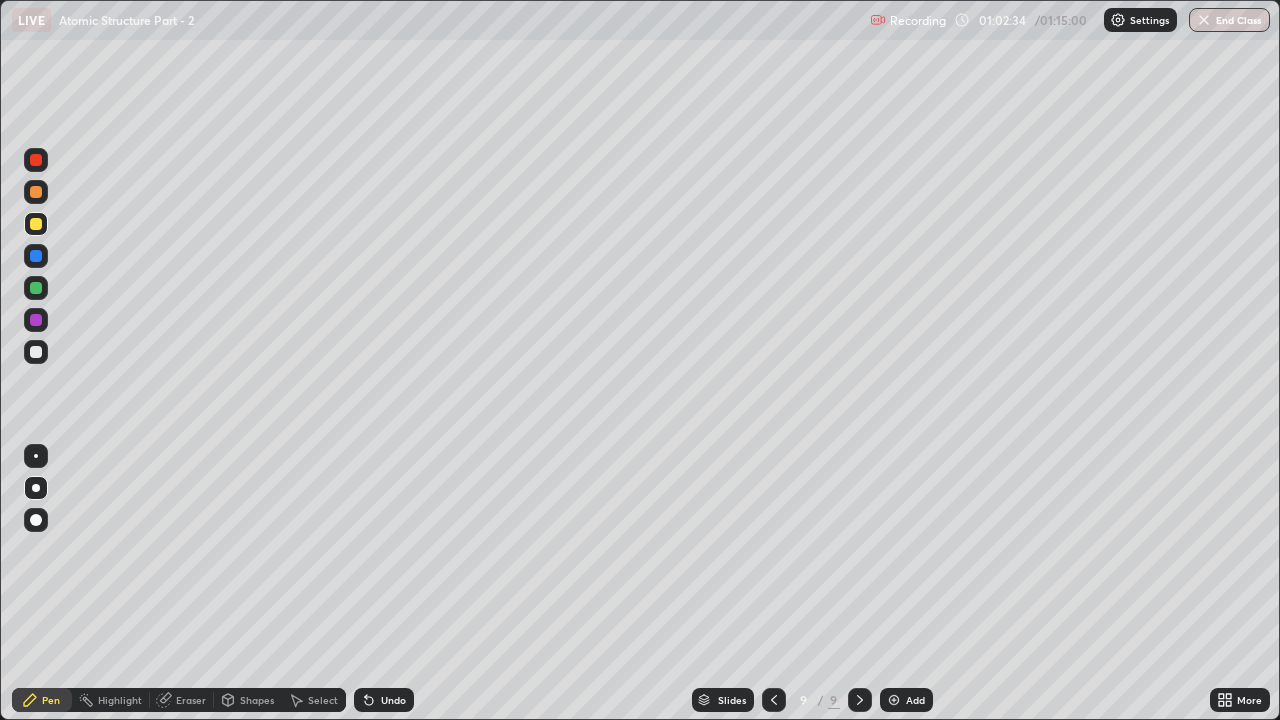 click on "Eraser" at bounding box center (182, 700) 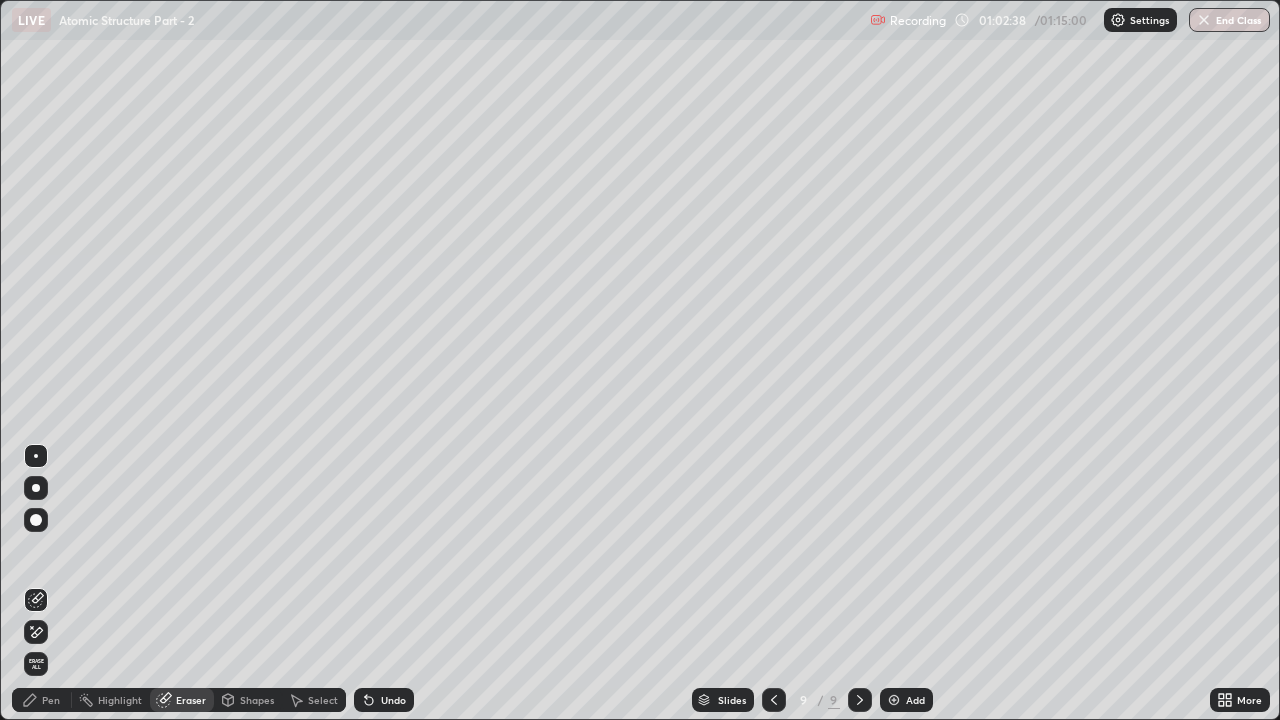 click 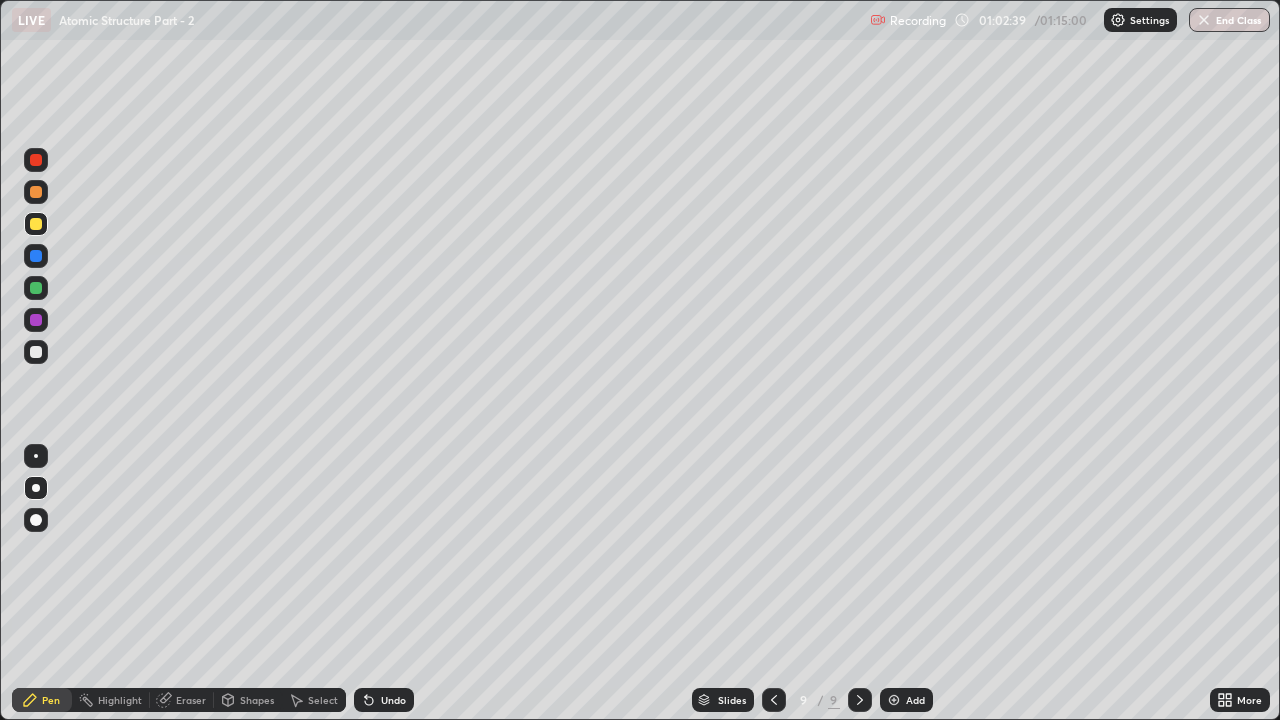 click at bounding box center (36, 320) 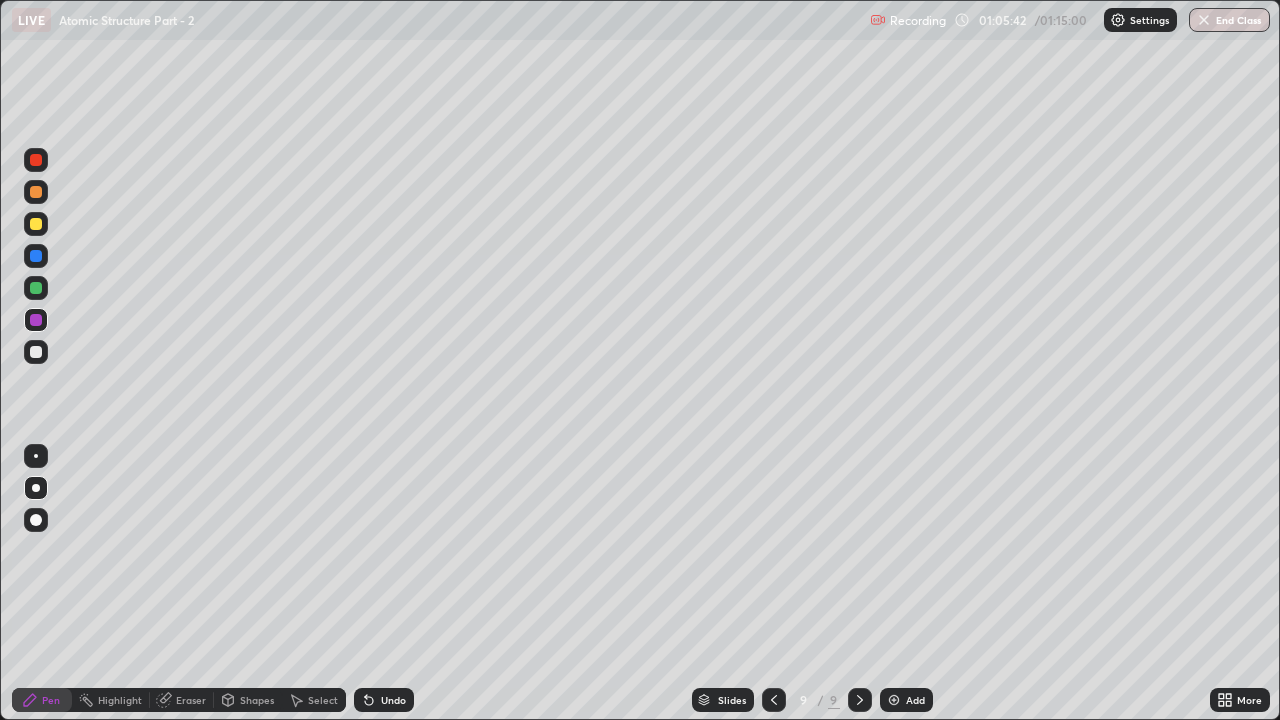 click on "Eraser" at bounding box center [191, 700] 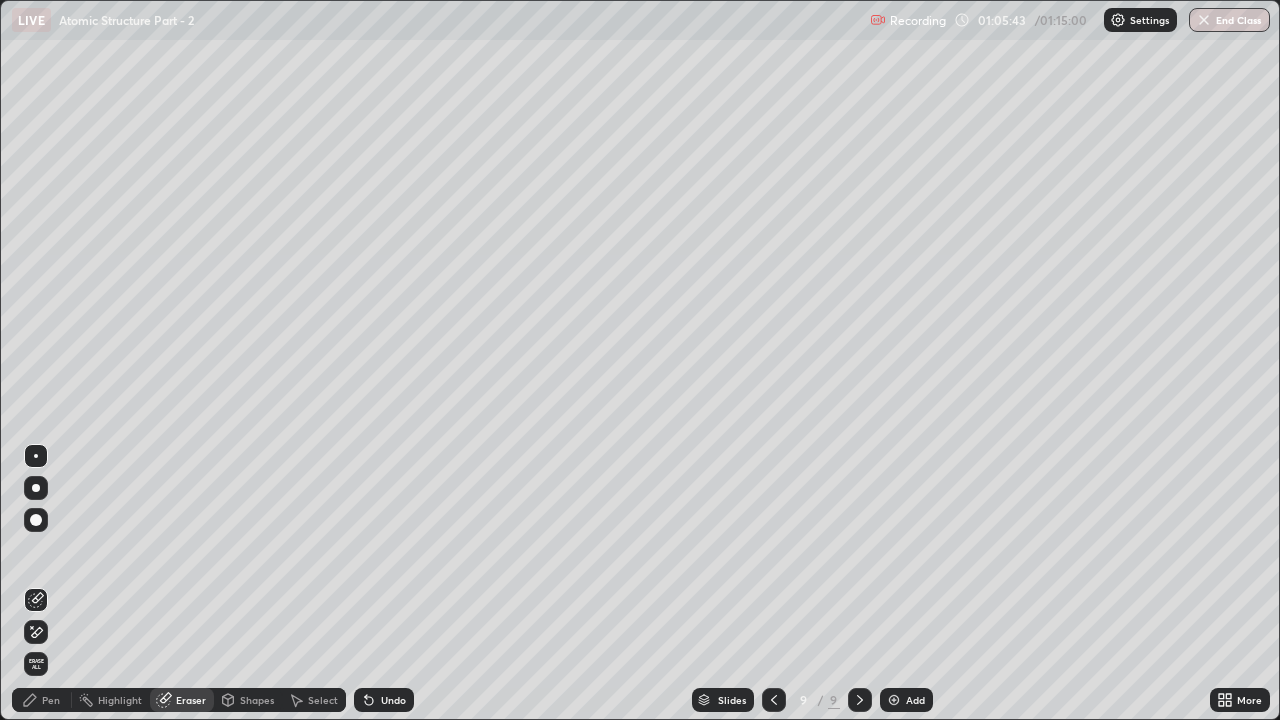 click on "Erase all" at bounding box center (36, 664) 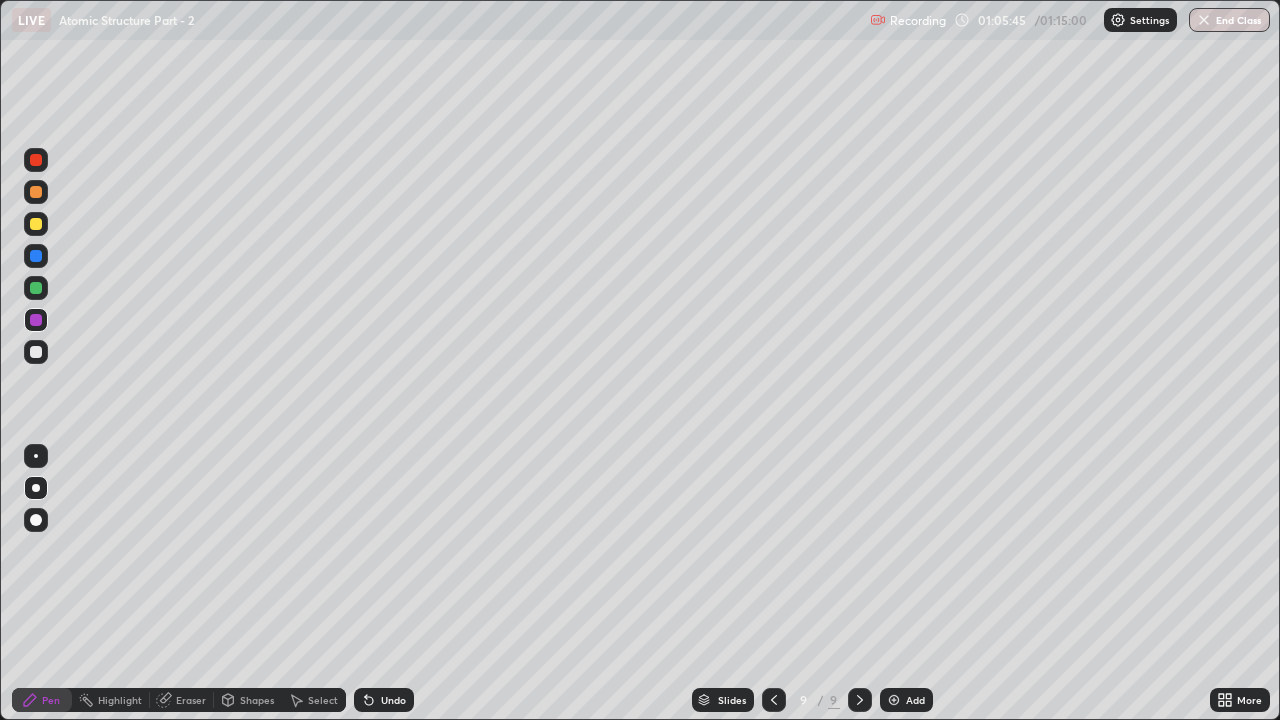 click on "Pen" at bounding box center (51, 700) 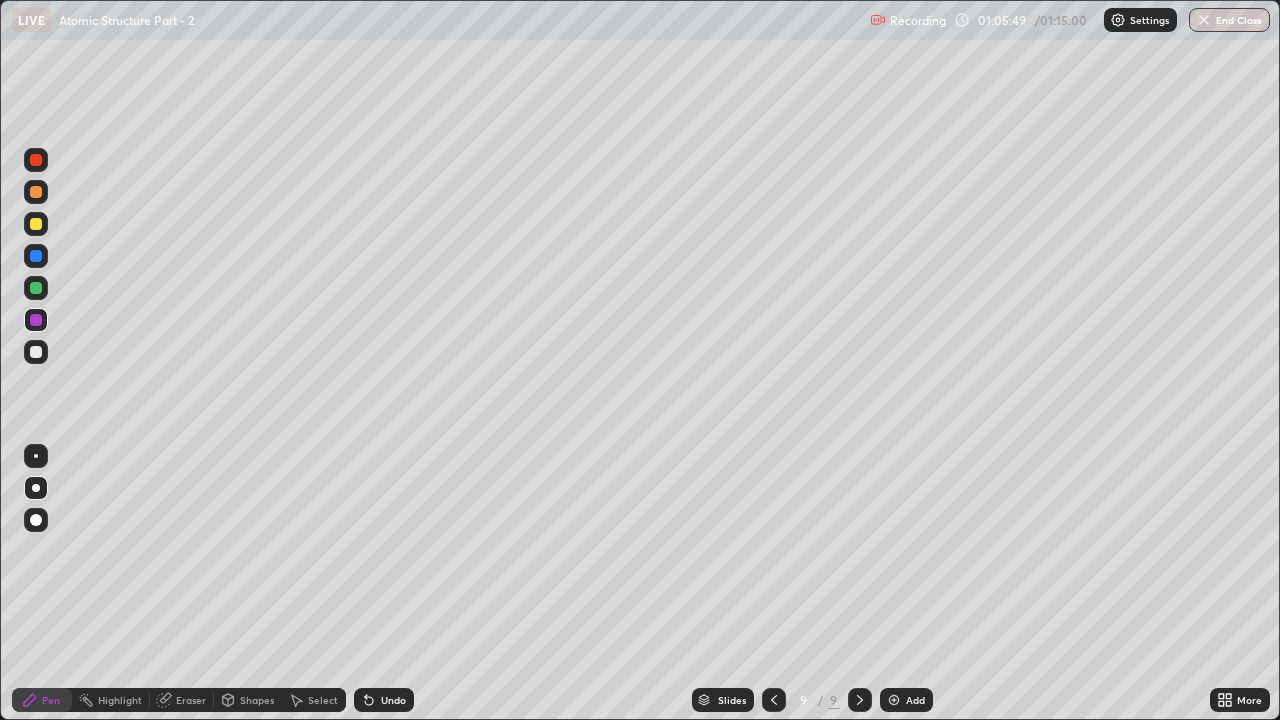 click on "End Class" at bounding box center (1229, 20) 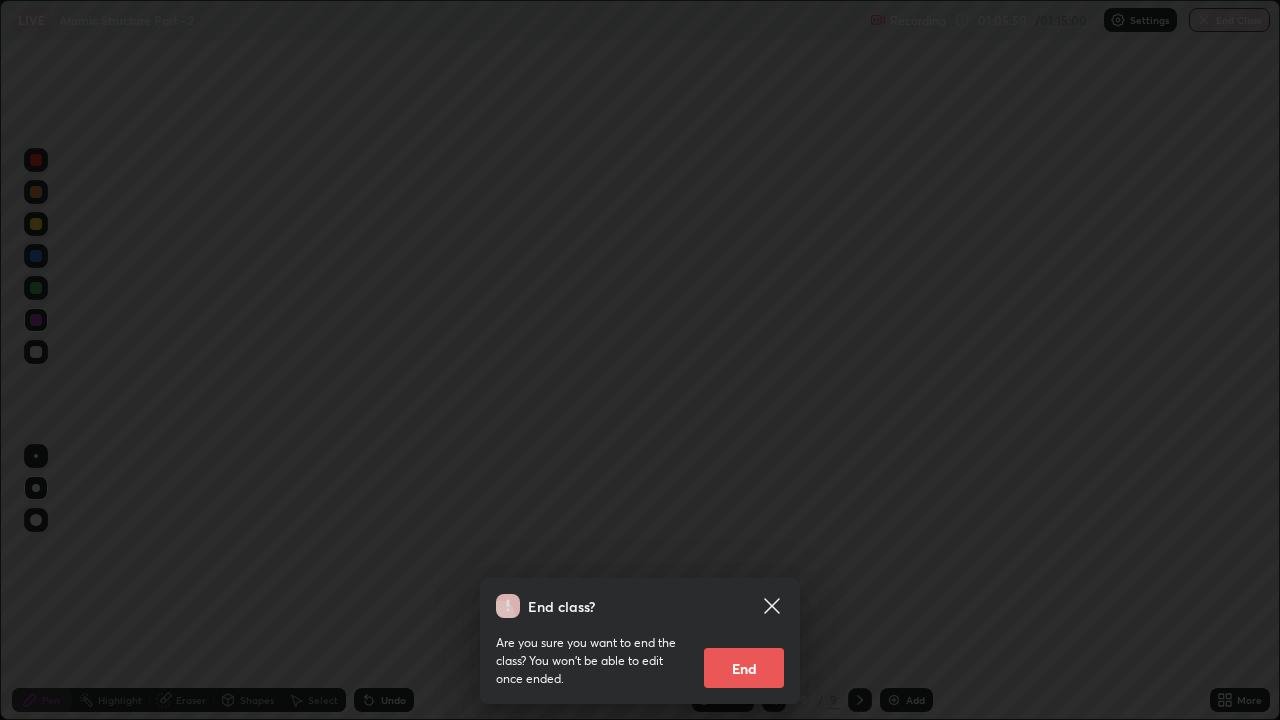 click on "End" at bounding box center [744, 668] 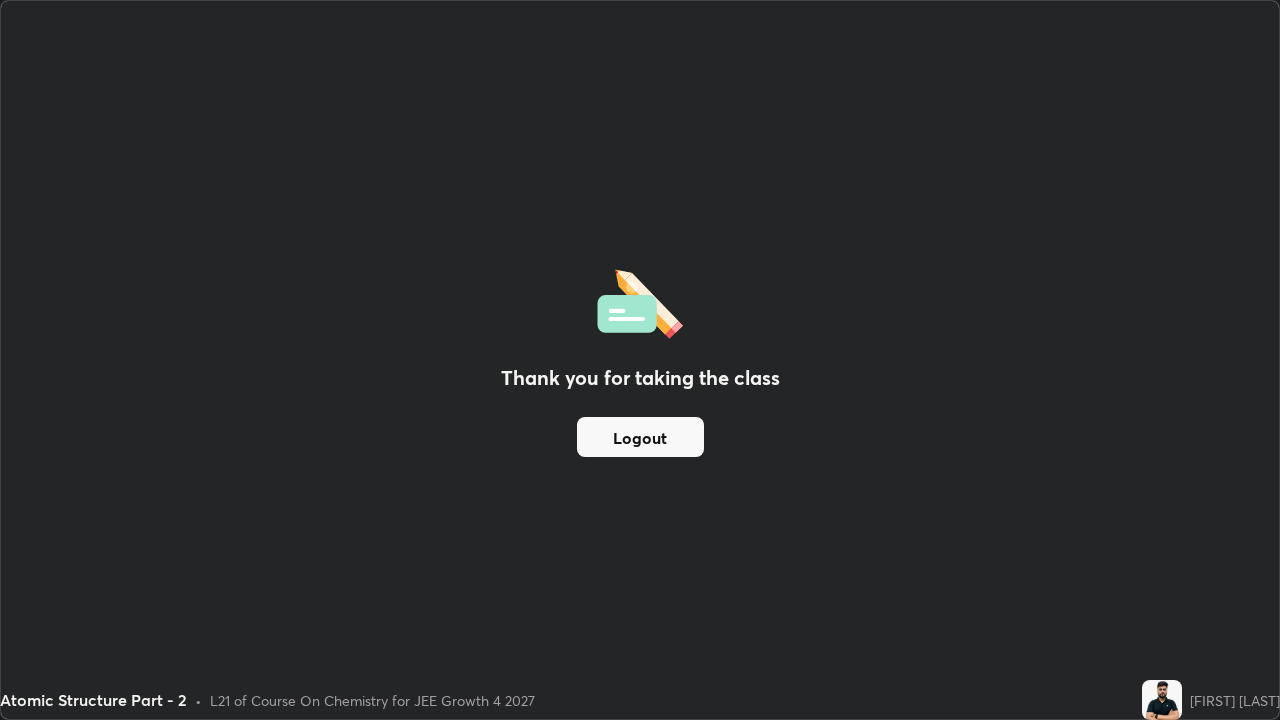 click on "Logout" at bounding box center (640, 437) 